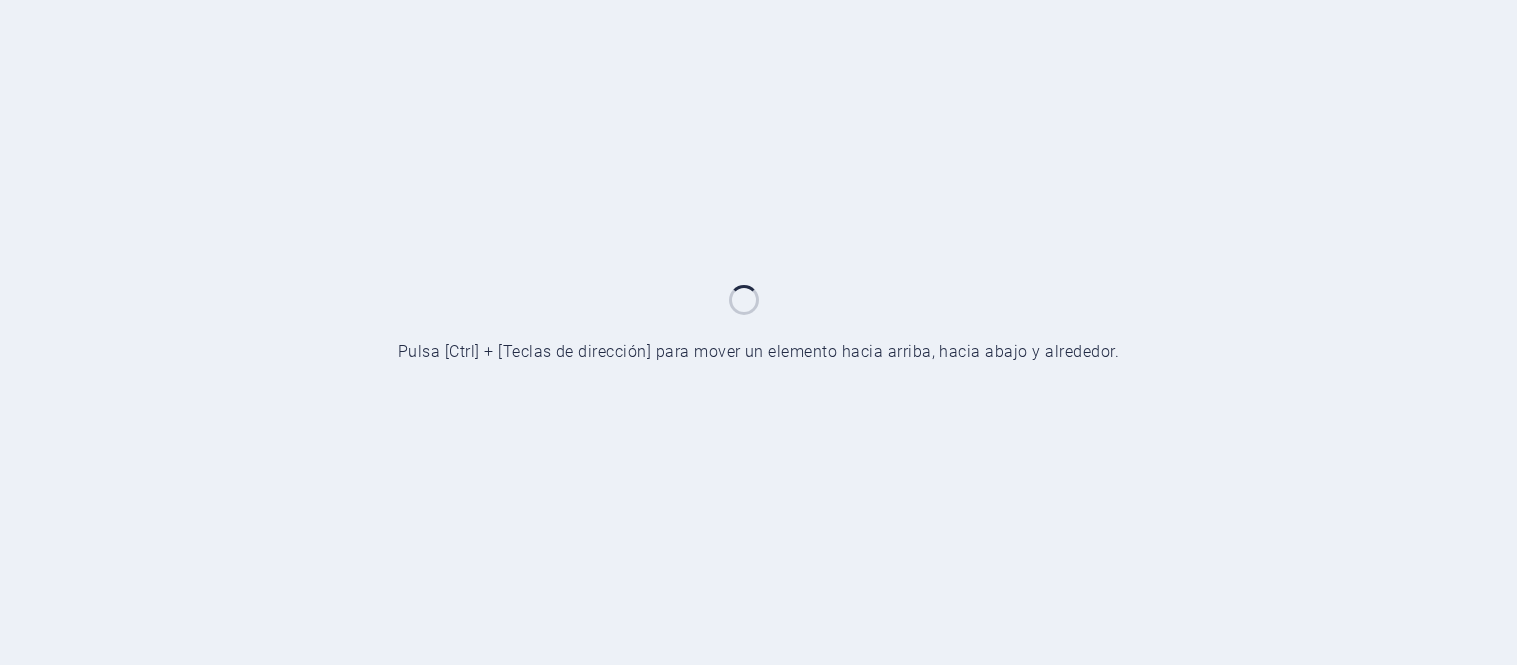 scroll, scrollTop: 0, scrollLeft: 0, axis: both 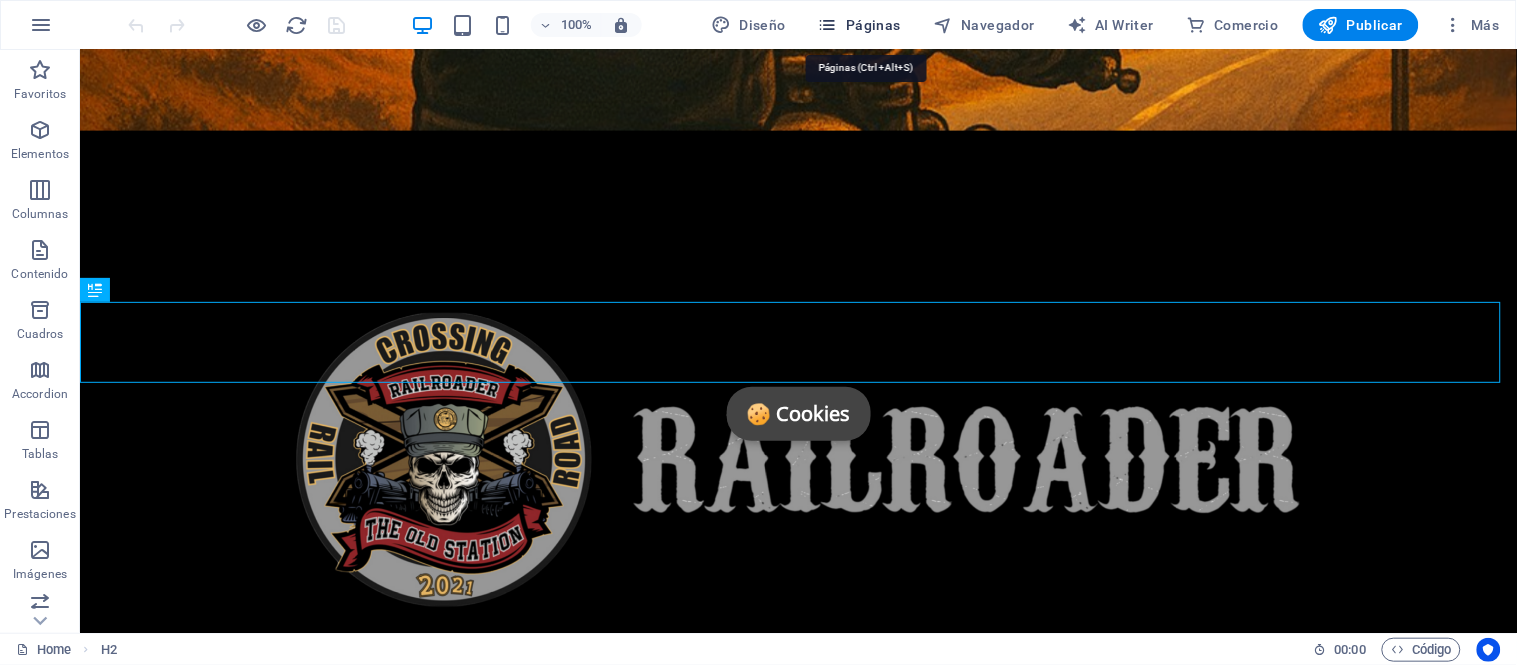 click on "Páginas" at bounding box center (859, 25) 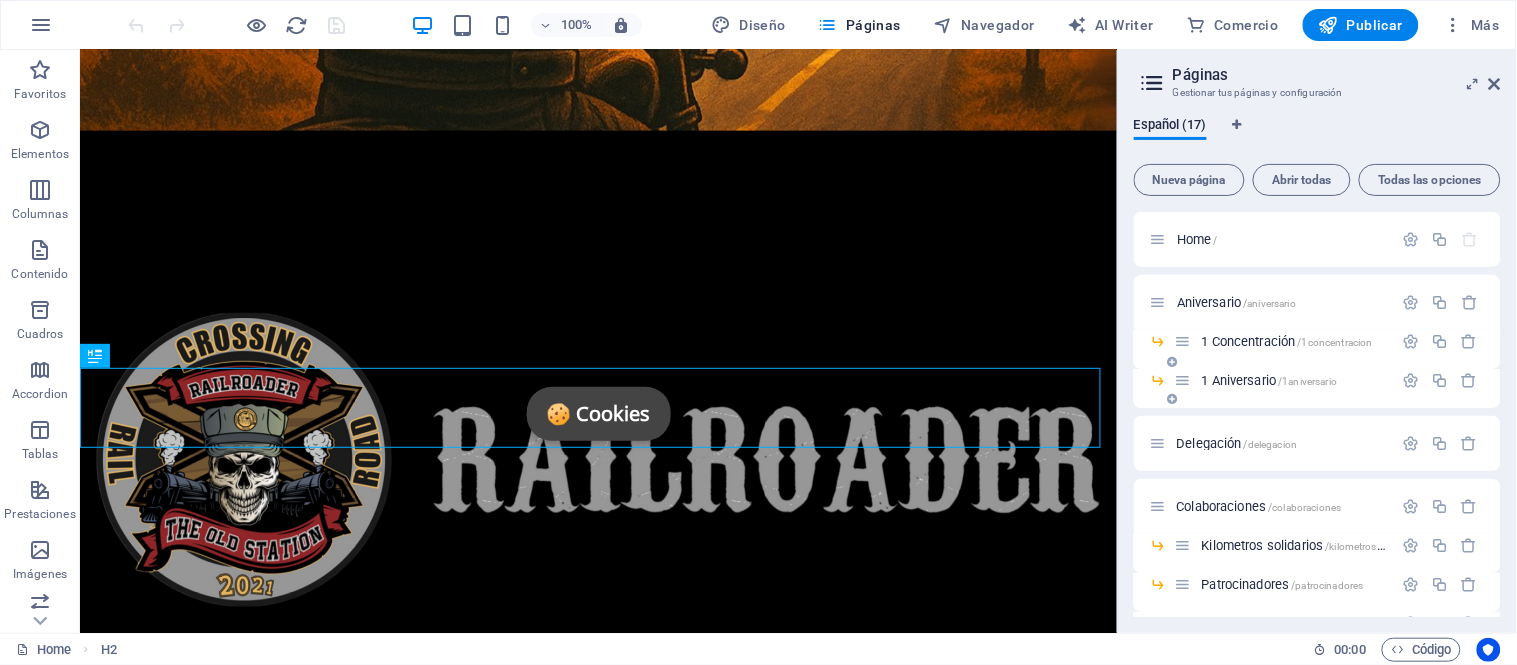 click on "1 Aniversario /1aniversario" at bounding box center [1270, 380] 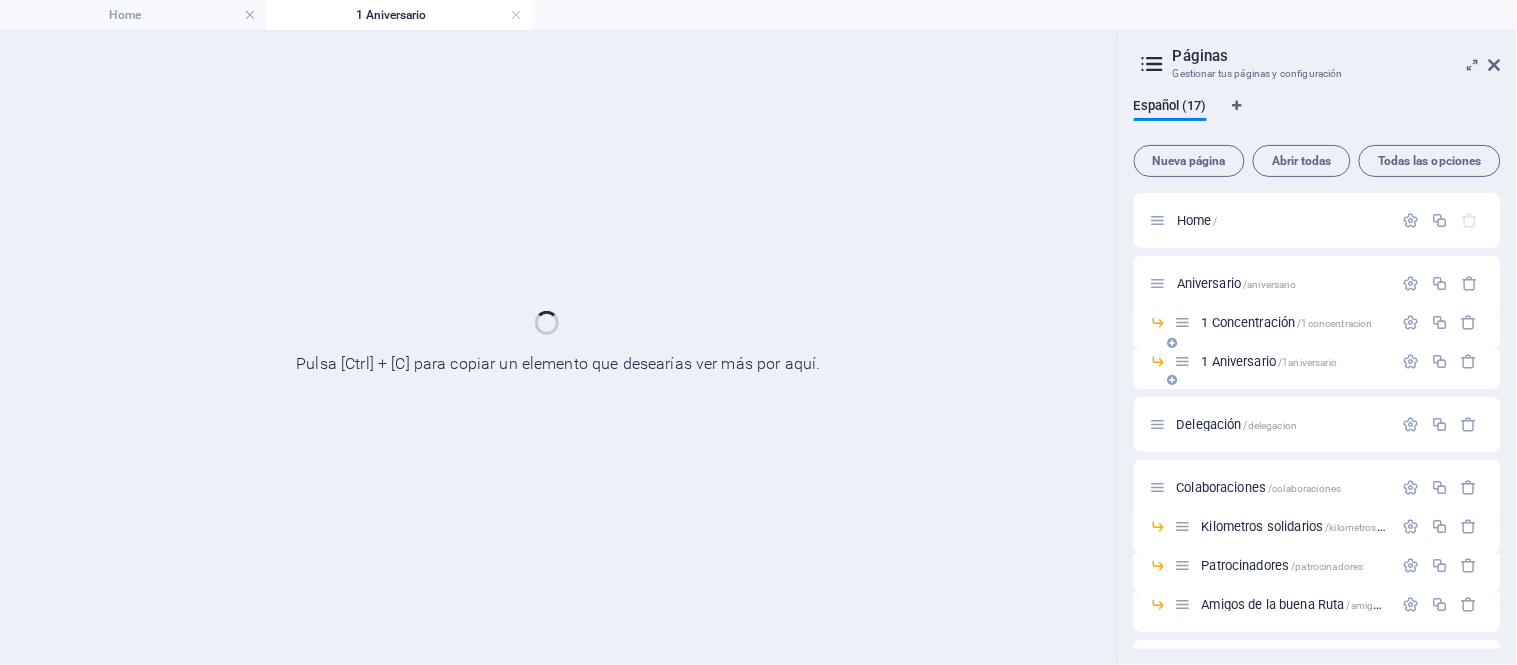 scroll, scrollTop: 0, scrollLeft: 0, axis: both 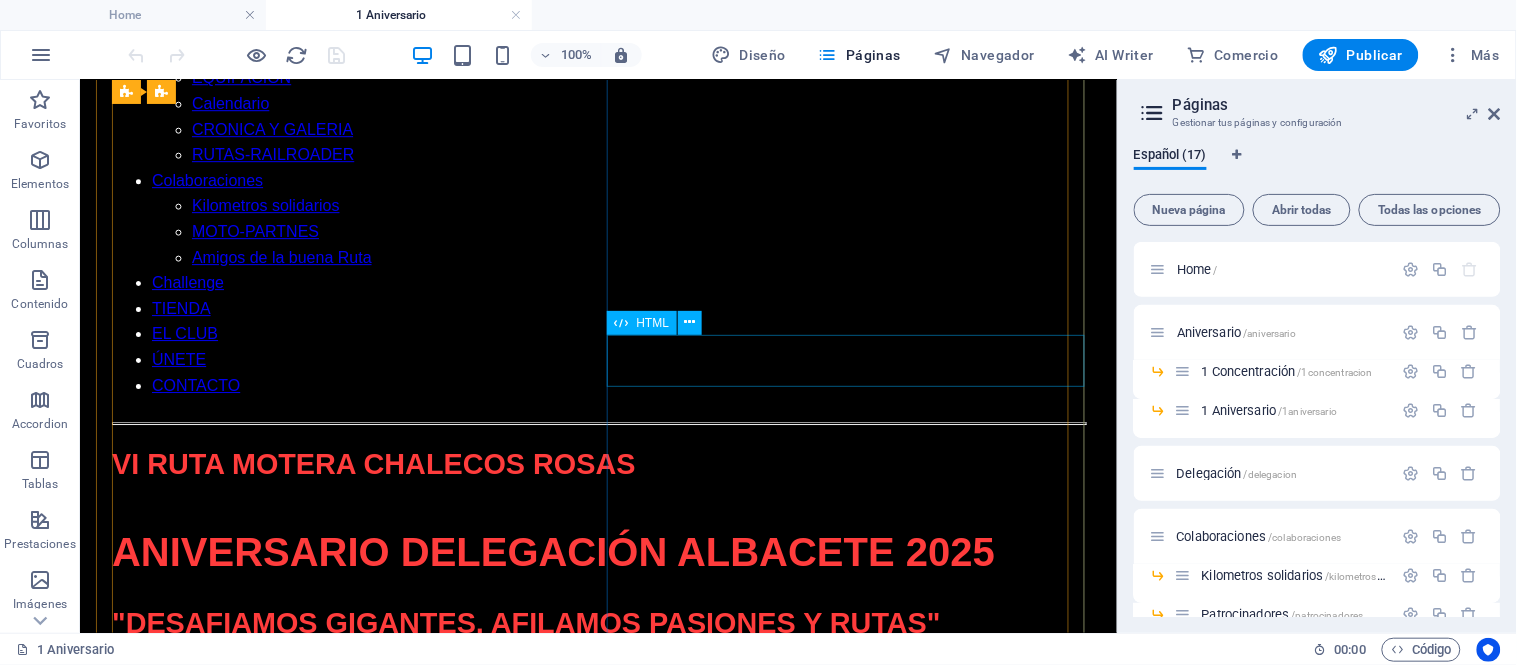 click on "INSCRIPCIÓN" at bounding box center [597, 1922] 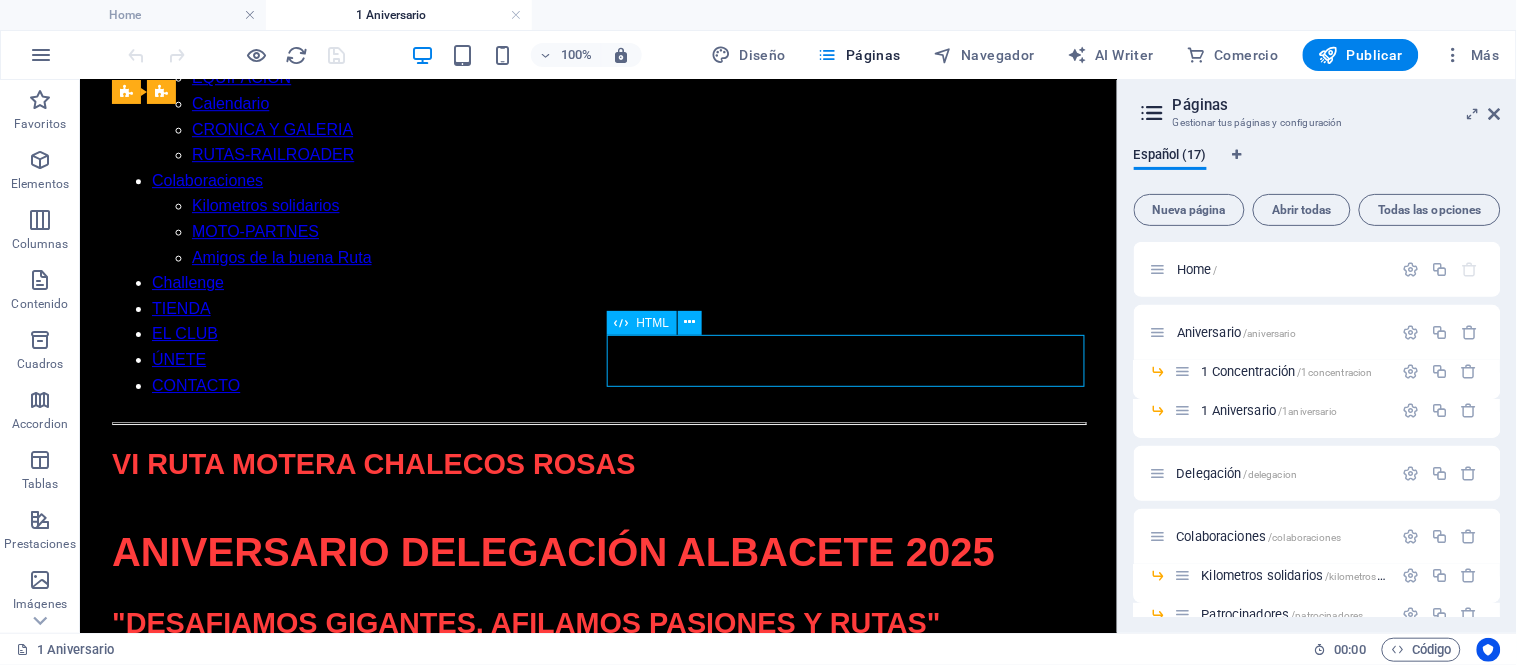 click on "INSCRIPCIÓN" at bounding box center (597, 1922) 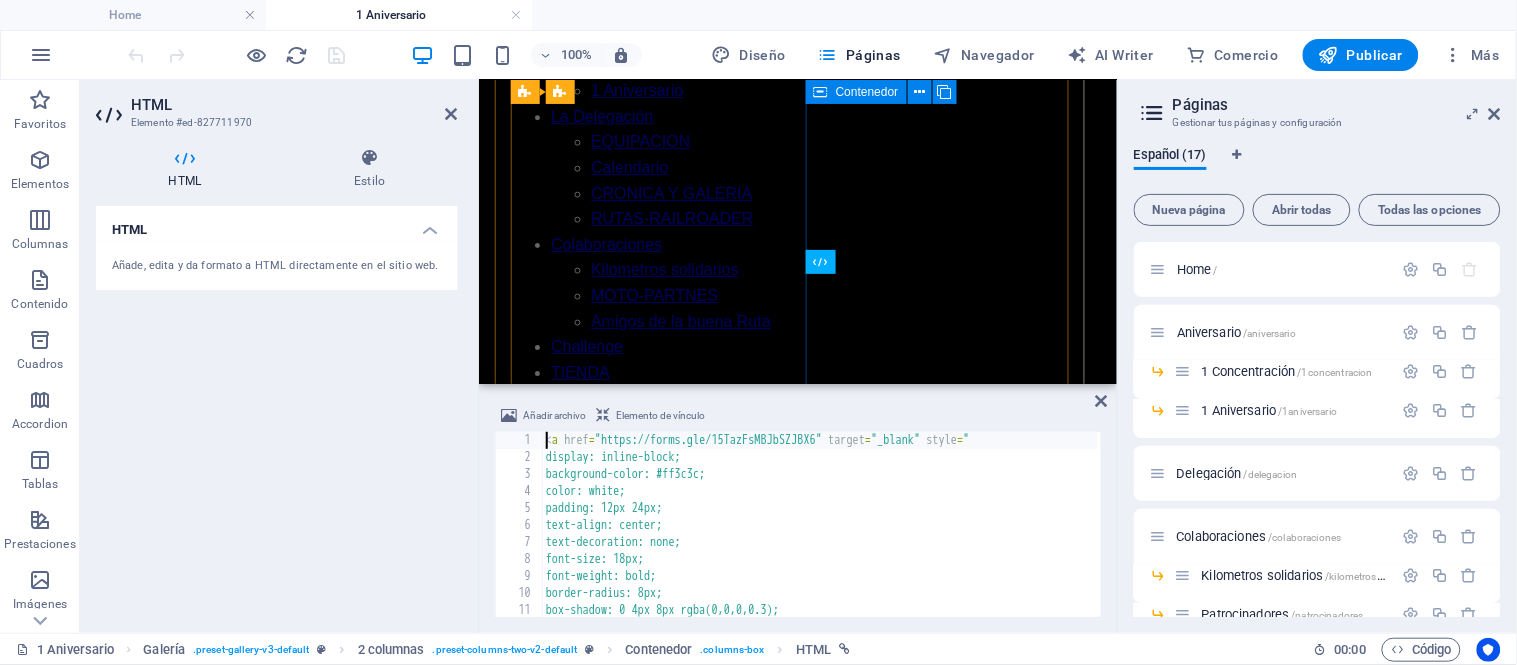 scroll, scrollTop: 1216, scrollLeft: 0, axis: vertical 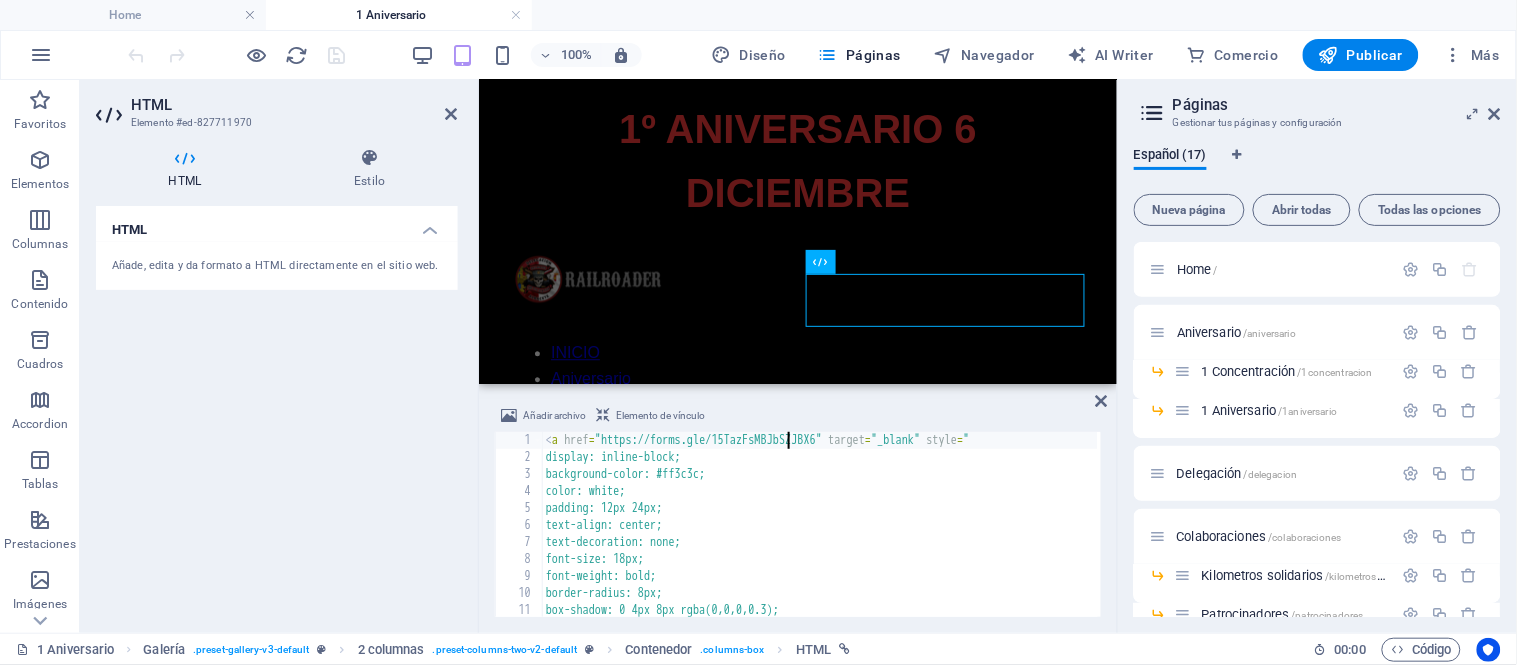 click on "< a   href = "https://forms.gle/15TazFsMBJbSZJBX6"   target = "_blank"   style = "   display: inline-block;   background-color: #ff3c3c;   color: white;   padding: 12px 24px;   text-align: center;   text-decoration: none;   font-size: 18px;   font-weight: bold;   border-radius: 8px;   box-shadow: 0 4px 8px rgba(0,0,0,0.3);   transition: background-color 0.3s ease;" at bounding box center [820, 541] 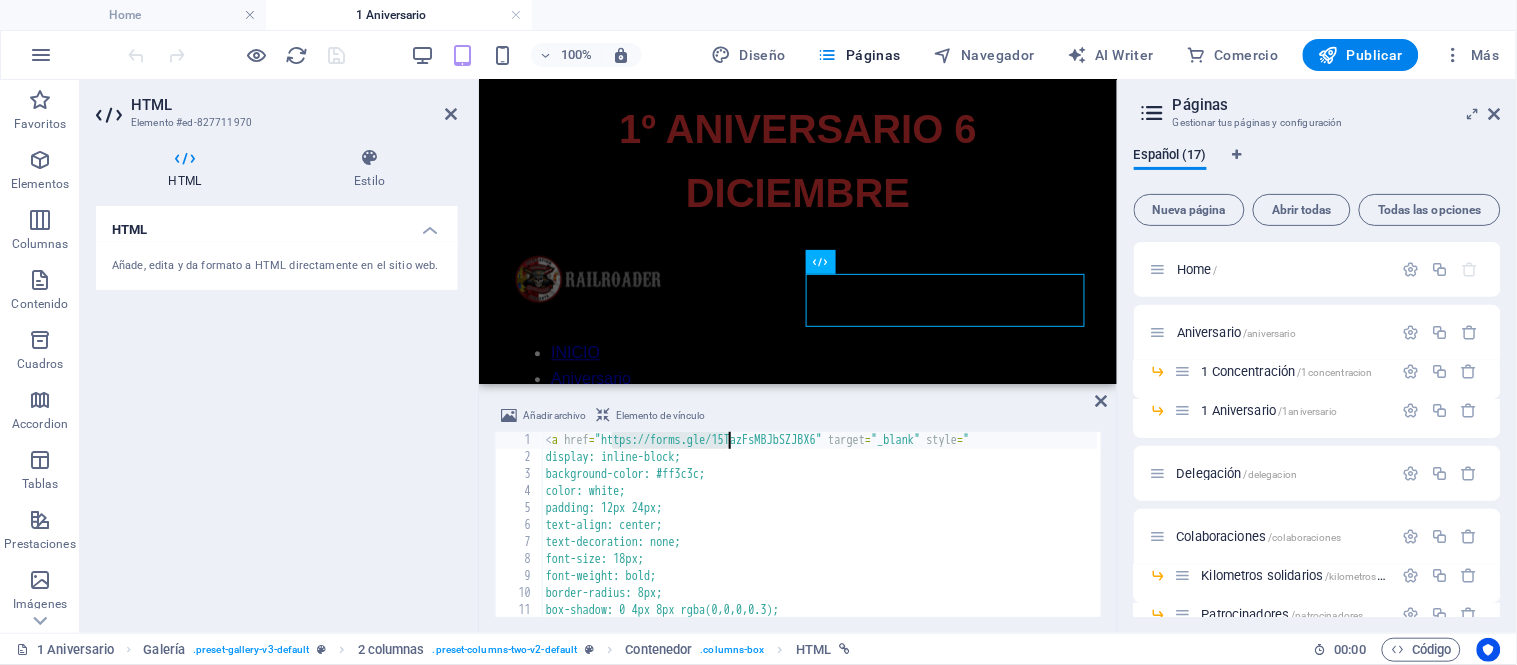 drag, startPoint x: 621, startPoint y: 440, endPoint x: 733, endPoint y: 435, distance: 112.11155 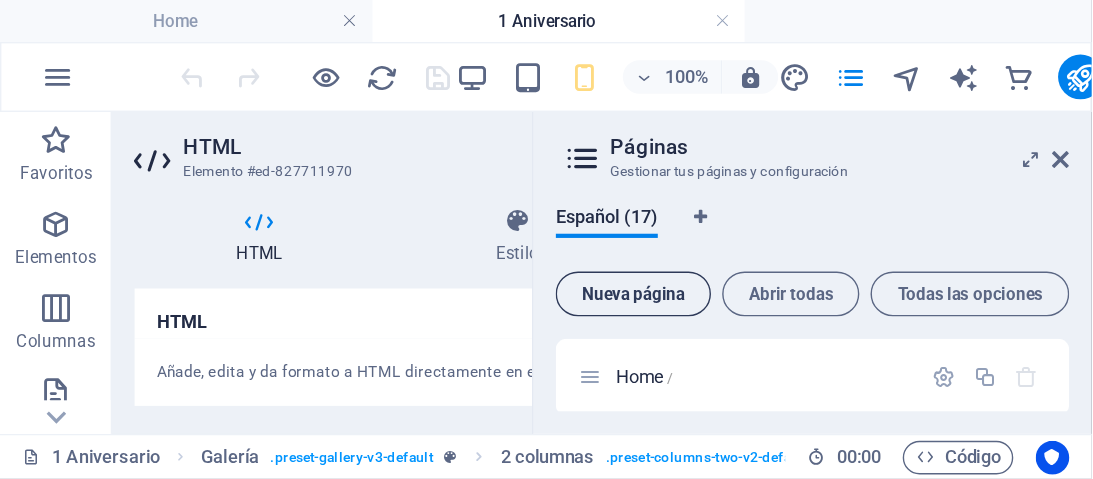scroll, scrollTop: 4484, scrollLeft: 0, axis: vertical 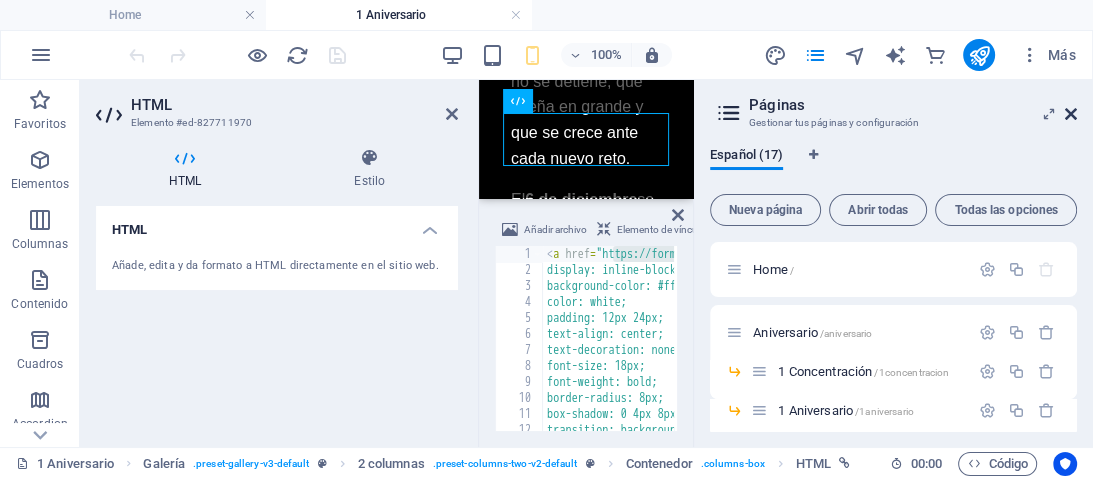 click at bounding box center [1071, 114] 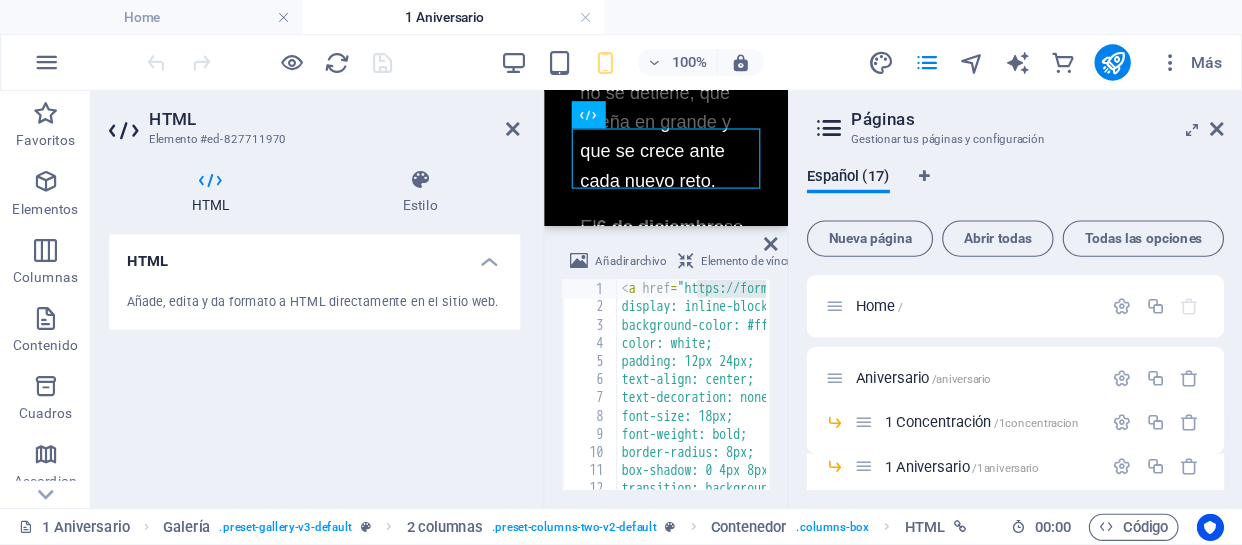 scroll, scrollTop: 1420, scrollLeft: 0, axis: vertical 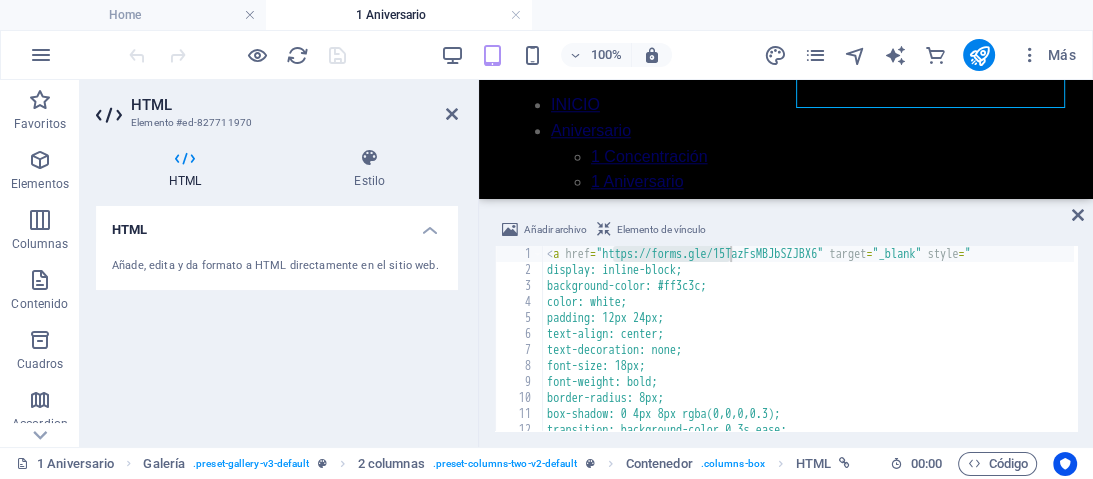 click on "< a   href = "https://forms.gle/15TazFsMBJbSZJBX6"   target = "_blank"   style = "   display: inline-block;   background-color: #ff3c3c;   color: white;   padding: 12px 24px;   text-align: center;   text-decoration: none;   font-size: 18px;   font-weight: bold;   border-radius: 8px;   box-shadow: 0 4px 8px rgba(0,0,0,0.3);   transition: background-color 0.3s ease;" at bounding box center [808, 338] 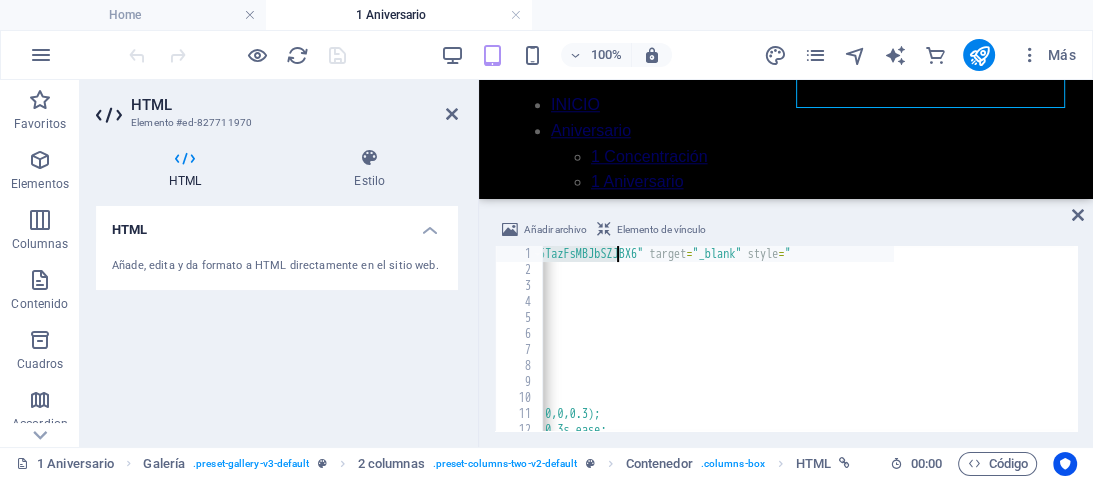 click on "< a   href = "https://forms.gle/15TazFsMBJbSZJBX6"   target = "_blank"   style = "   display: inline-block;   background-color: #ff3c3c;   color: white;   padding: 12px 24px;   text-align: center;   text-decoration: none;   font-size: 18px;   font-weight: bold;   border-radius: 8px;   box-shadow: 0 4px 8px rgba(0,0,0,0.3);   transition: background-color 0.3s ease;" at bounding box center (628, 347) 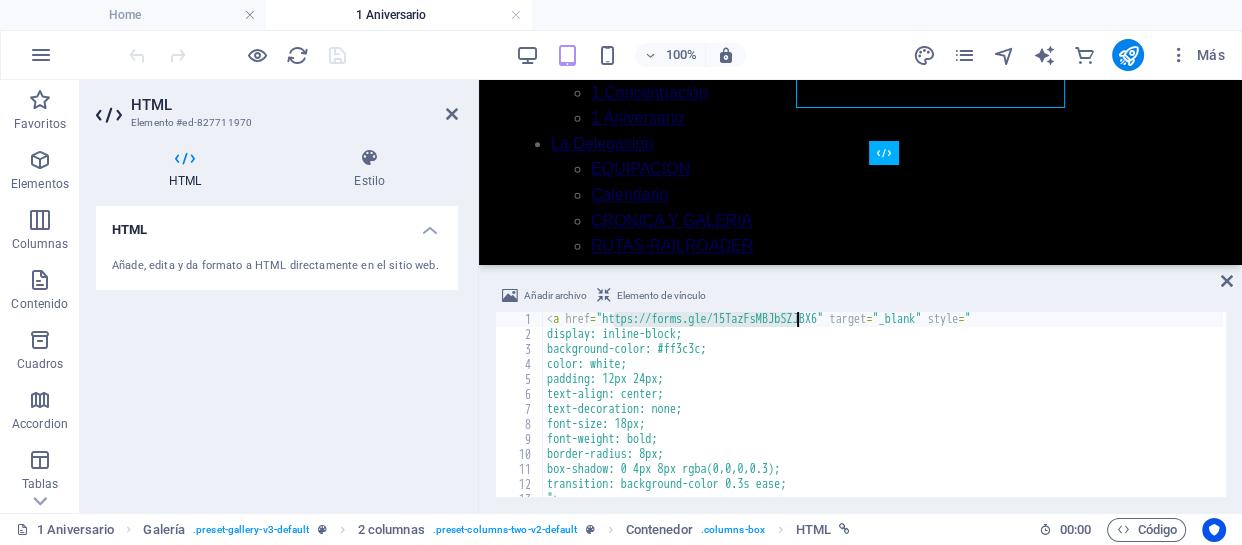 scroll, scrollTop: 1420, scrollLeft: 0, axis: vertical 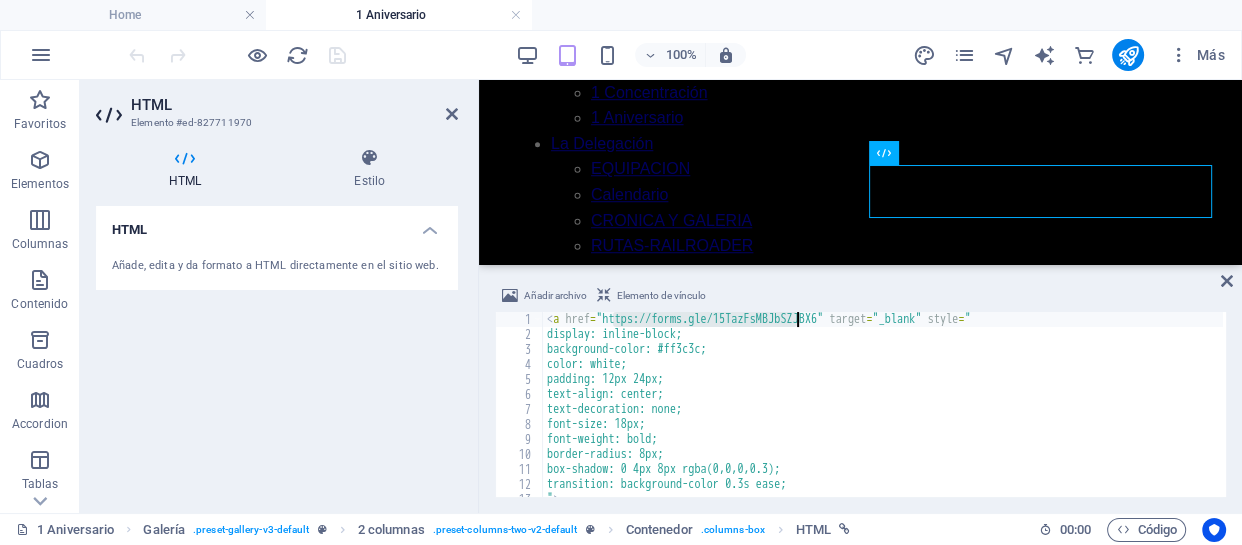click on "< a   href = "https://forms.gle/15TazFsMBJbSZJBX6"   target = "_blank"   style = "   display: inline-block;   background-color: #ff3c3c;   color: white;   padding: 12px 24px;   text-align: center;   text-decoration: none;   font-size: 18px;   font-weight: bold;   border-radius: 8px;   box-shadow: 0 4px 8px rgba(0,0,0,0.3);   transition: background-color 0.3s ease; " >   INSCRIPCIÓN" at bounding box center [883, 419] 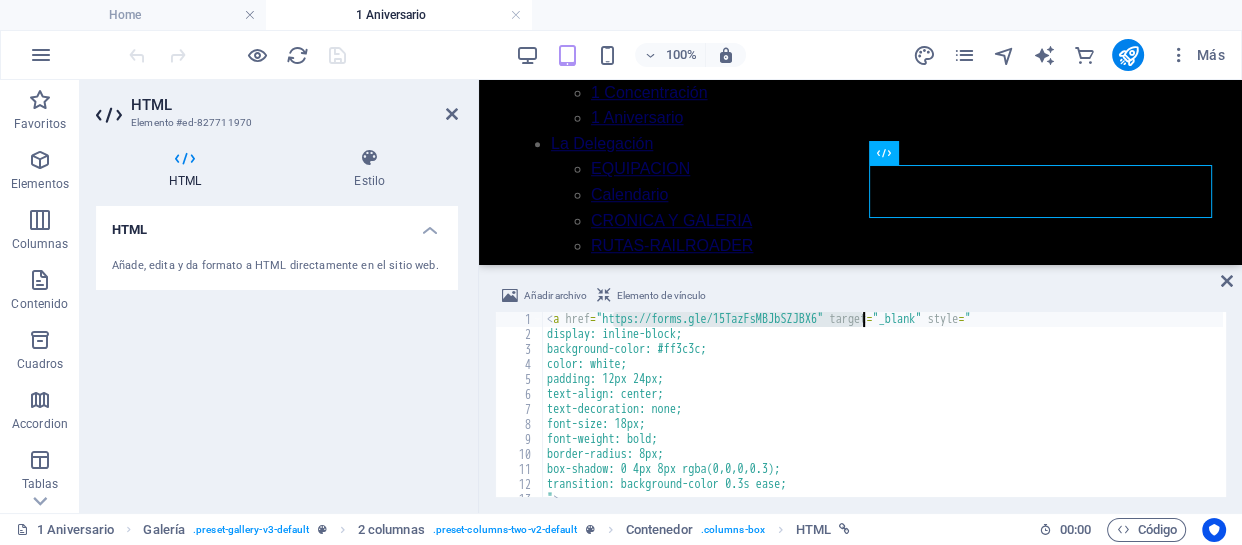 drag, startPoint x: 620, startPoint y: 319, endPoint x: 866, endPoint y: 319, distance: 246 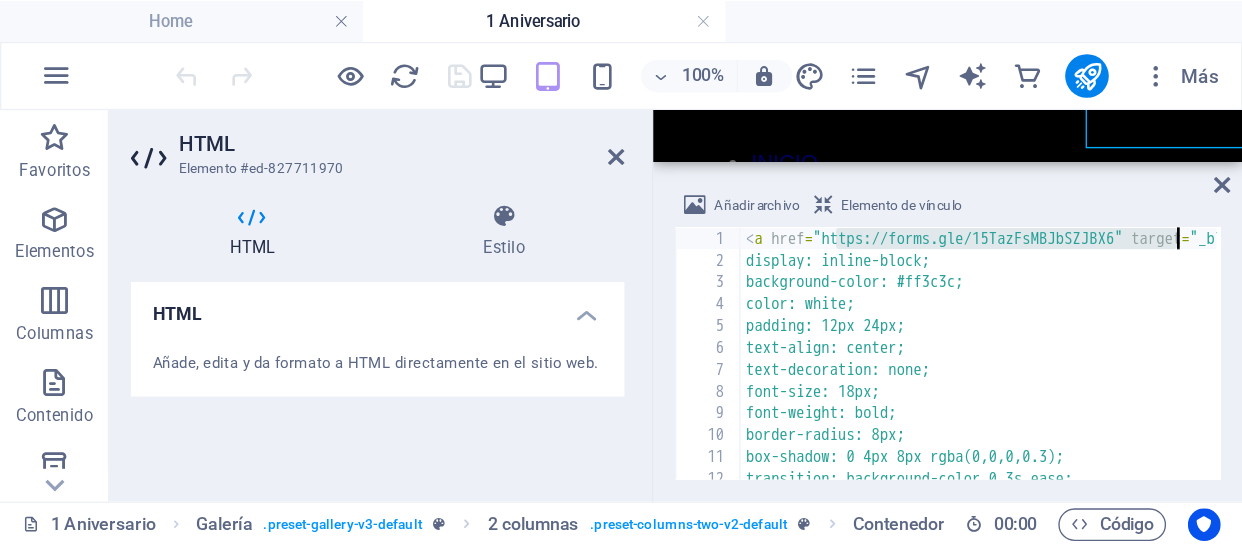 scroll, scrollTop: 3086, scrollLeft: 0, axis: vertical 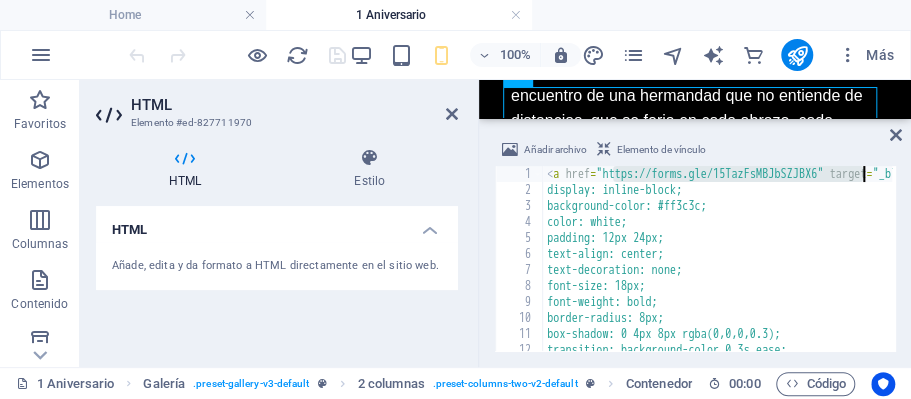 click on "< a   href = "https://forms.gle/15TazFsMBJbSZJBX6"   target = "_blank"   style = "   display: inline-block;   background-color: #ff3c3c;   color: white;   padding: 12px 24px;   text-align: center;   text-decoration: none;   font-size: 18px;   font-weight: bold;   border-radius: 8px;   box-shadow: 0 4px 8px rgba(0,0,0,0.3);   transition: background-color 0.3s ease; " >" at bounding box center [800, 274] 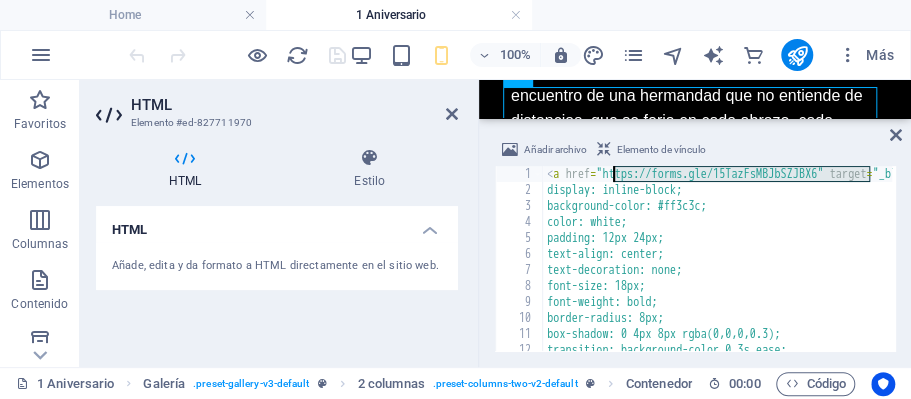 drag, startPoint x: 870, startPoint y: 178, endPoint x: 615, endPoint y: 182, distance: 255.03137 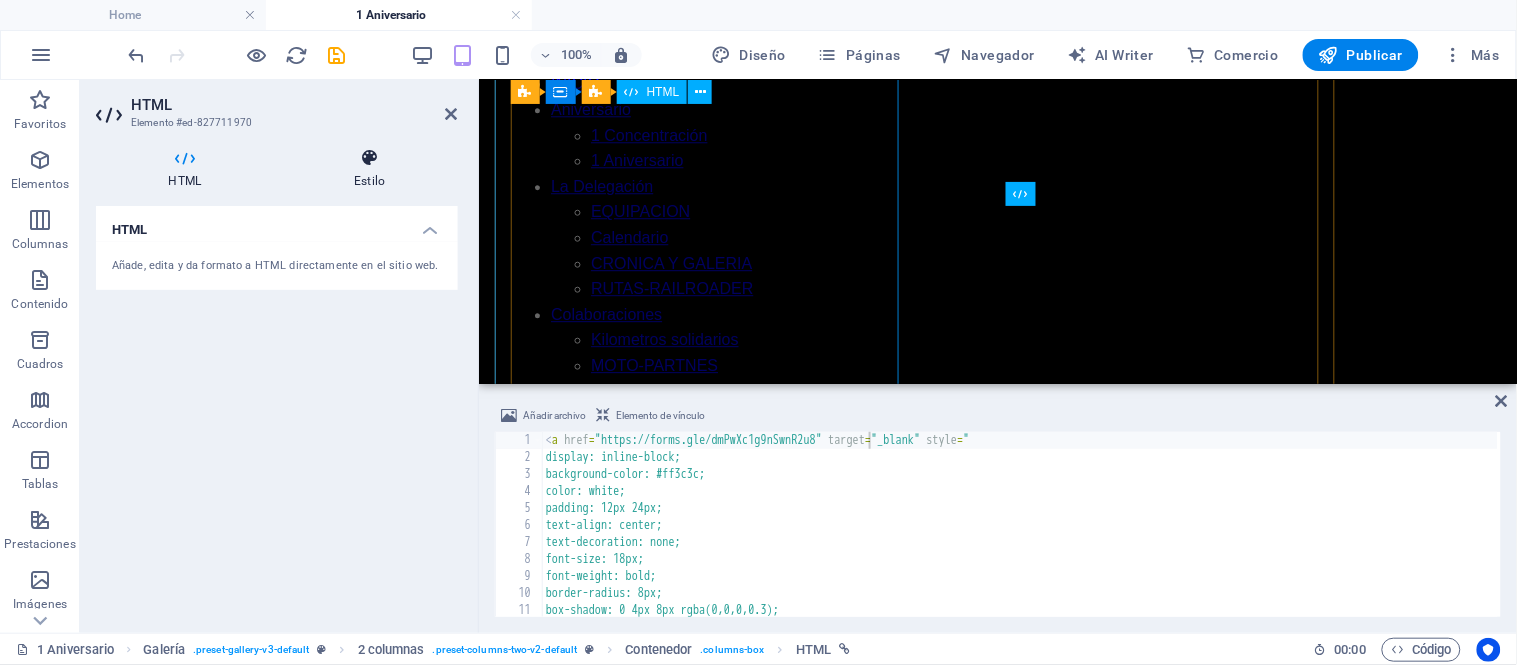 scroll, scrollTop: 1695, scrollLeft: 0, axis: vertical 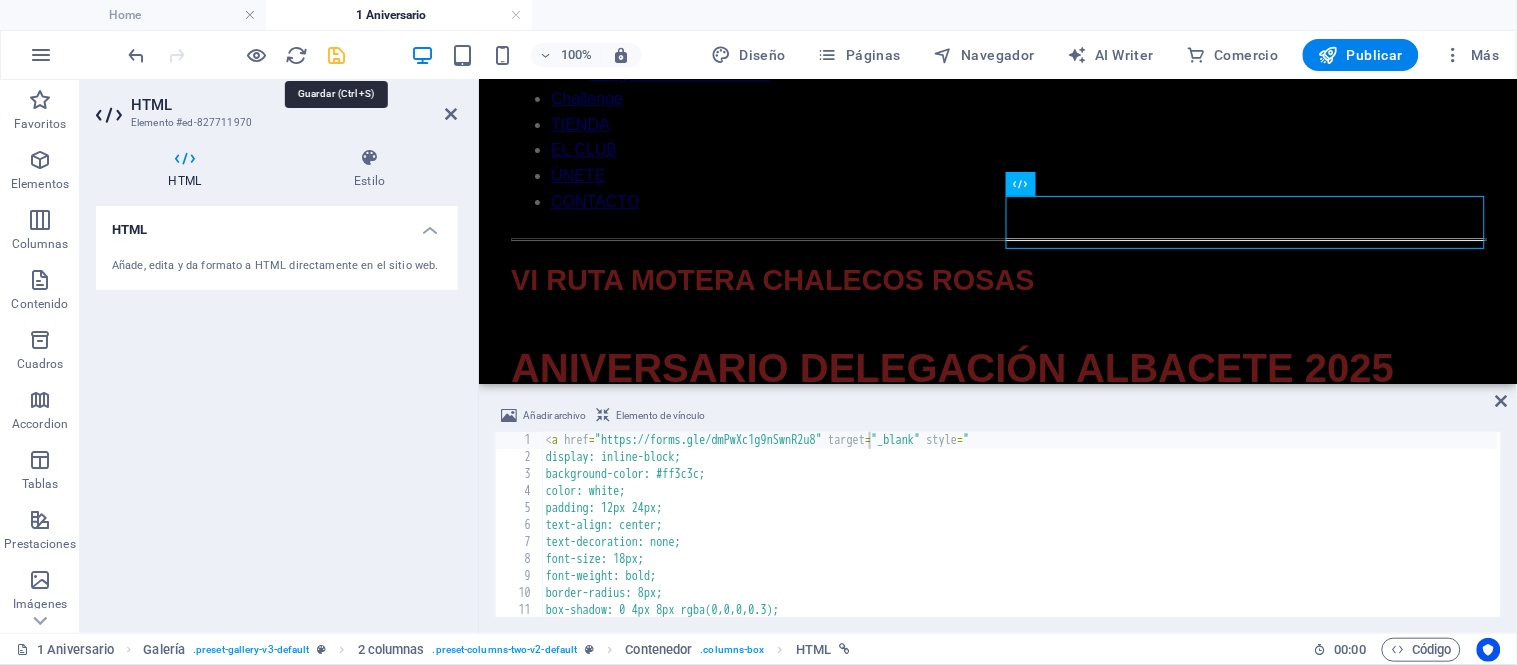 click at bounding box center [337, 55] 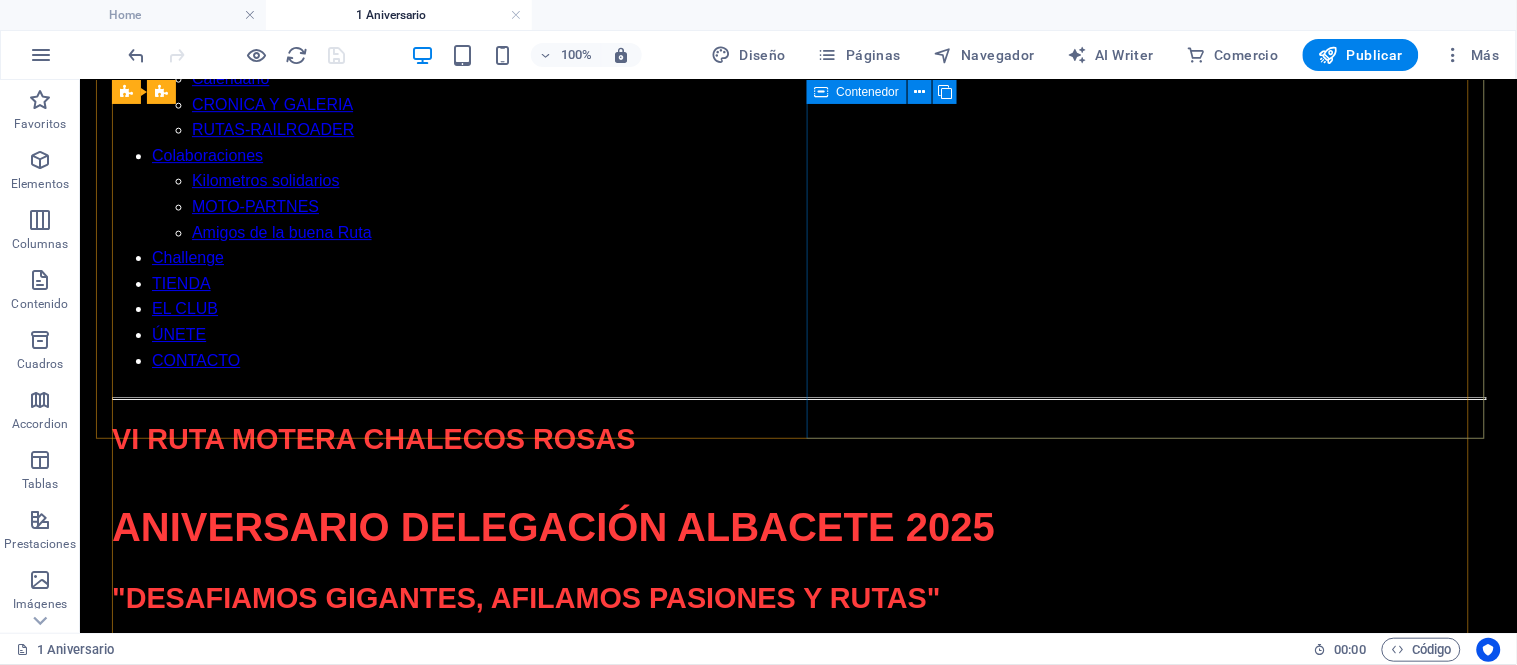scroll, scrollTop: 1697, scrollLeft: 0, axis: vertical 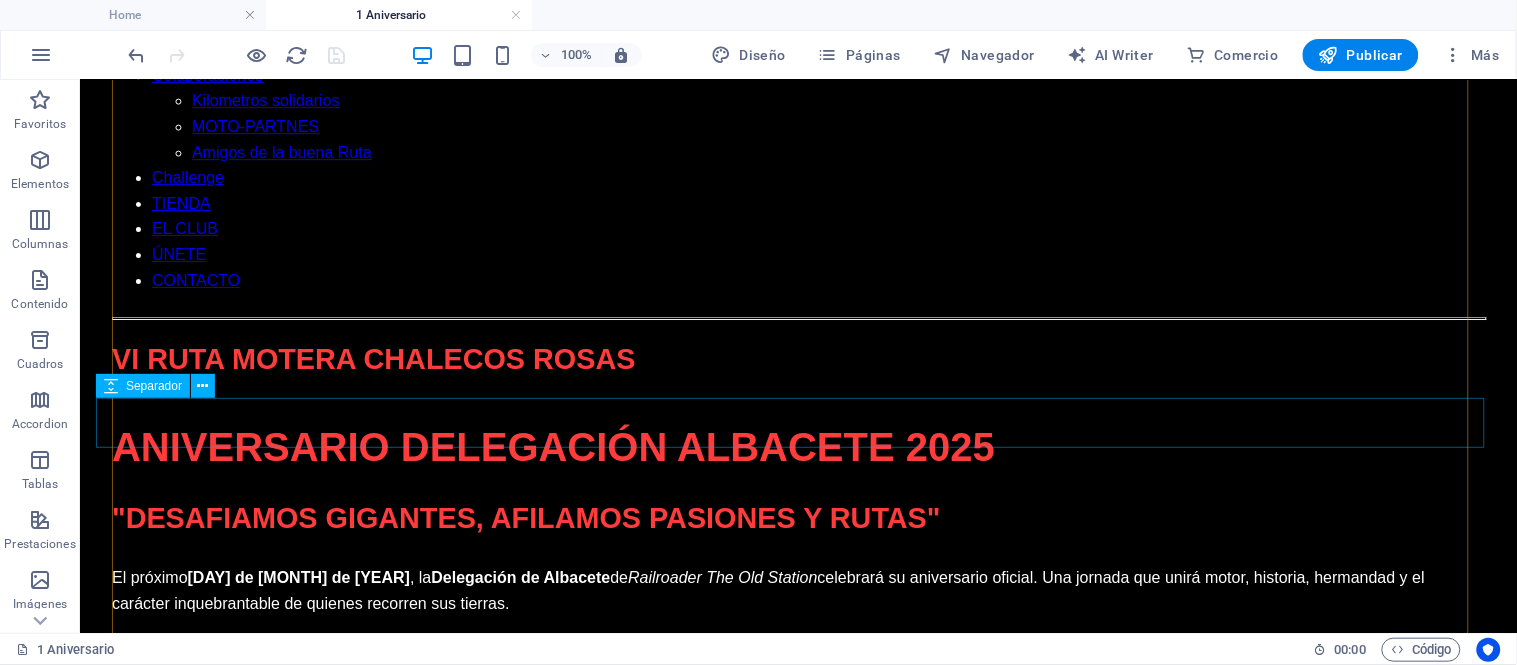 click at bounding box center [797, 1886] 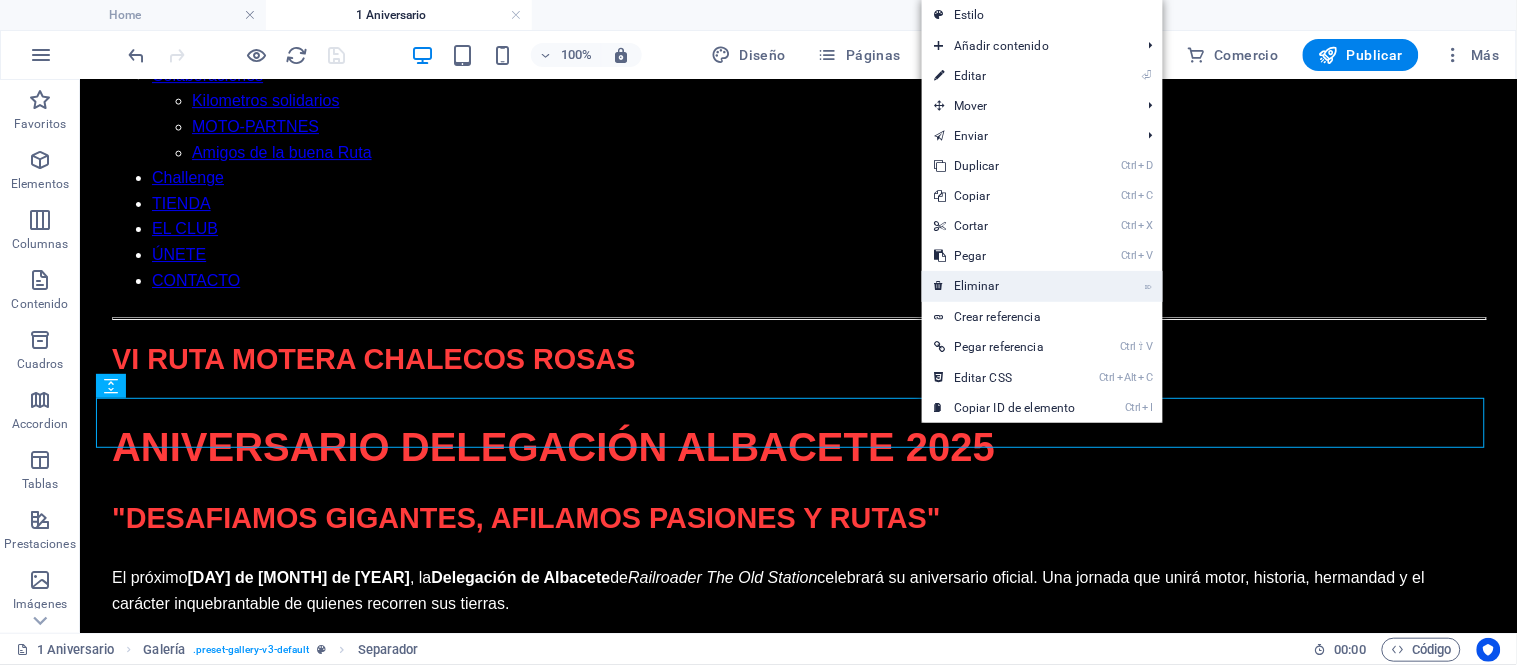 click on "⌦  Eliminar" at bounding box center (1005, 286) 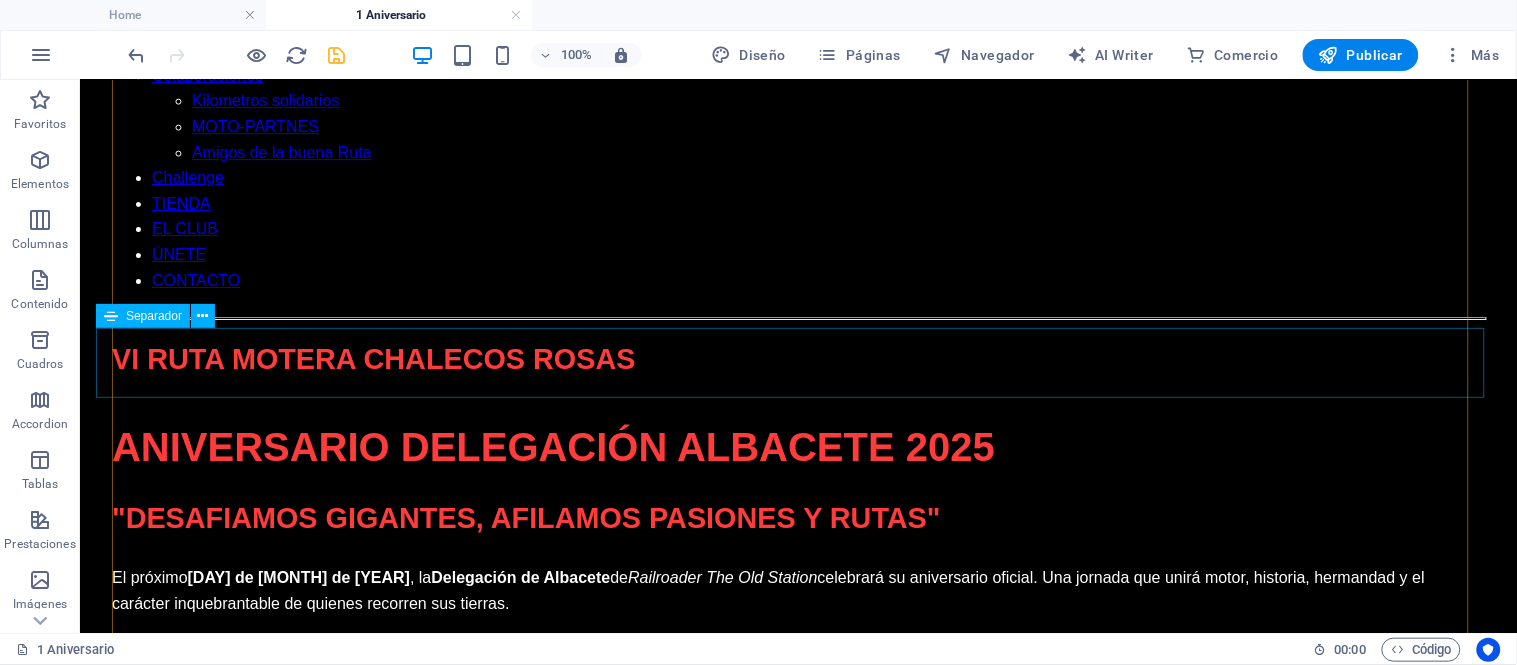 click at bounding box center [797, 1827] 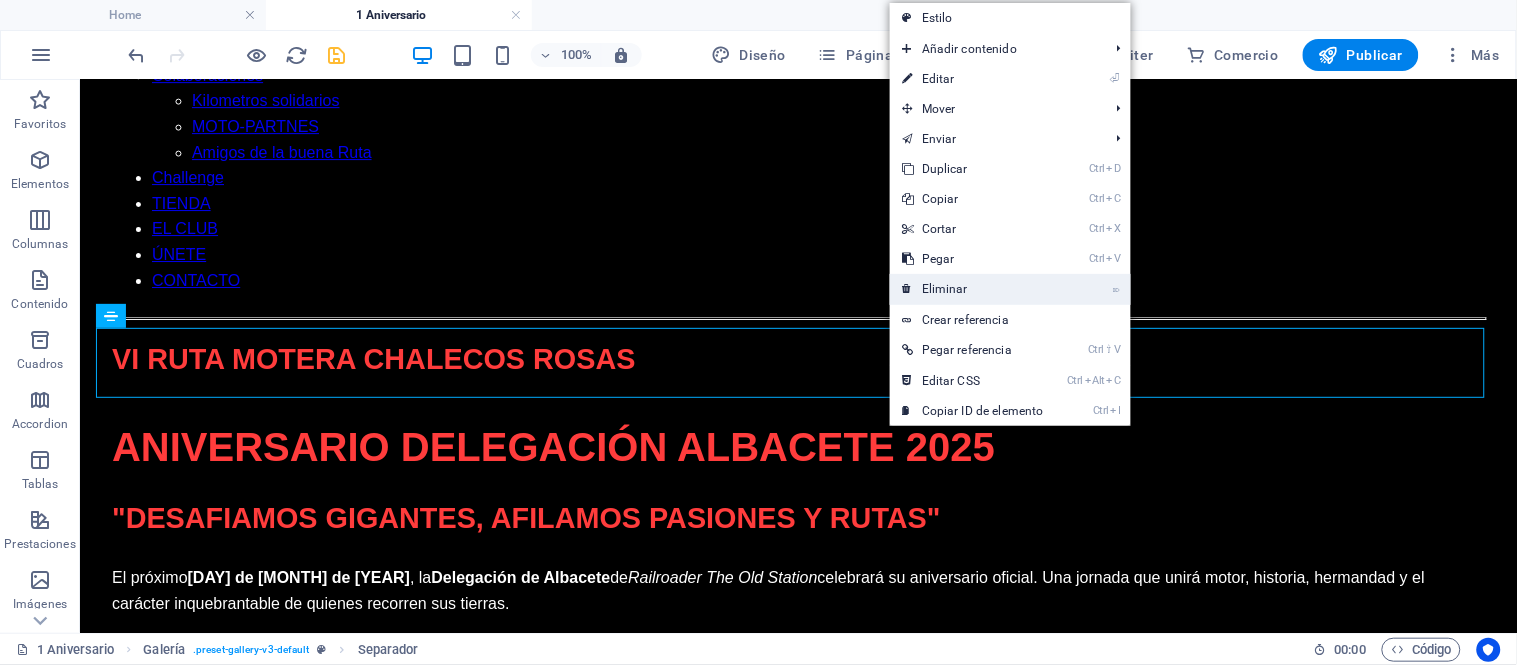 click on "⌦  Eliminar" at bounding box center [973, 289] 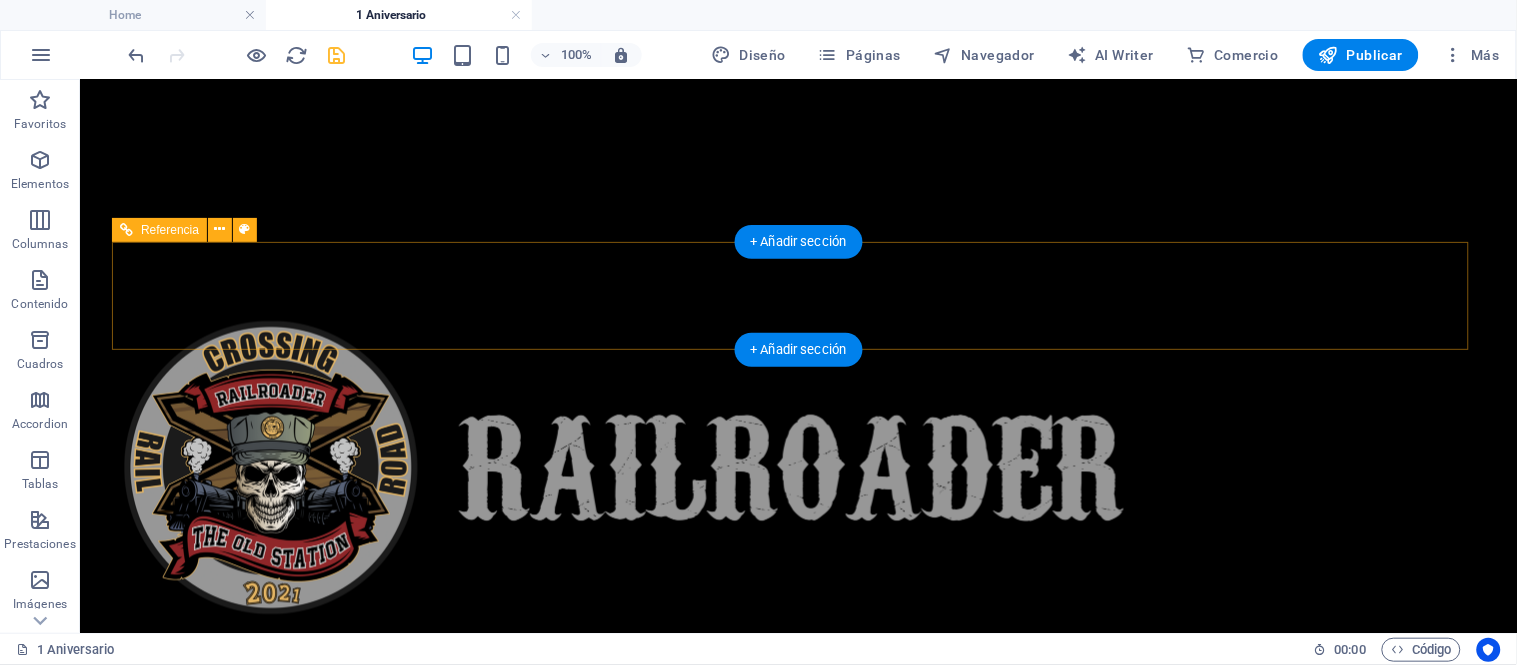 scroll, scrollTop: 666, scrollLeft: 0, axis: vertical 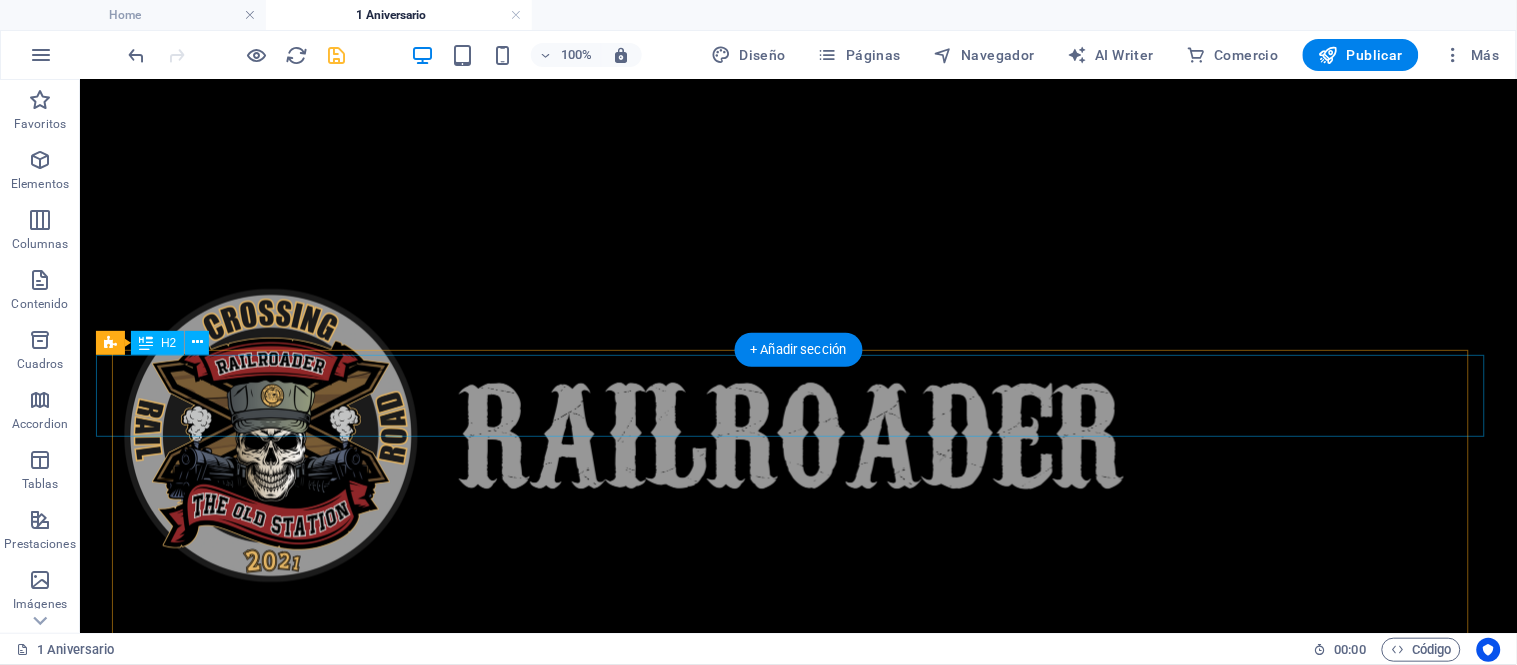 click on "VI Ruta Motera Chalecos Rosas" at bounding box center (797, 1389) 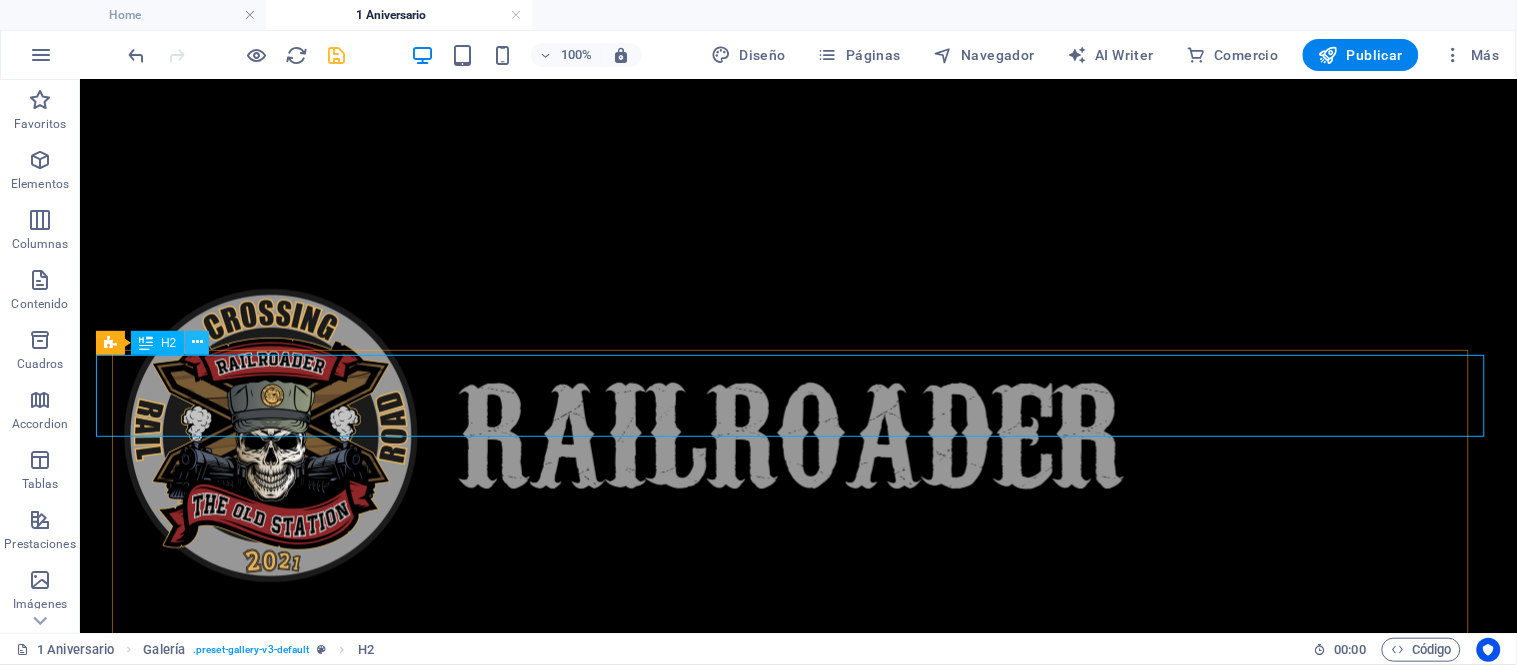 click at bounding box center [197, 342] 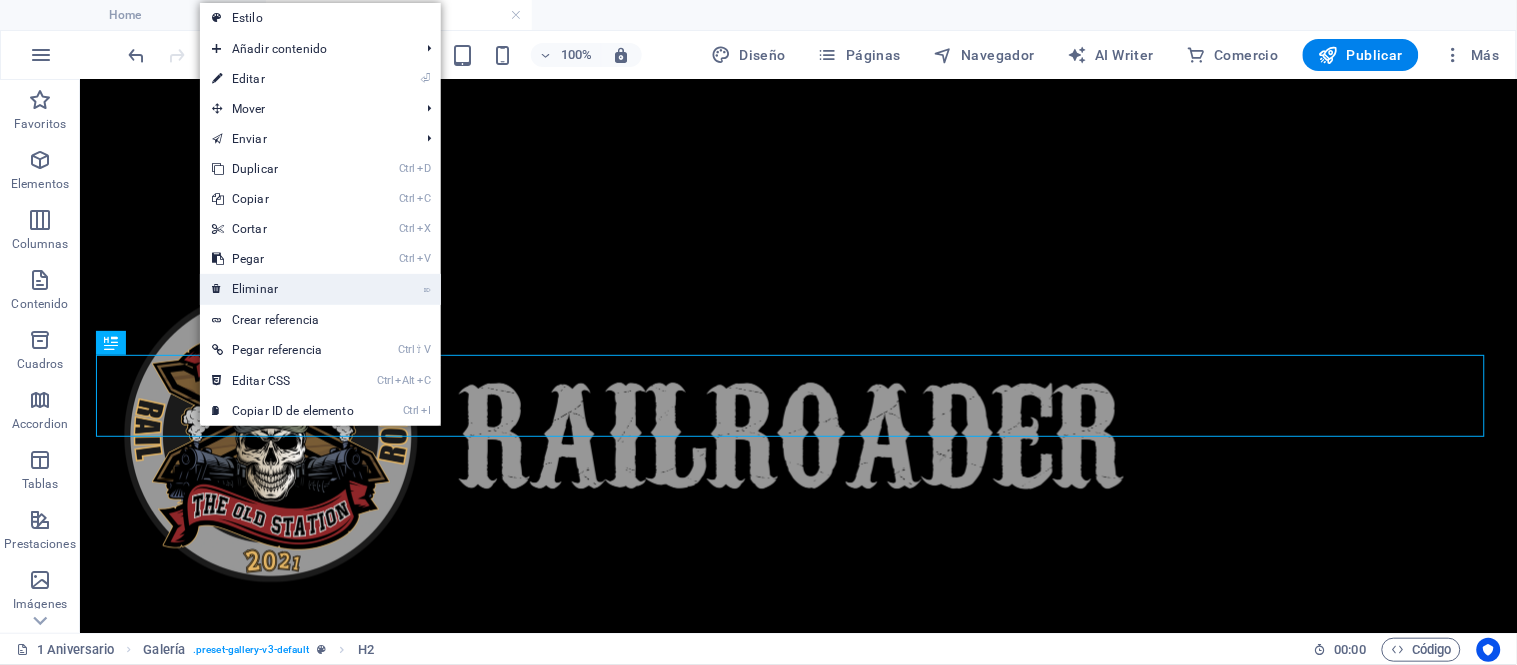click on "⌦  Eliminar" at bounding box center [283, 289] 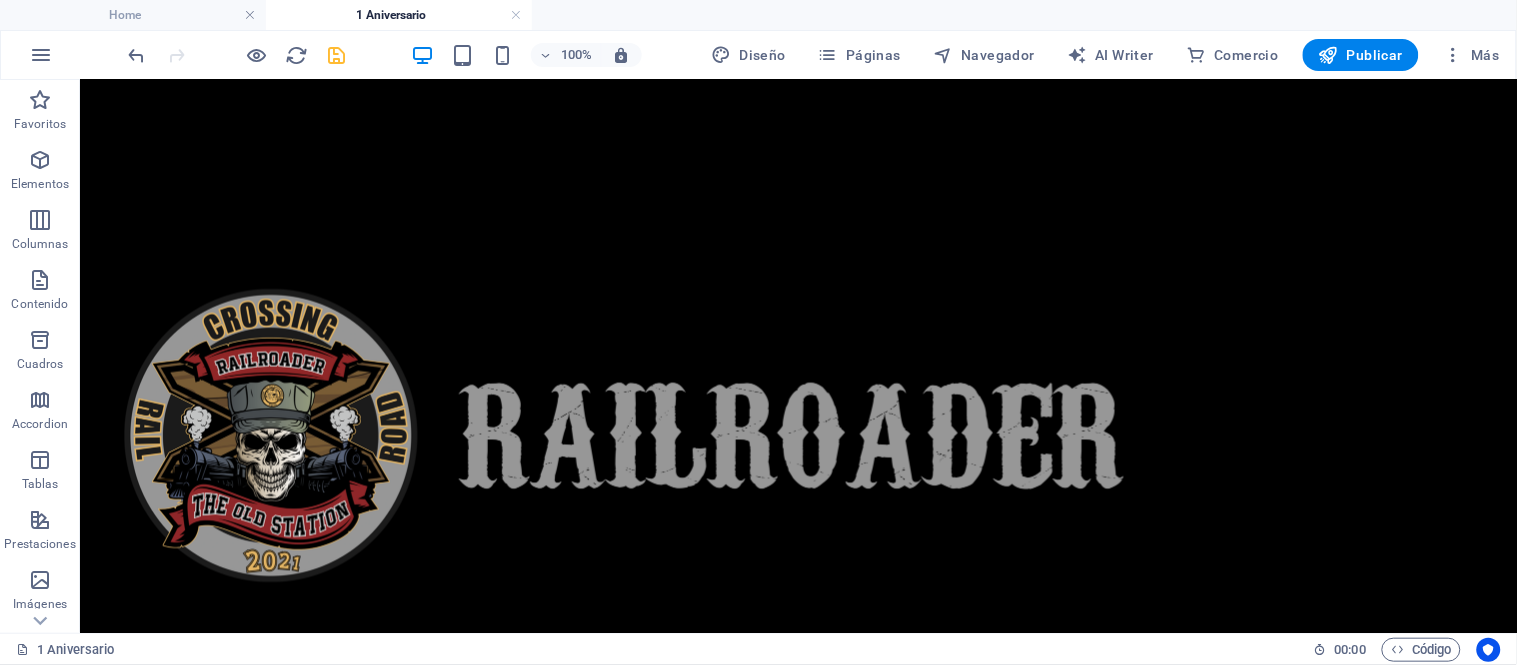 click on "1º Aniversario 6 diciembre INICIO Aniversario 1 Concentración 1 Aniversario La Delegación EQUIPACION Calendario CRONICA Y GALERIA RUTAS-RAILROADER Colaboraciones Kilometros solidarios MOTO-PARTNES Amigos de la buena Ruta Challenge TIENDA EL CLUB ÚNETE CONTACTO
Aniversario Delegación Albacete 2025 | Railroader The Old Station
Aniversario Delegación Albacete 2025
"Desafiamos gigantes, afilamos pasiones y rutas"
El próximo  6 de diciembre de 2025 , la  Delegación de Albacete  de  Railroader The Old Station  celebrará su aniversario oficial. Una jornada que unirá motor, historia, hermandad y el carácter inquebrantable de quienes recorren sus tierras.
Desde las llanuras infinitas hasta las rutas que serpentean entre molinos y fortalezas, Albacete se alza como territorio de gigantes. Y ahí, sobre el asfalto, vibra nuestra pasión: el rugido del motor se mezcla con el viento que sopla desde la Mancha.
El  6 de diciembre" at bounding box center [797, 23094] 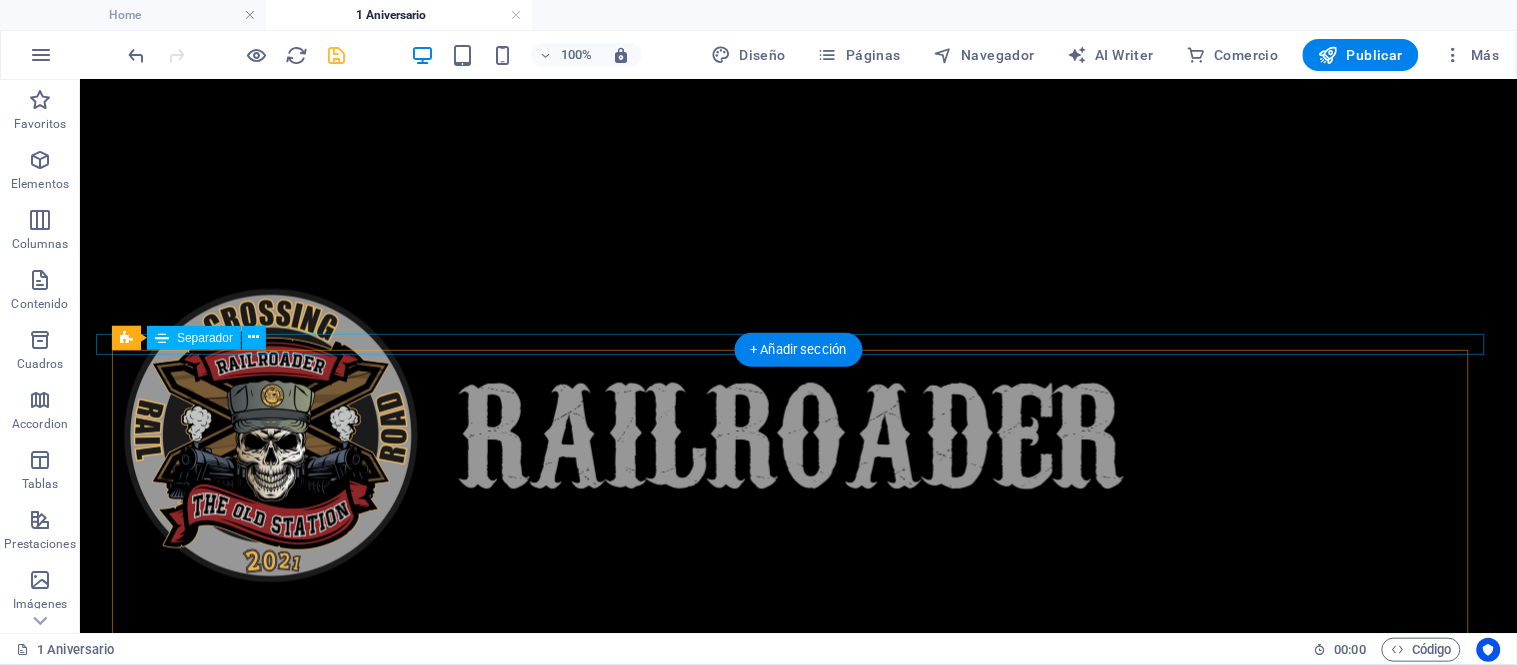 click at bounding box center (797, 1348) 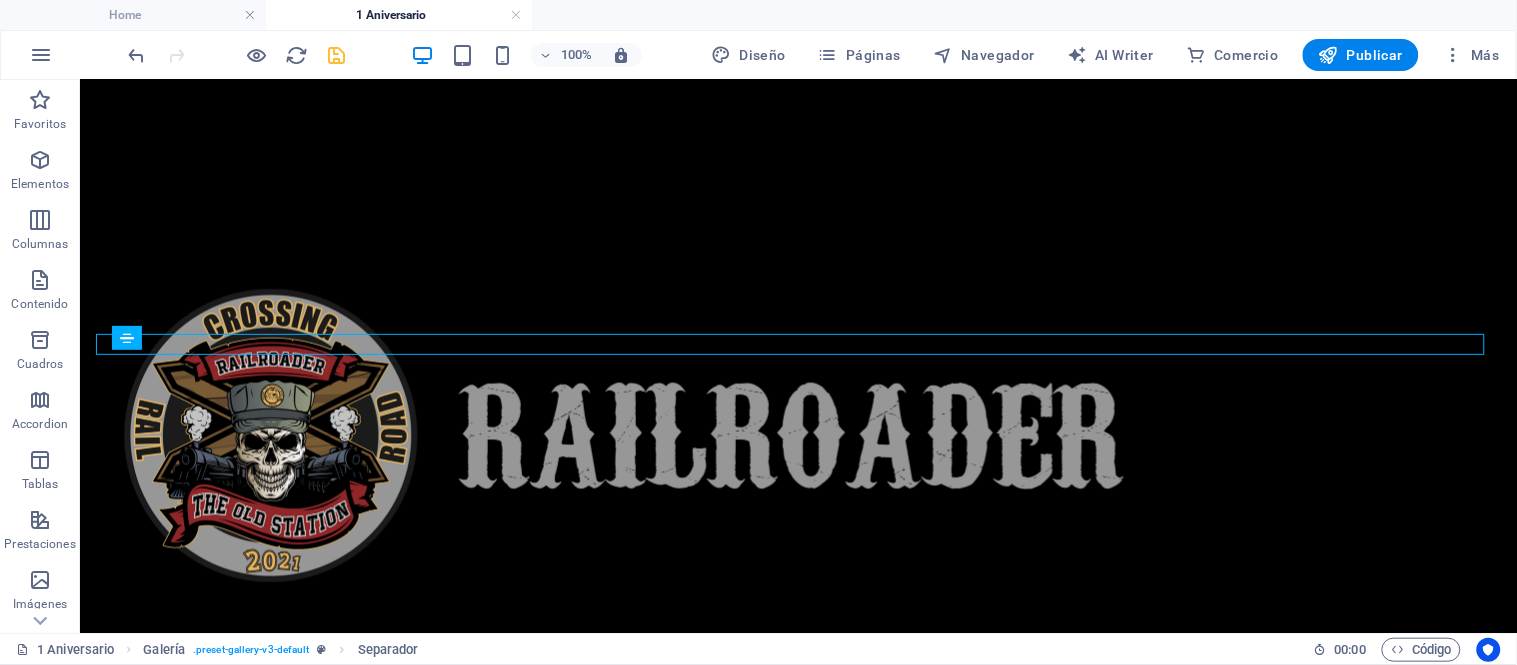 drag, startPoint x: 96, startPoint y: 343, endPoint x: 729, endPoint y: 341, distance: 633.0032 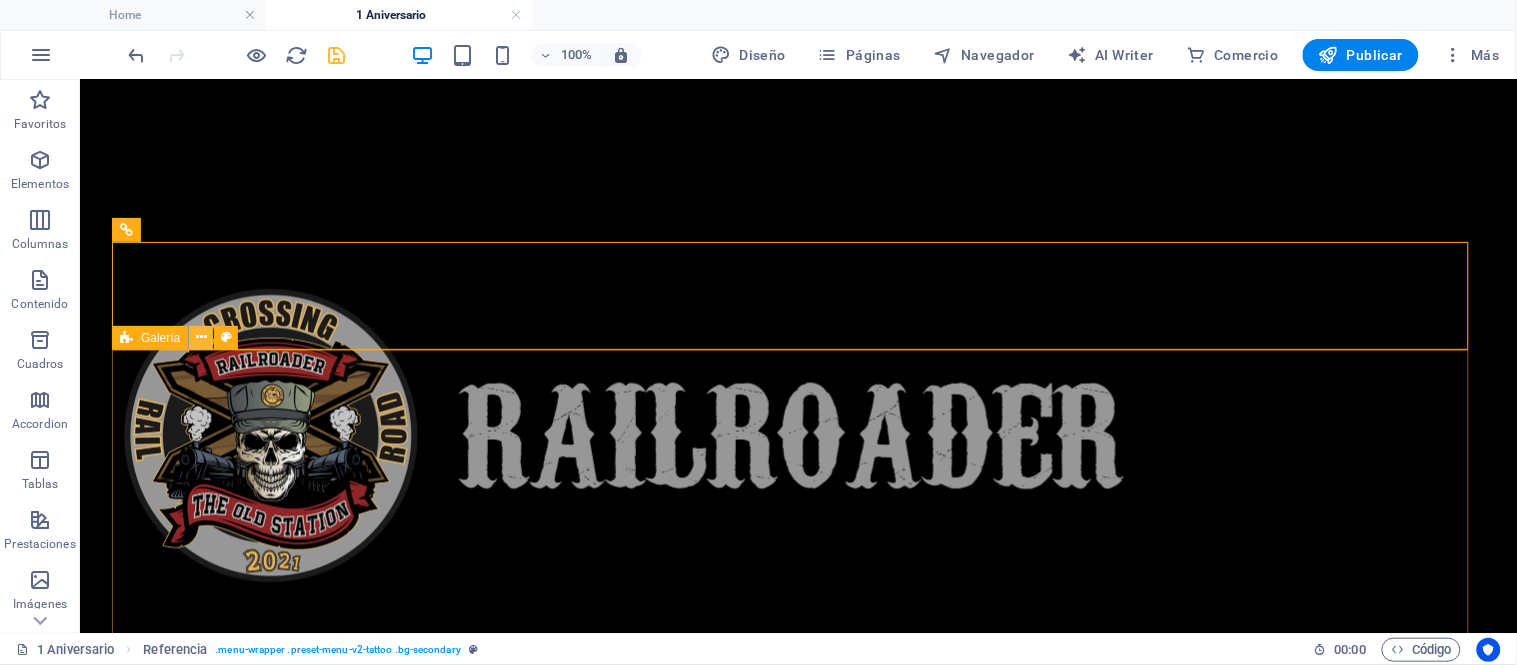 click at bounding box center (201, 337) 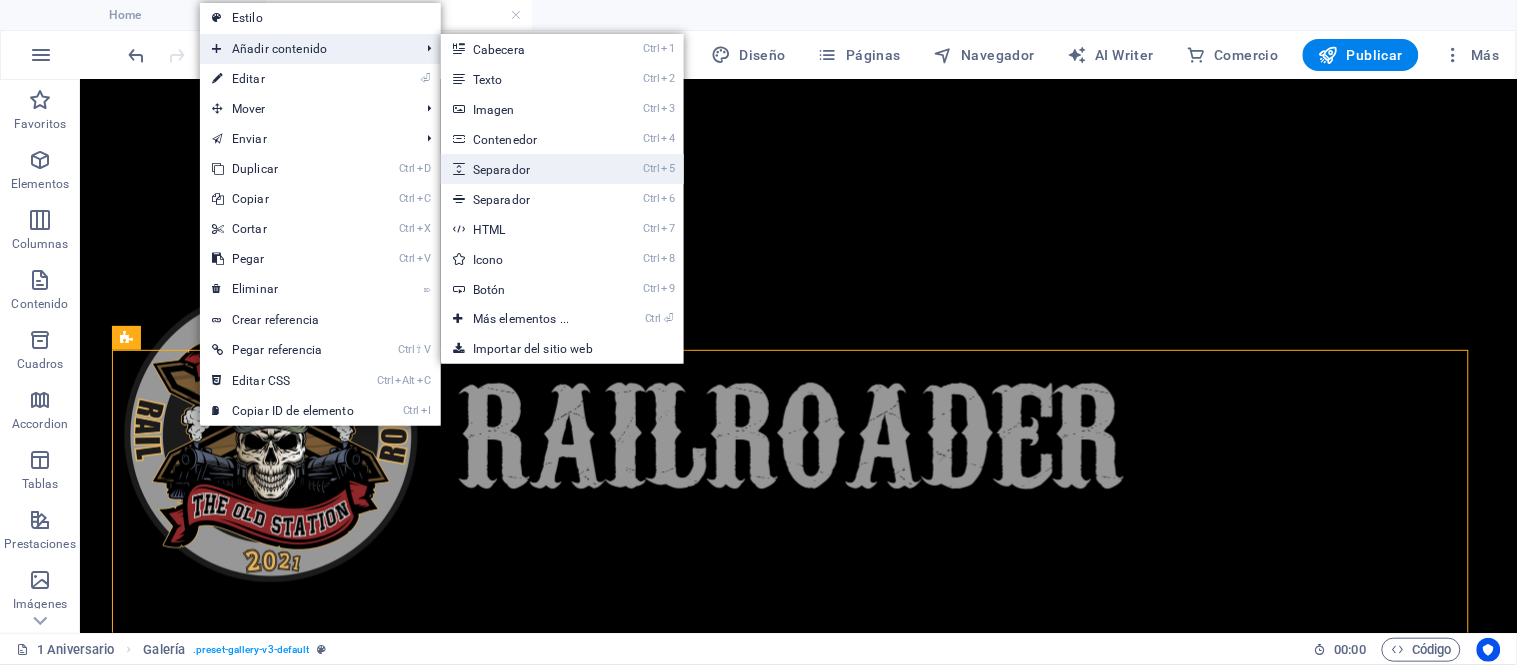 click on "Ctrl 5  Separador" at bounding box center [525, 169] 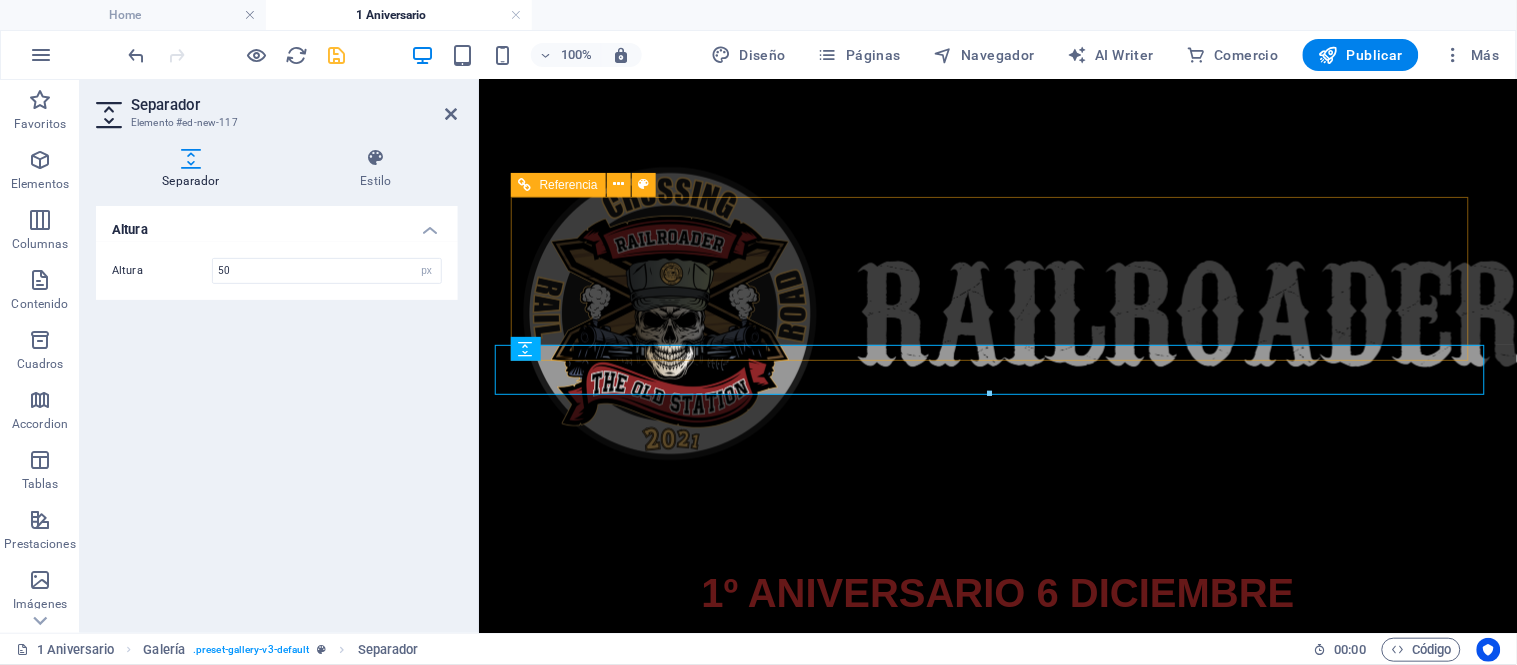 scroll, scrollTop: 777, scrollLeft: 0, axis: vertical 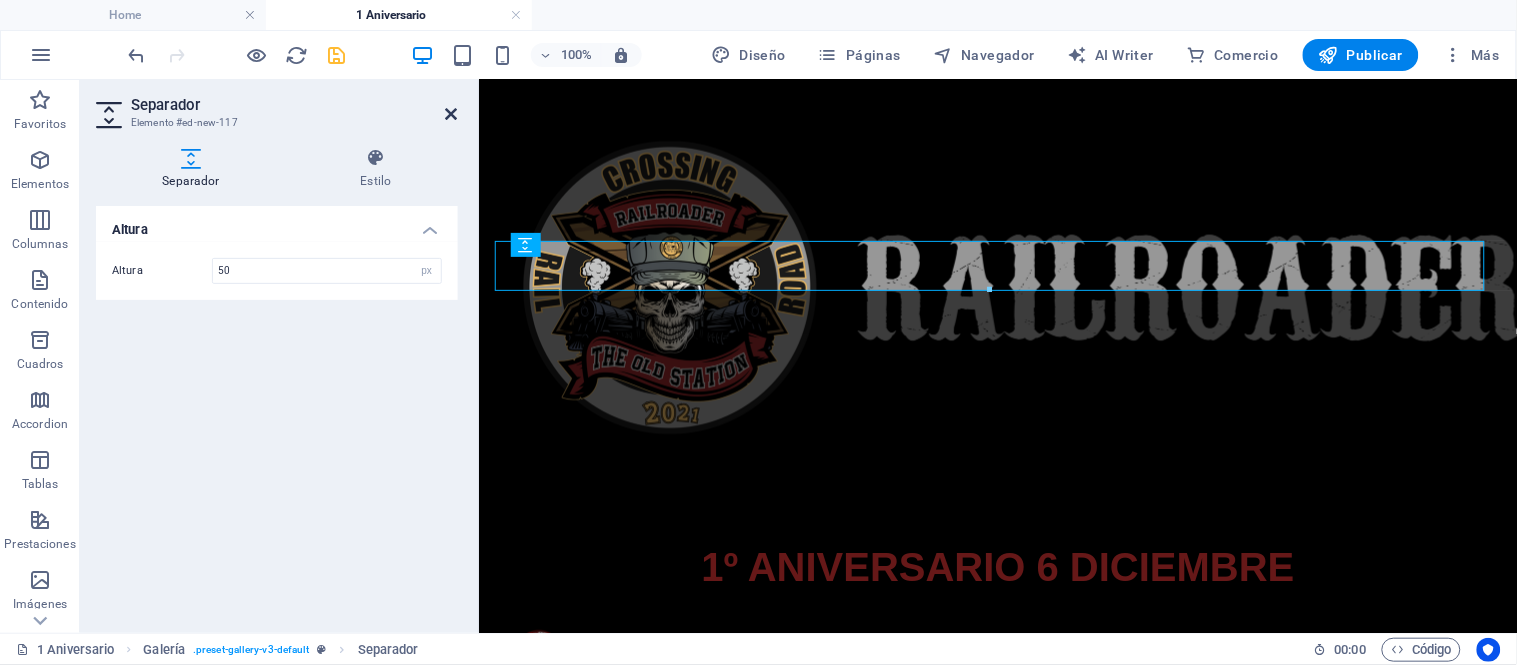 click at bounding box center [452, 114] 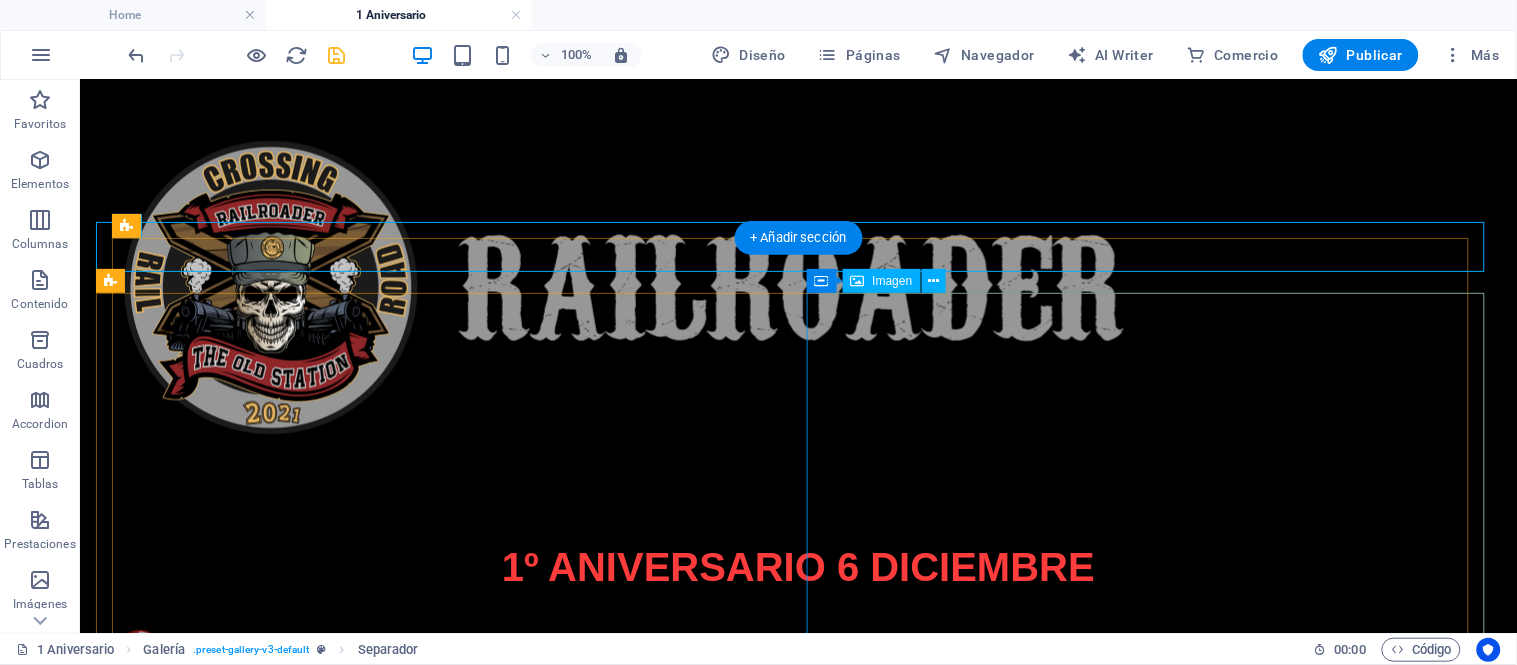 click at bounding box center [797, 2182] 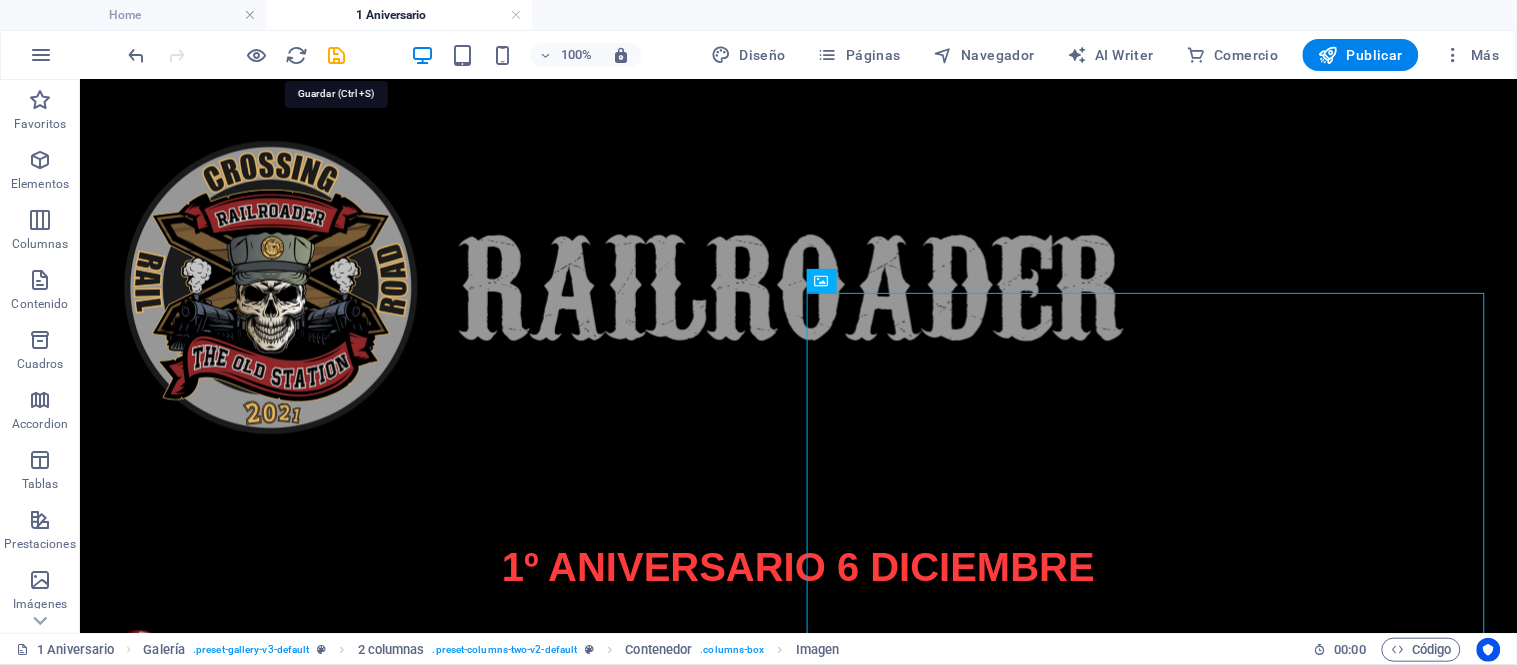 click at bounding box center (337, 55) 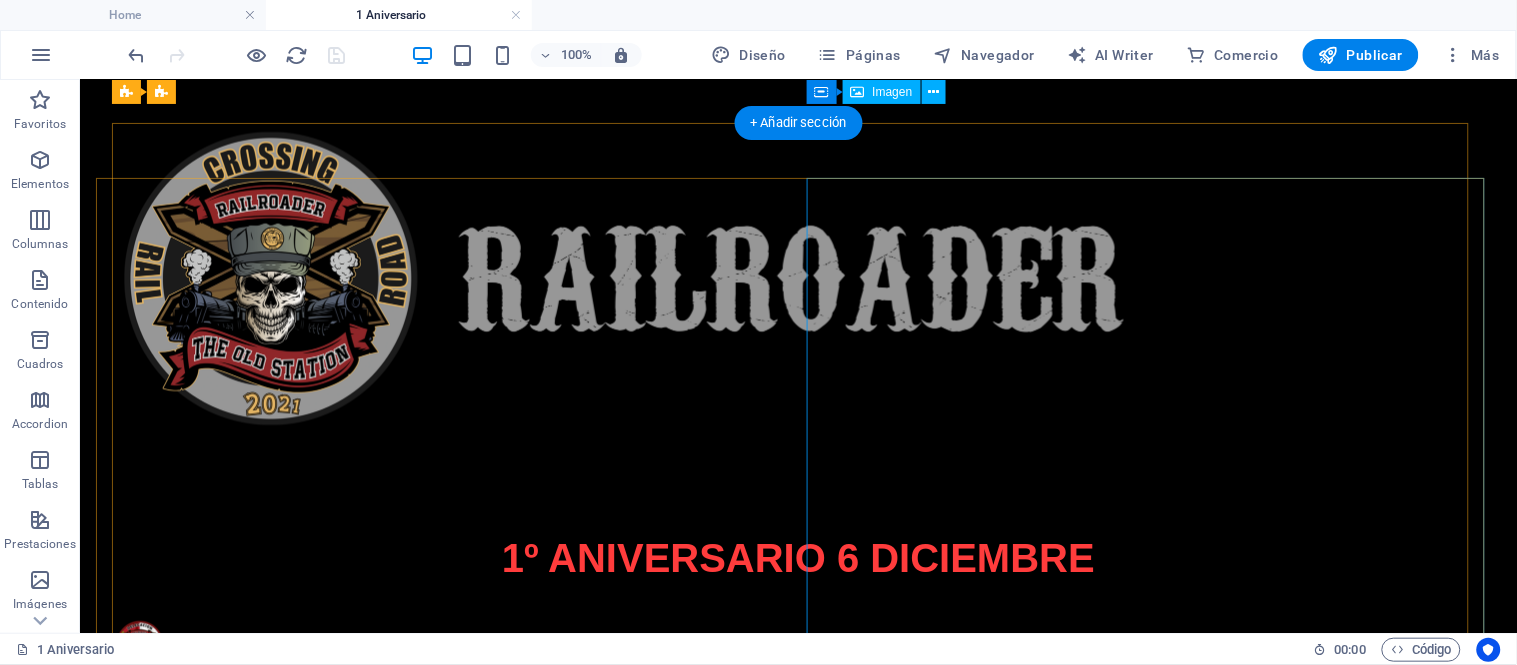 scroll, scrollTop: 777, scrollLeft: 0, axis: vertical 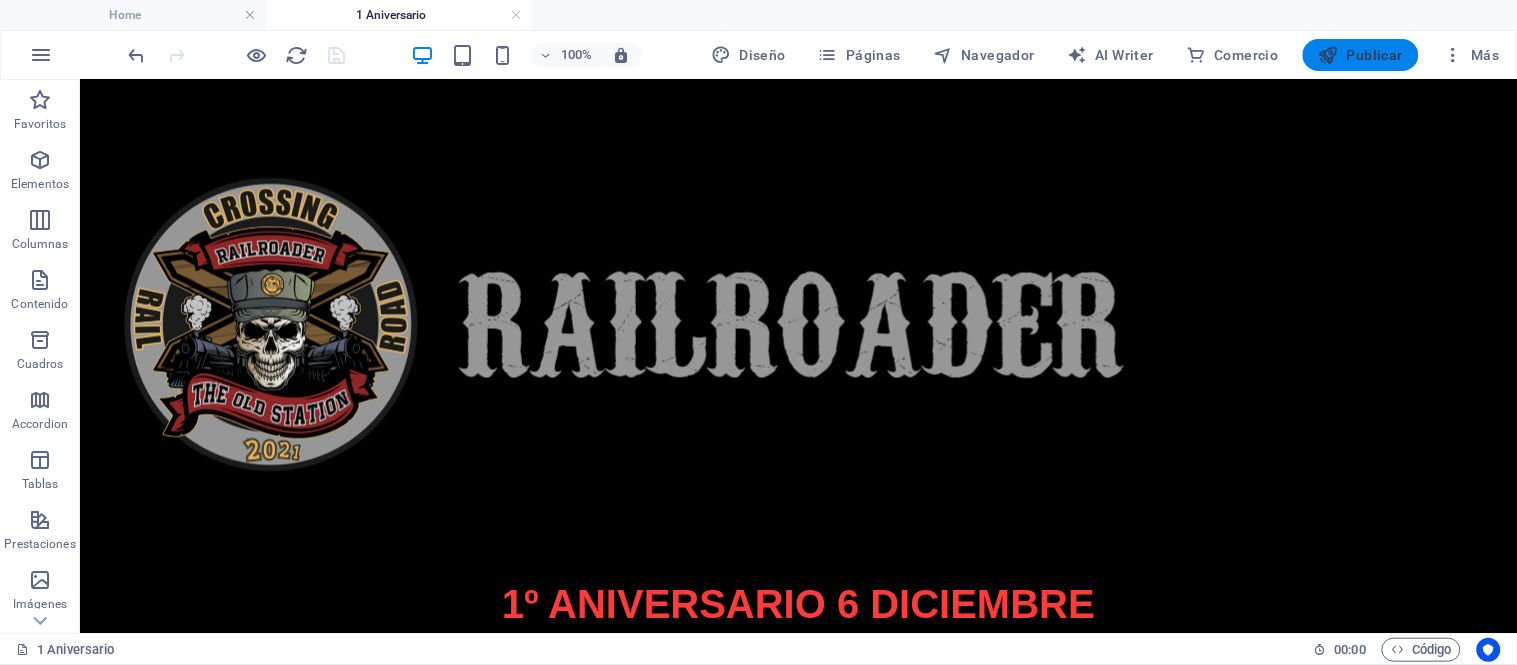 click on "Publicar" at bounding box center [1361, 55] 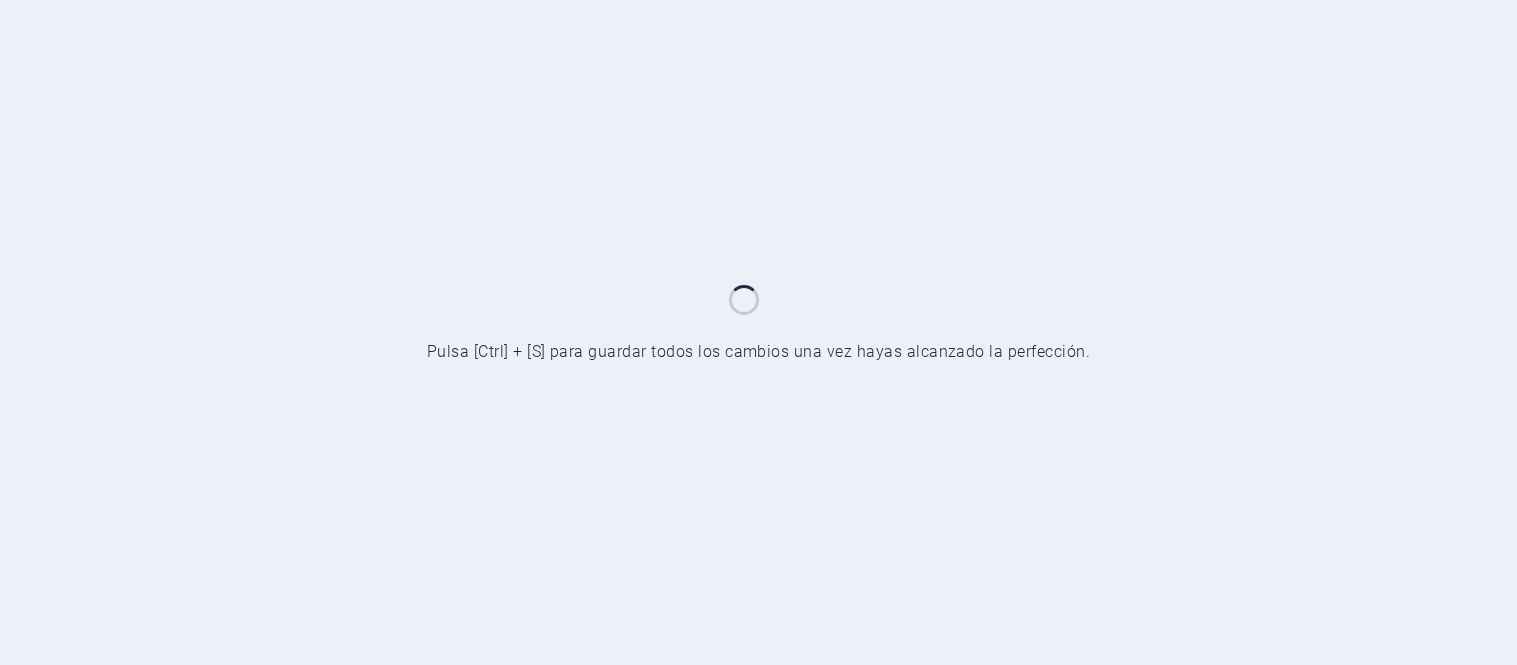 scroll, scrollTop: 0, scrollLeft: 0, axis: both 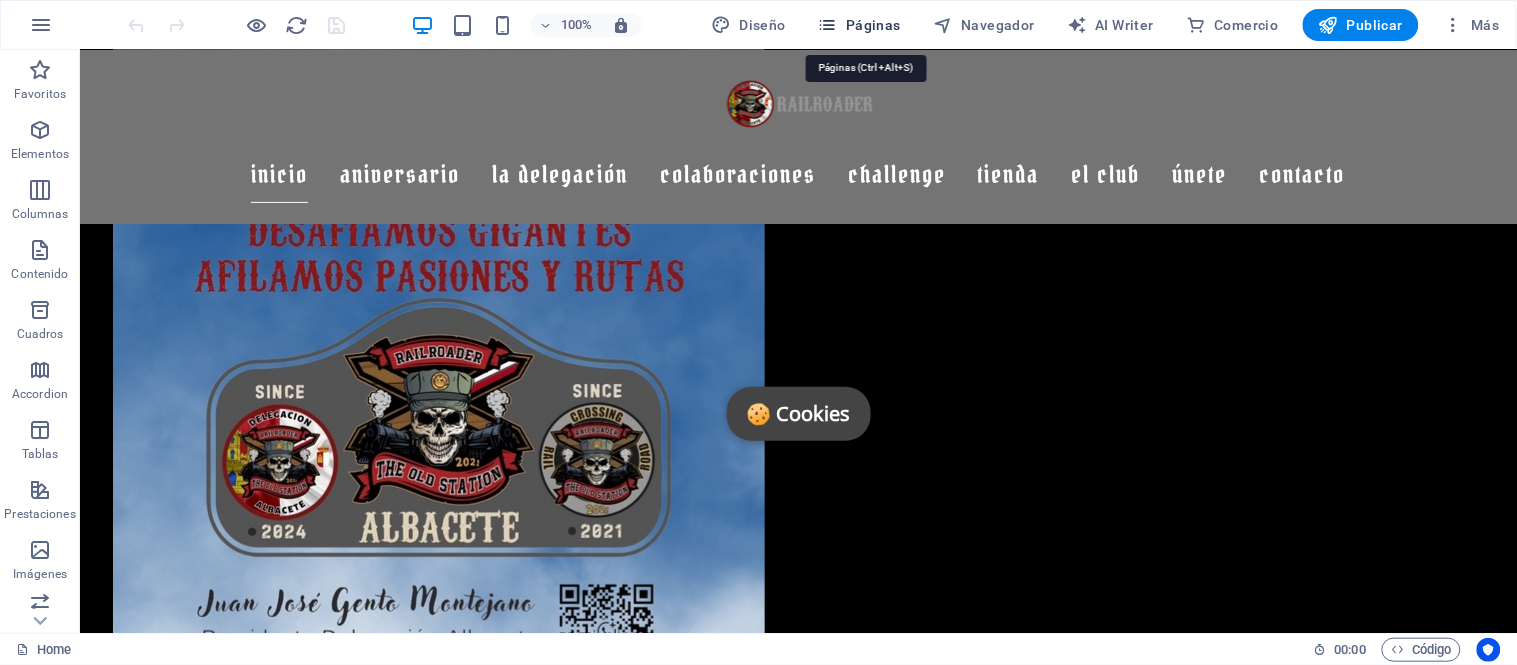 click on "Páginas" at bounding box center [859, 25] 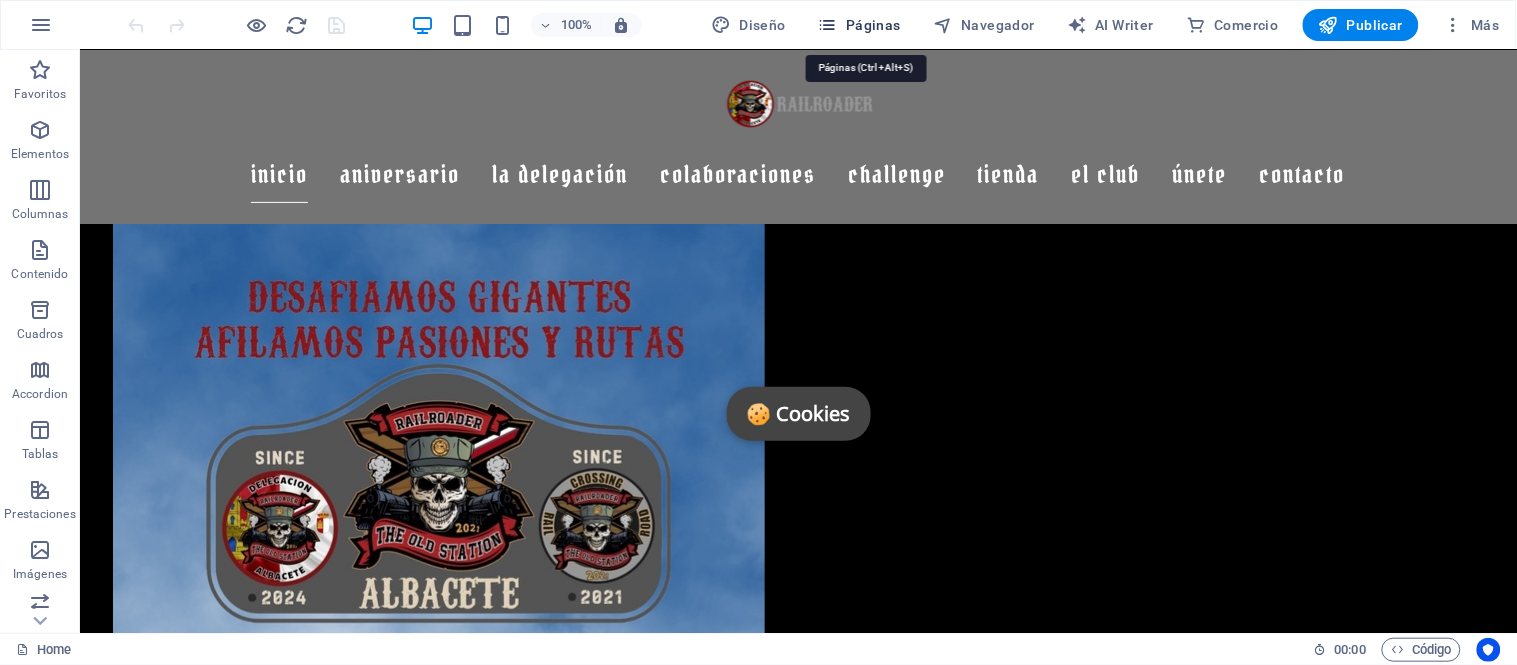 scroll, scrollTop: 1961, scrollLeft: 0, axis: vertical 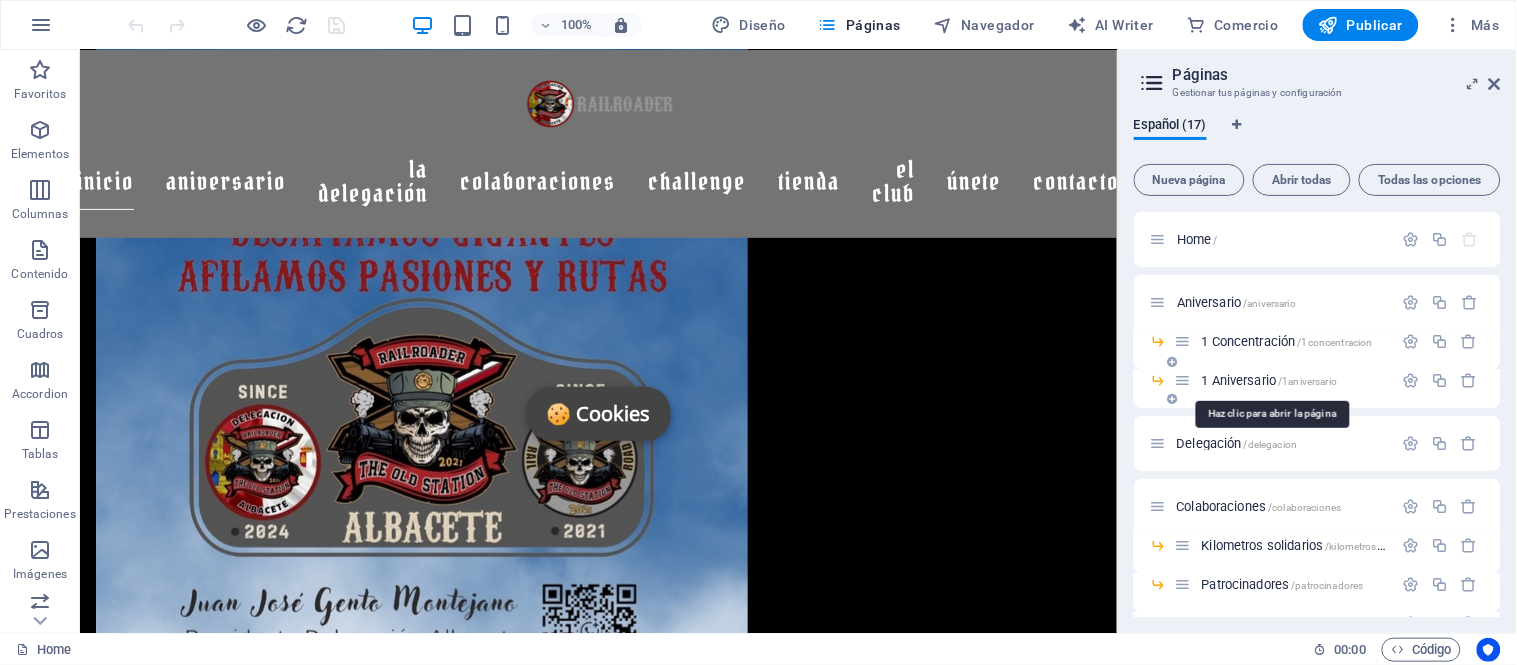 click on "1 Aniversario /1aniversario" at bounding box center (1270, 380) 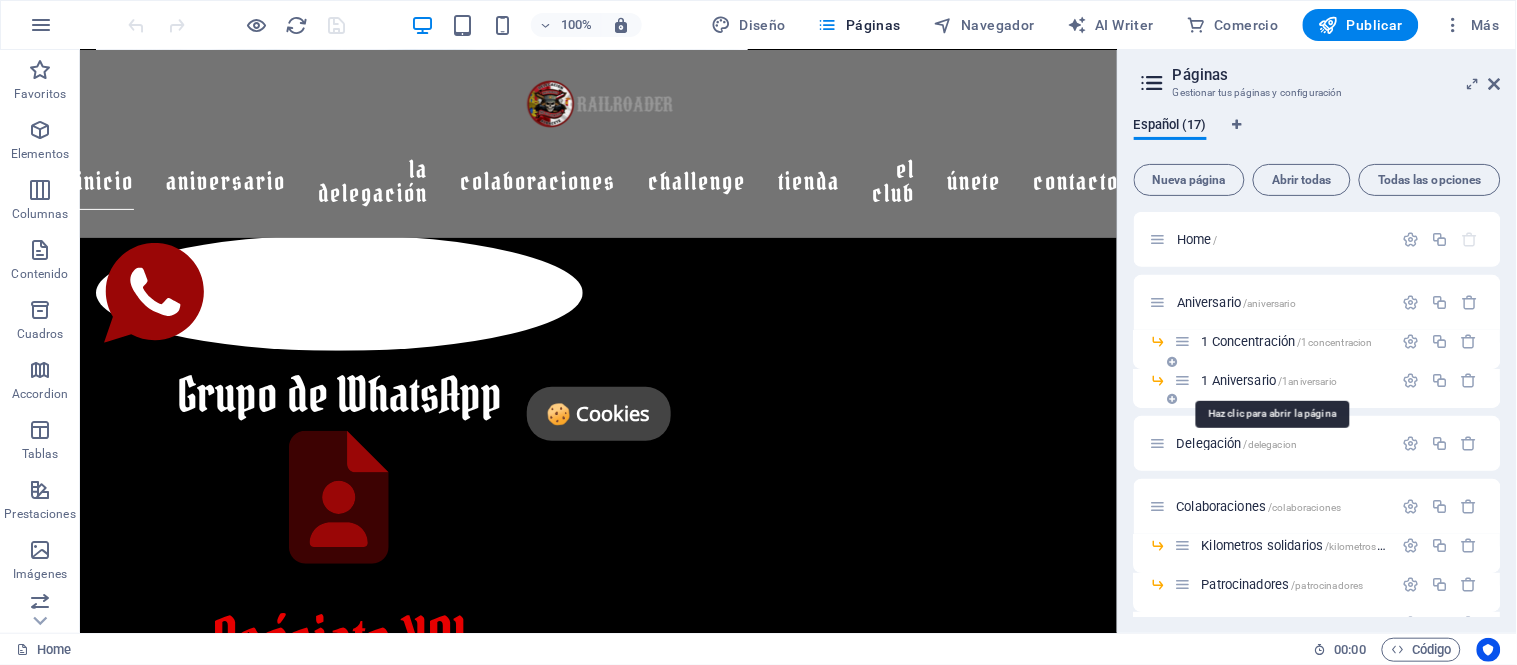 scroll, scrollTop: 0, scrollLeft: 0, axis: both 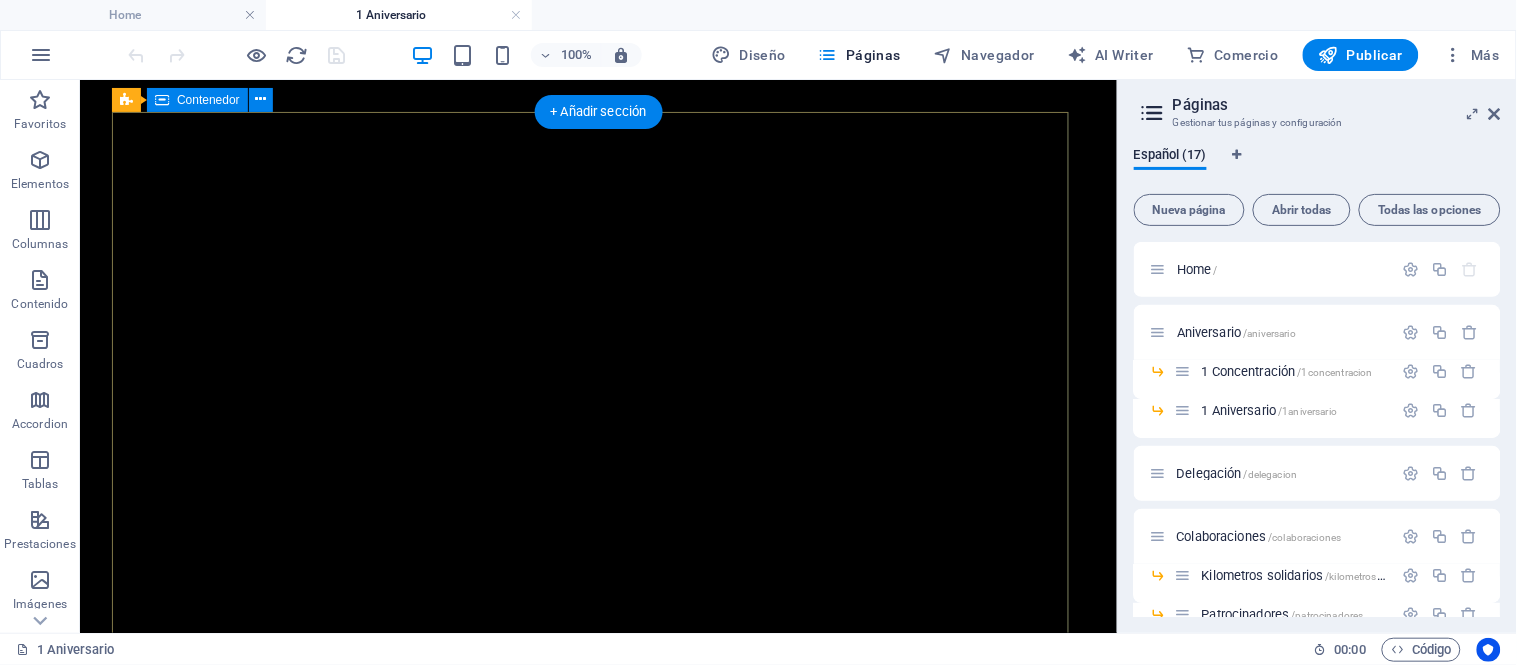 click on "1º Aniversario 6 [MONTH]" at bounding box center (597, 1131) 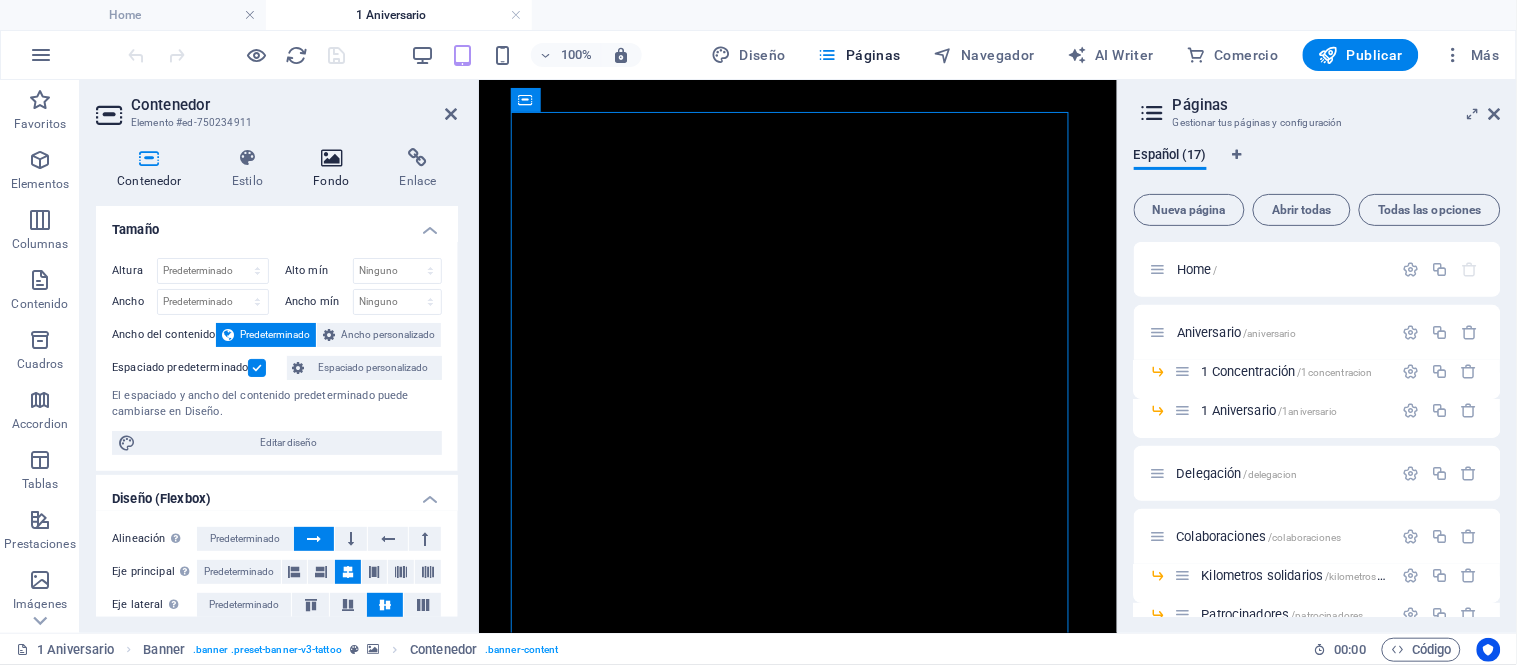 click at bounding box center (331, 158) 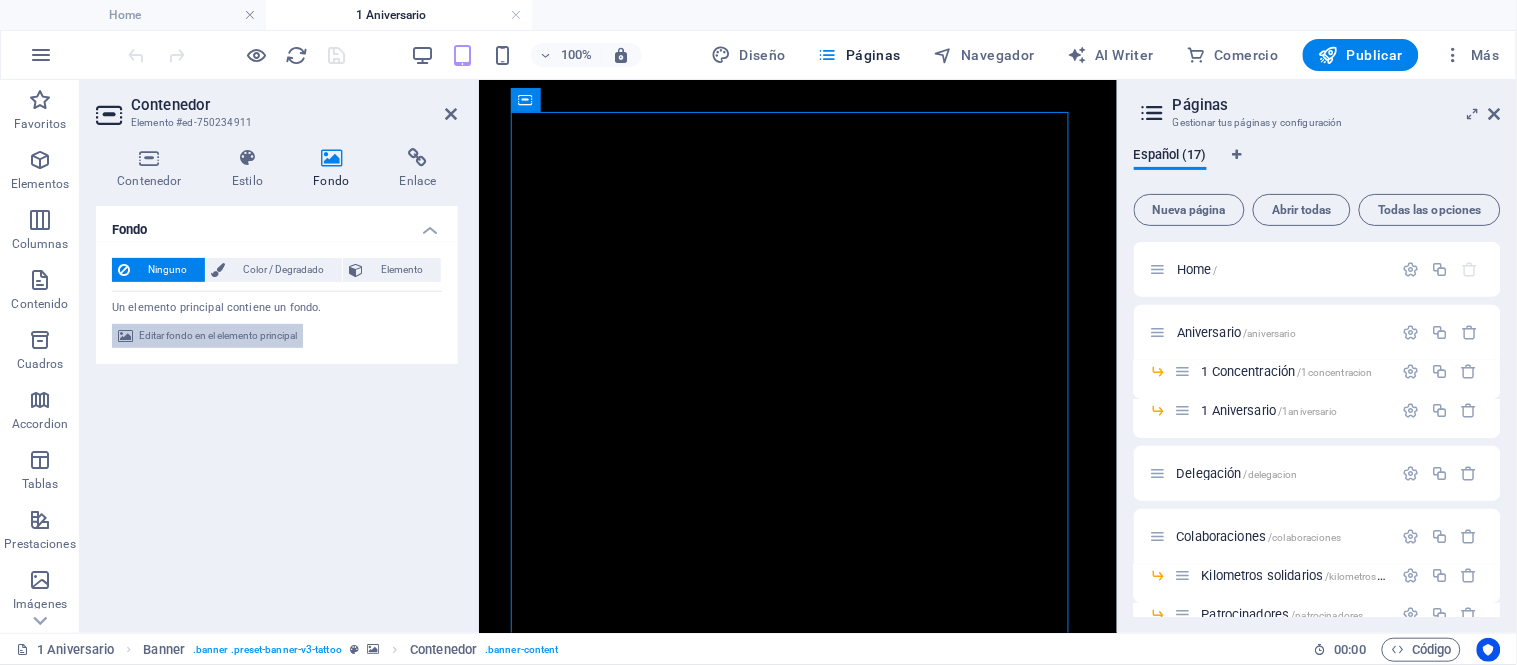 click on "Editar fondo en el elemento principal" at bounding box center [218, 336] 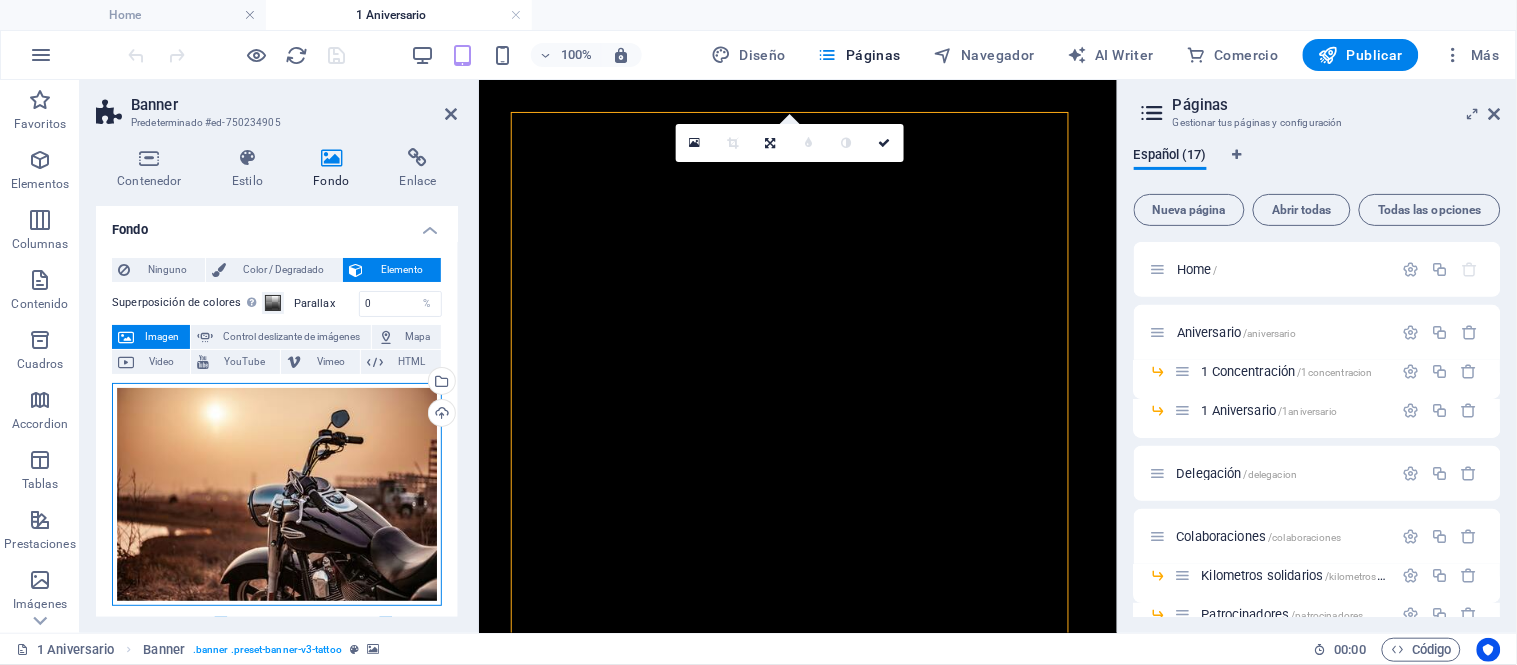 click on "Arrastra archivos aquí, haz clic para escoger archivos o  selecciona archivos de Archivos o de nuestra galería gratuita de fotos y vídeos" at bounding box center (277, 494) 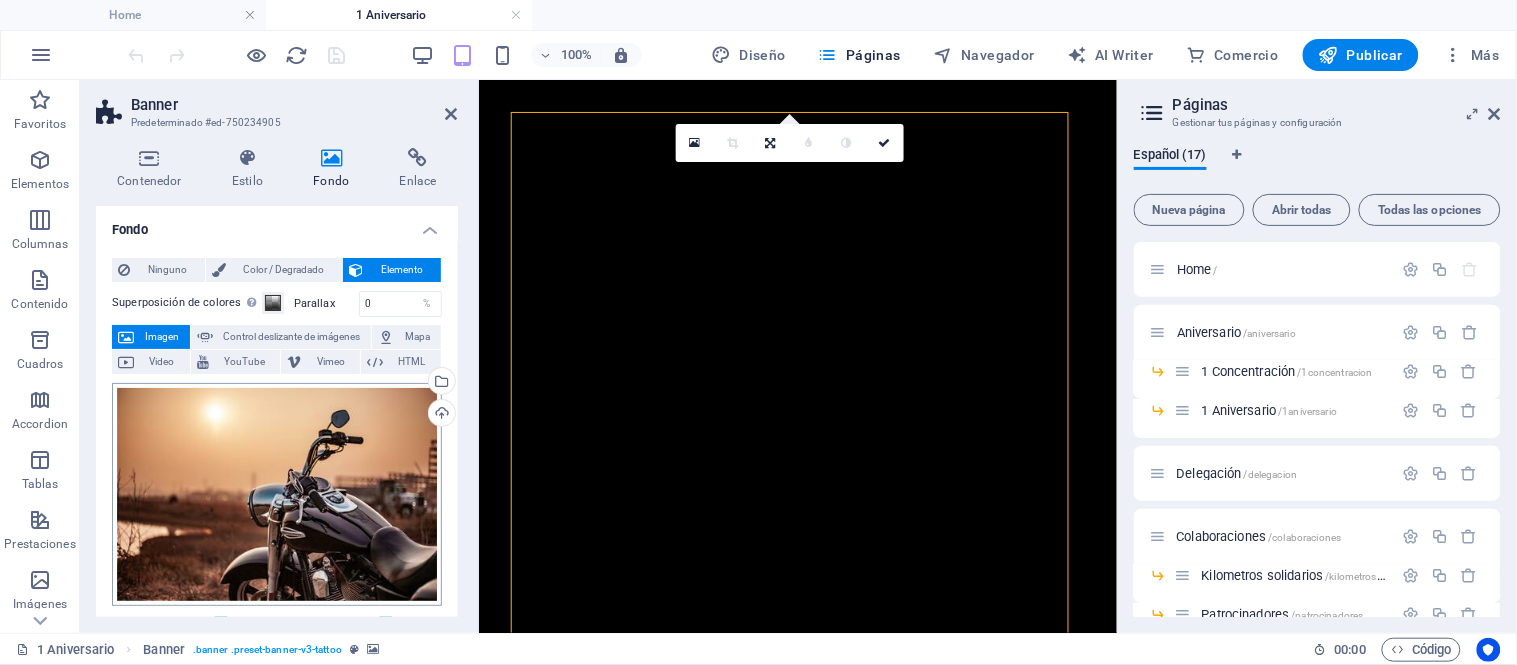 click on "albacete.railroader.es Home 1 Aniversario Favoritos Elementos Columnas Contenido Cuadros Accordion Tablas Prestaciones Imágenes Control deslizante Encabezado Pie de página Formularios Marketing Colecciones Comercio
Arrastra aquí para reemplazar el contenido existente. Si quieres crear un elemento nuevo, pulsa “Ctrl”.
H2   Texto   Separador   2 columnas   Predeterminado   Contenedor   Barra de menús   Menú 100% Más Home Banner . banner .preset-banner-v3-tattoo 00 : 00 Código Favoritos Elementos Columnas Contenido Cuadros Accordion Tablas Prestaciones Imágenes Control deslizante Encabezado Pie de página Formularios Marketing Colecciones Comercio Banner Predeterminado #ed-750234905
Contenedor Estilo Fondo Enlace Tamaño Altura Predeterminado px rem % vh vw Alto mín 100 Ninguno px rem % vh vw Ancho Predeterminado px rem % em vh vw Ancho mín Ninguno px rem % vh vw Ancho px" at bounding box center (758, 332) 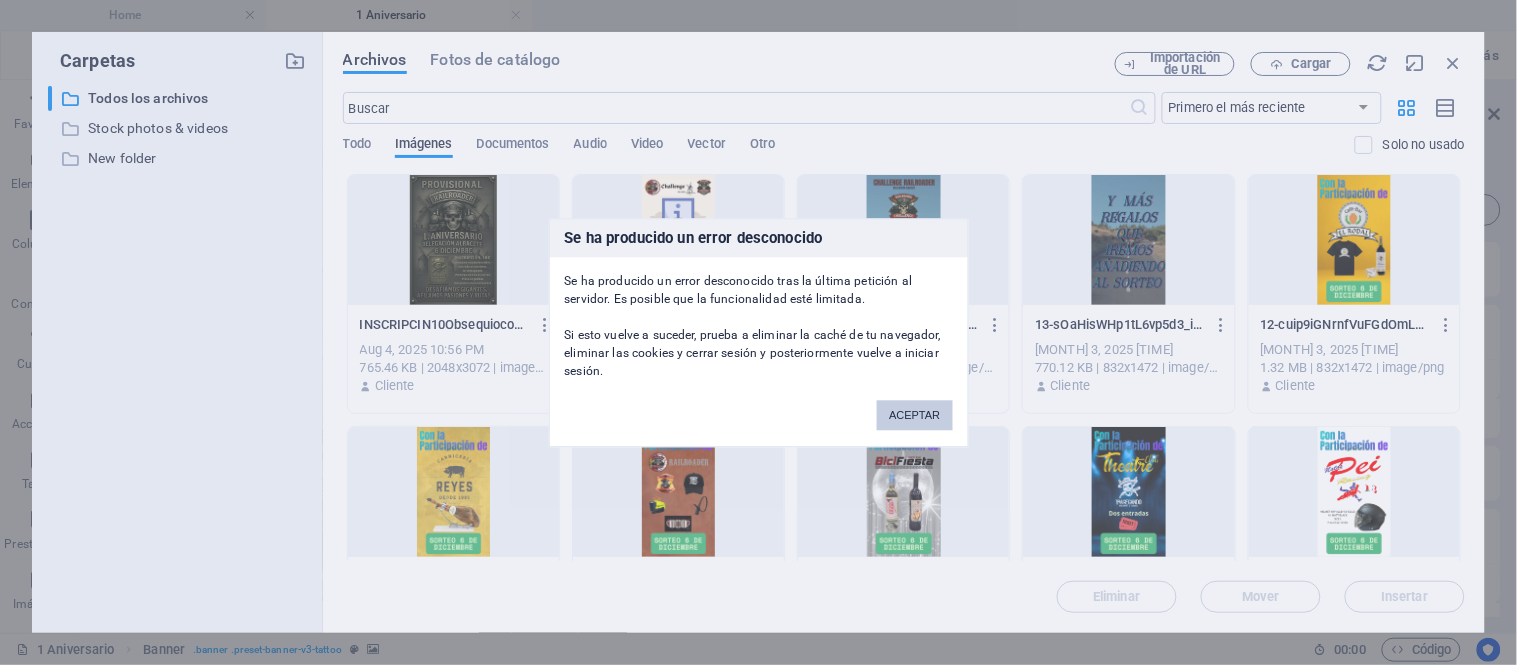 click on "ACEPTAR" at bounding box center (914, 415) 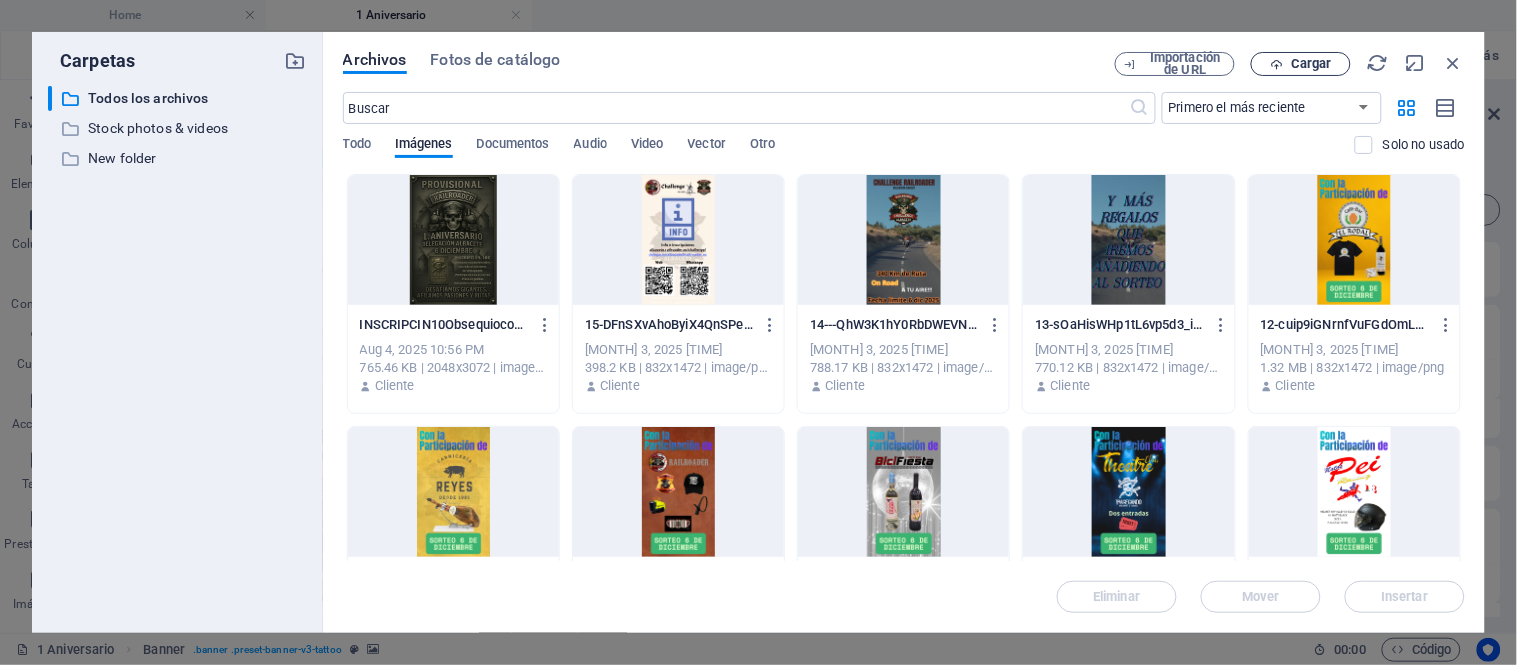 click on "Cargar" at bounding box center (1311, 64) 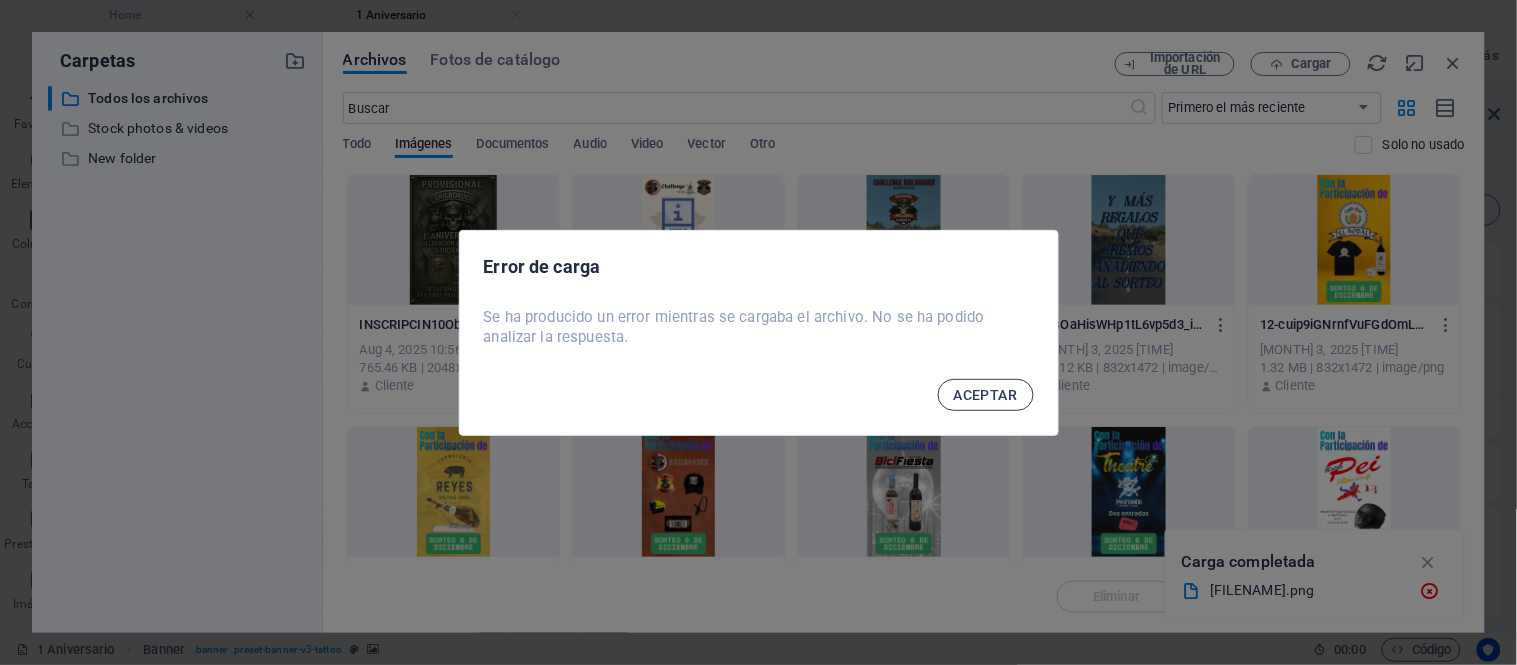 click on "ACEPTAR" at bounding box center [986, 395] 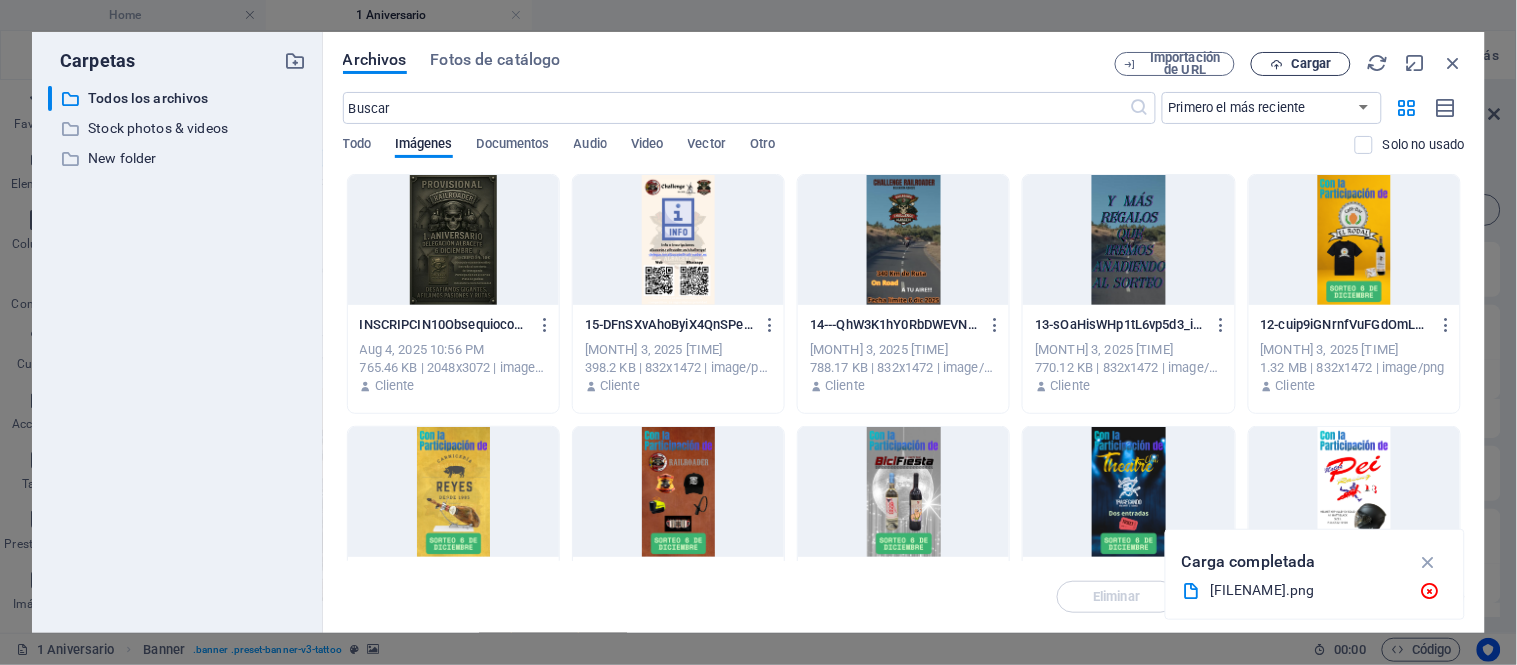 click on "Cargar" at bounding box center [1301, 64] 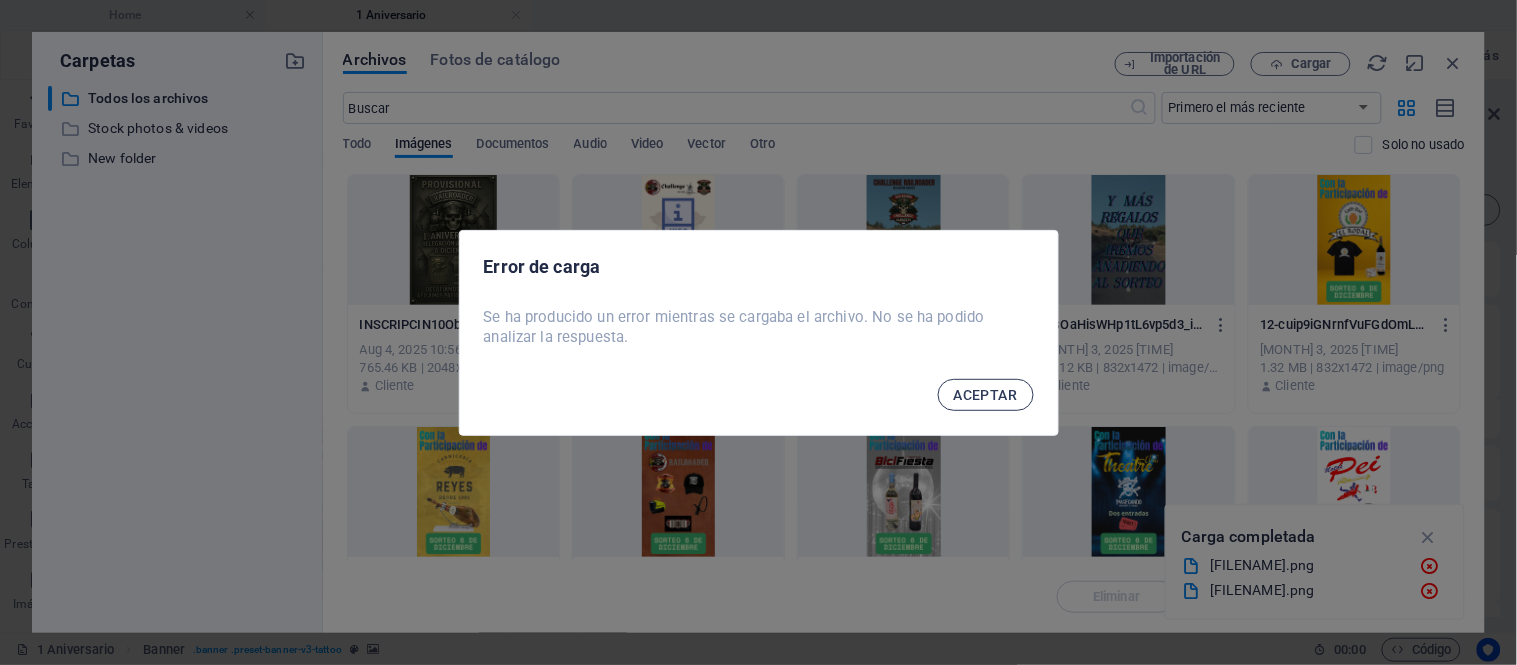click on "ACEPTAR" at bounding box center (986, 395) 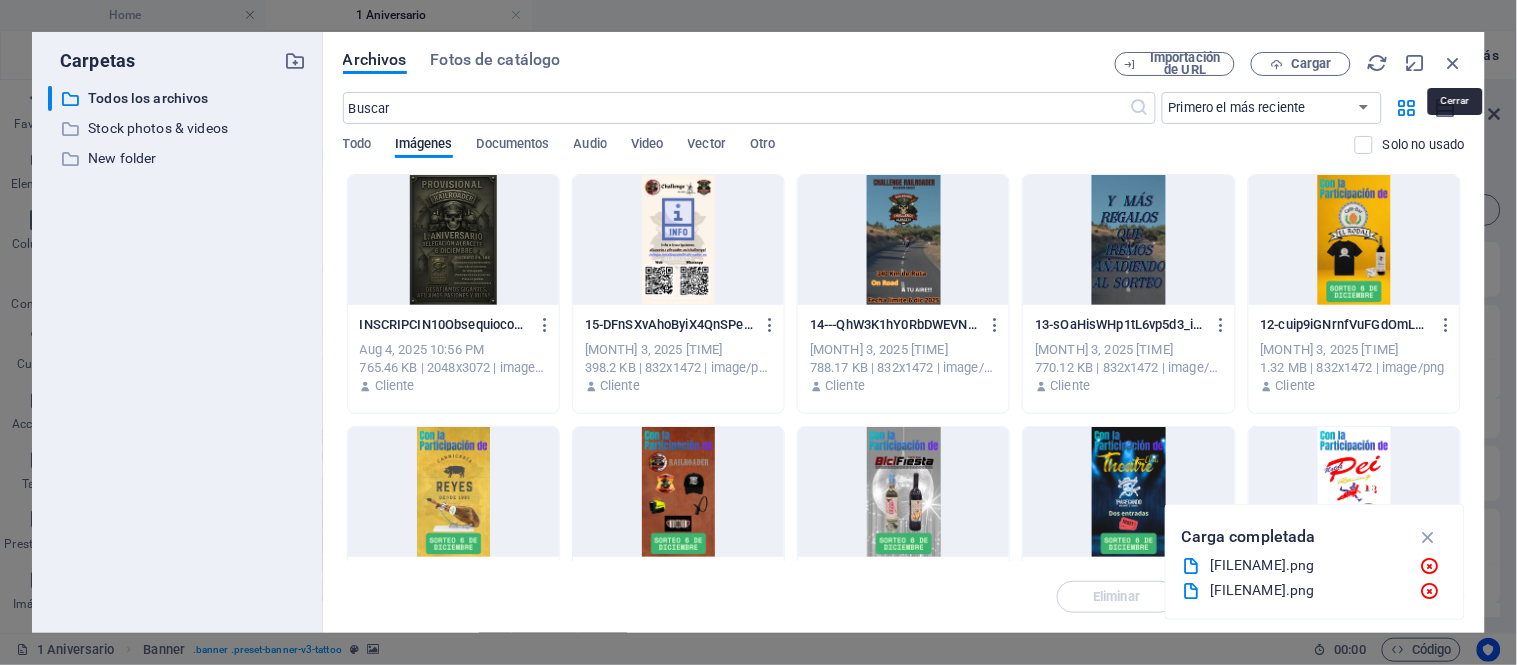 click at bounding box center (1454, 63) 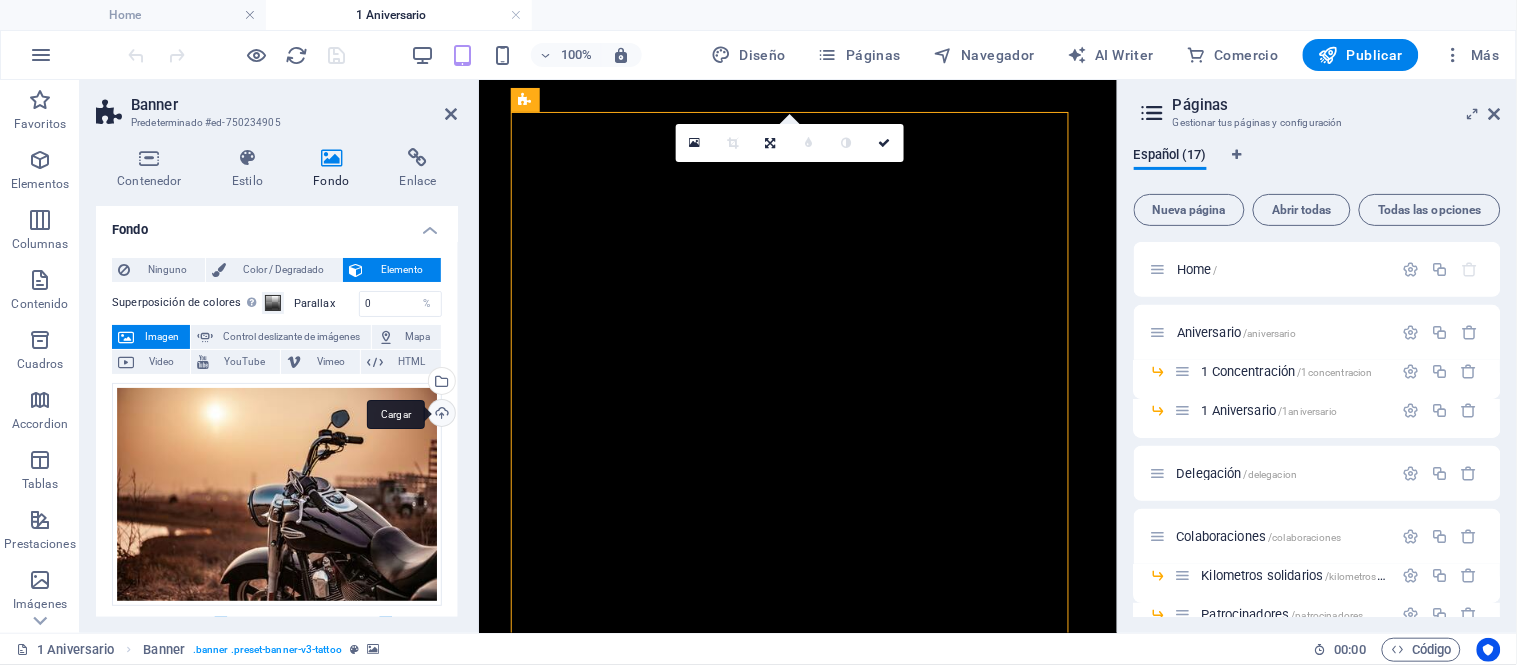 click on "Cargar" at bounding box center [440, 415] 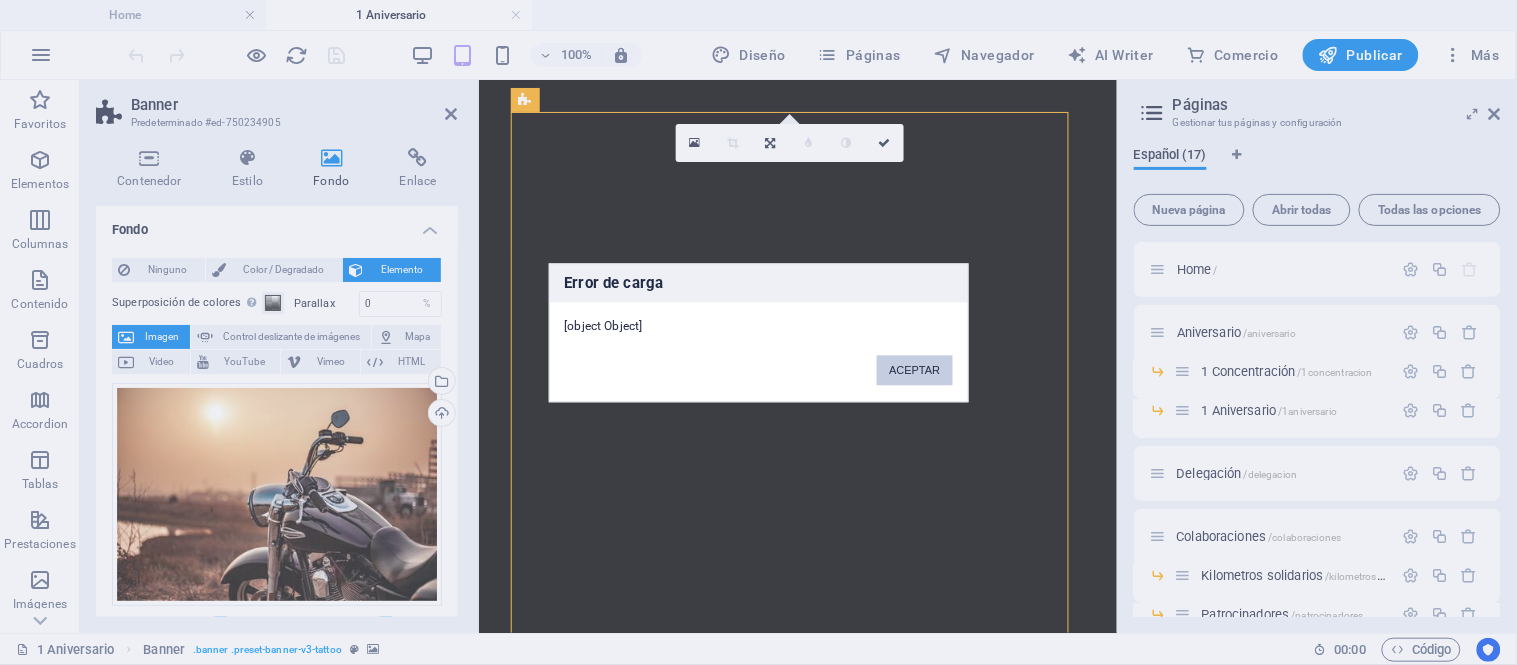 click on "ACEPTAR" at bounding box center [914, 370] 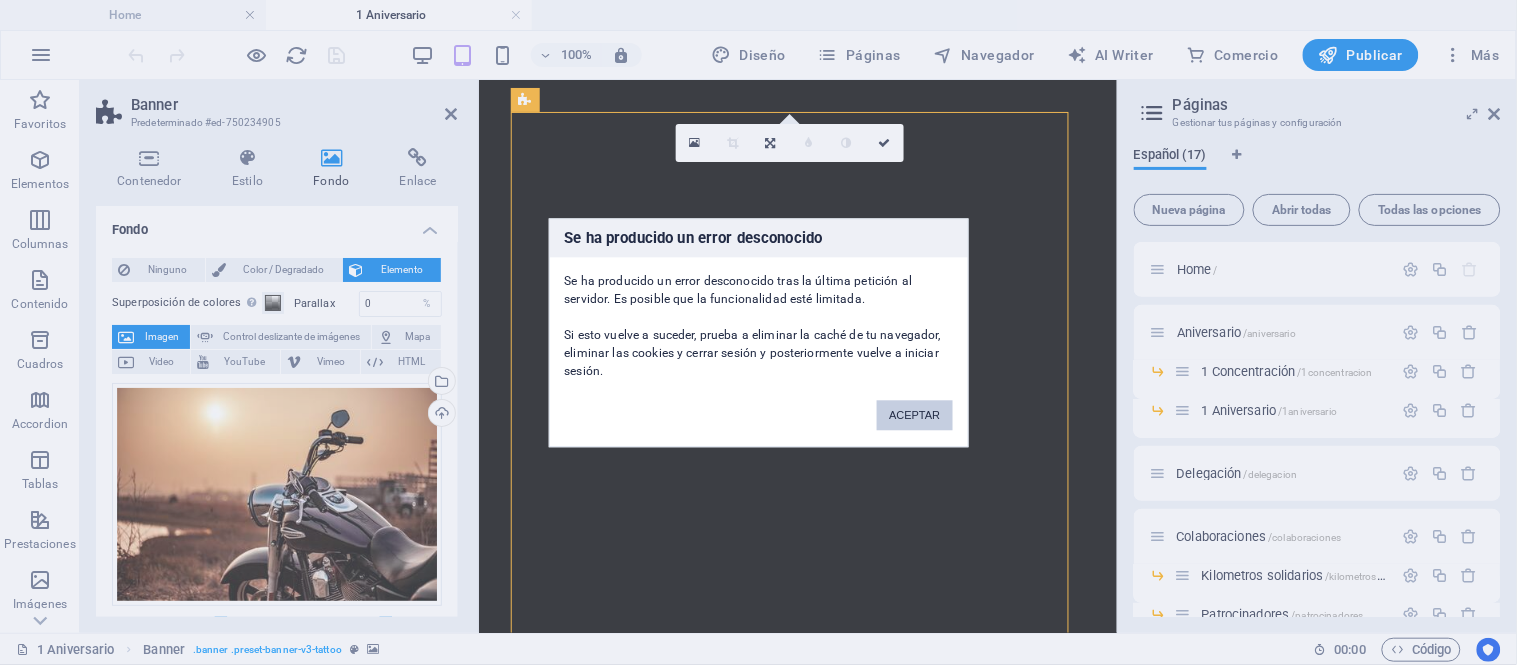 click on "ACEPTAR" at bounding box center [914, 415] 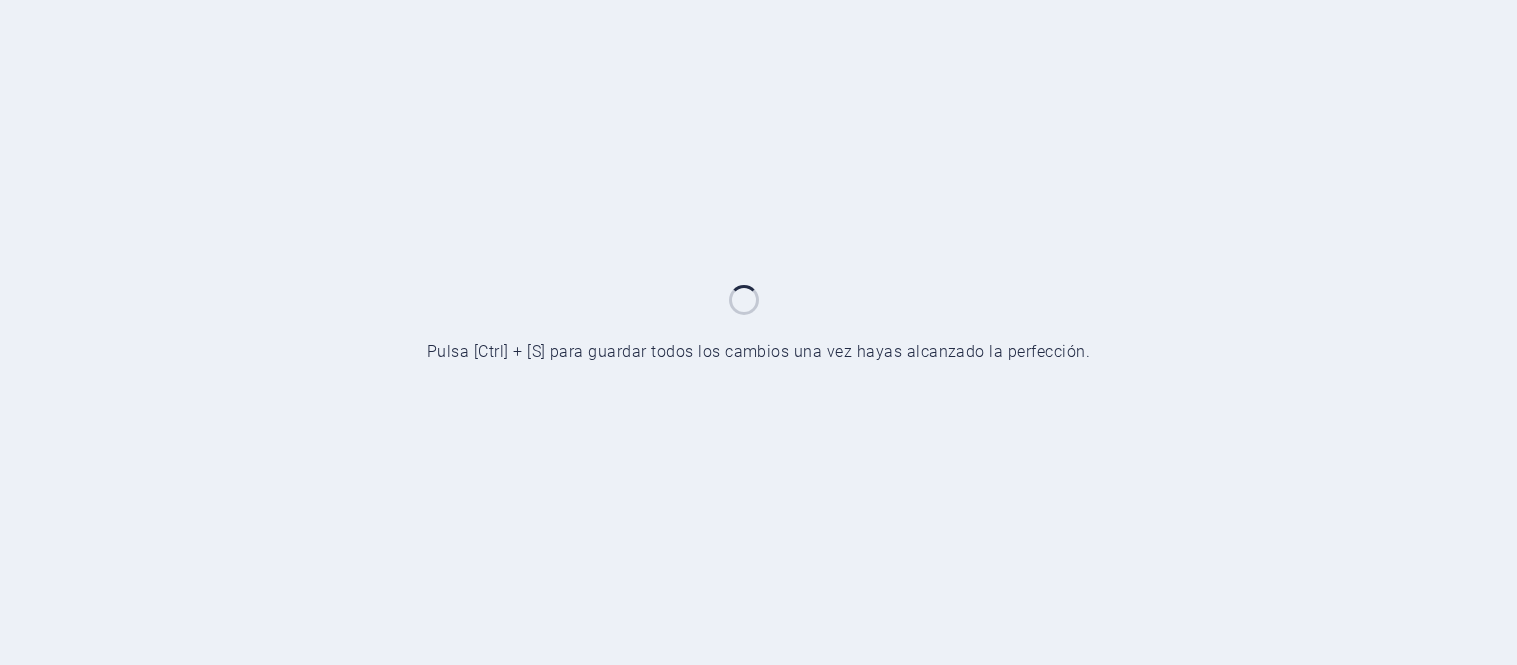 scroll, scrollTop: 0, scrollLeft: 0, axis: both 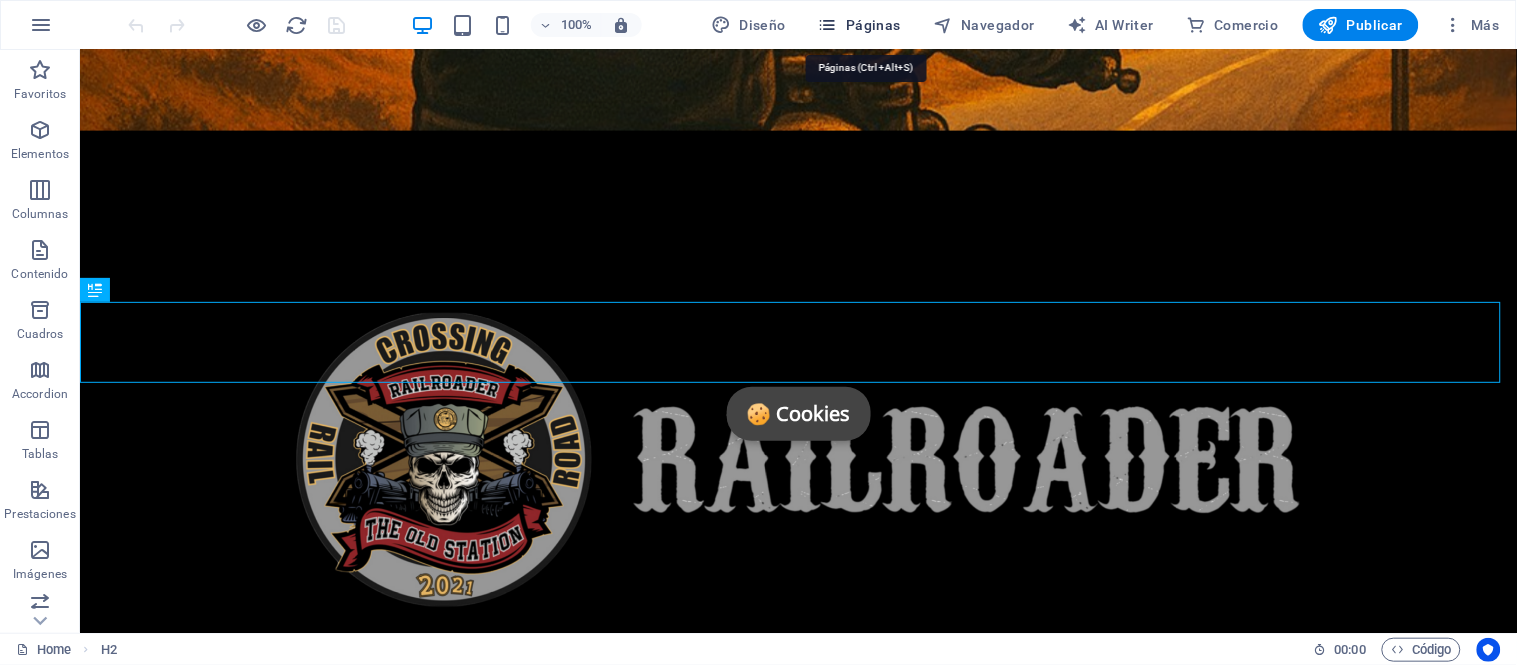 click on "Páginas" at bounding box center (859, 25) 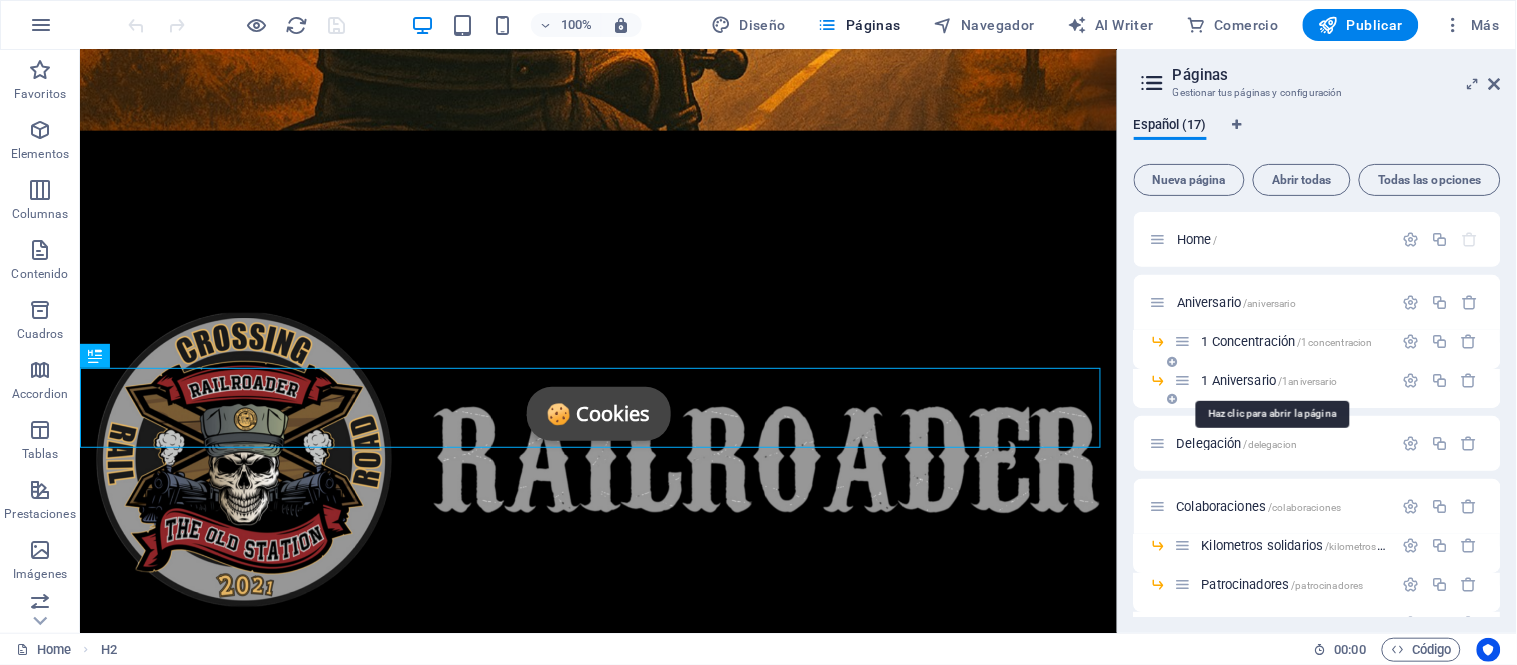 click on "1 Aniversario /1aniversario" at bounding box center (1270, 380) 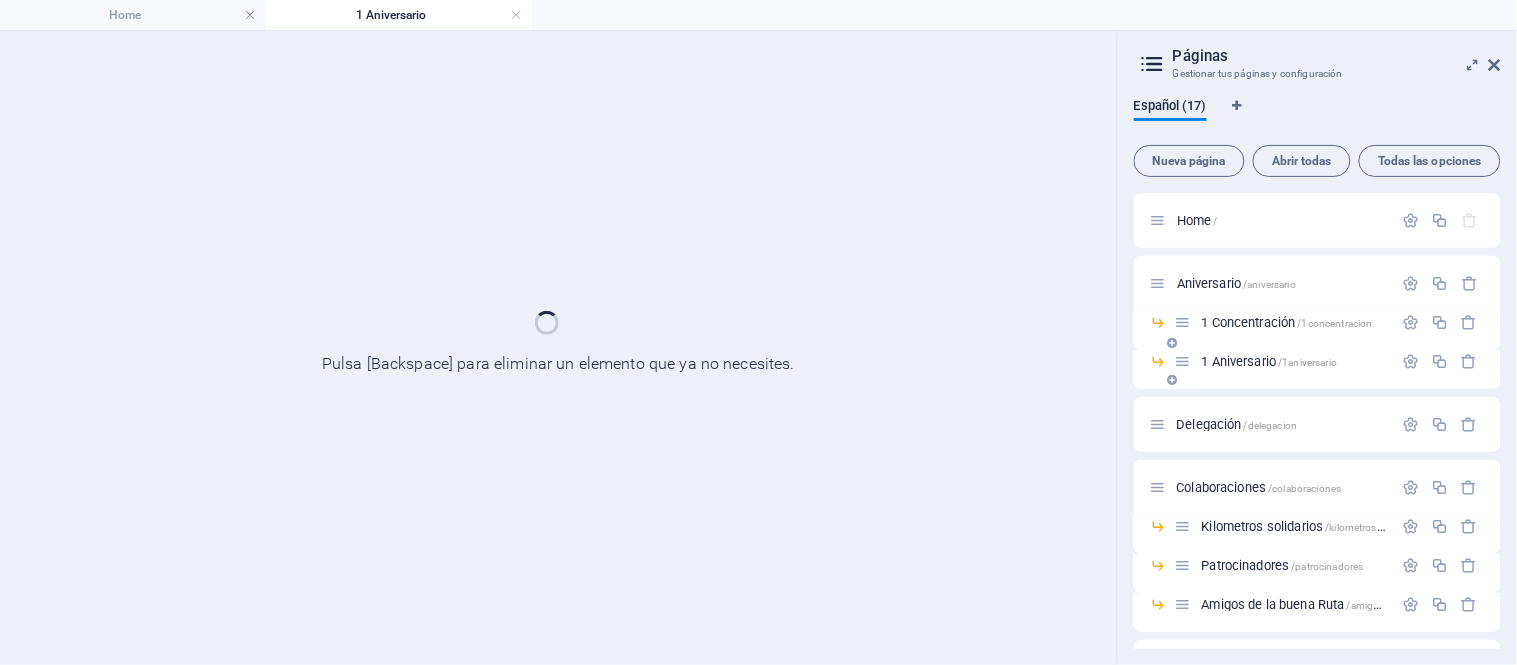 scroll, scrollTop: 0, scrollLeft: 0, axis: both 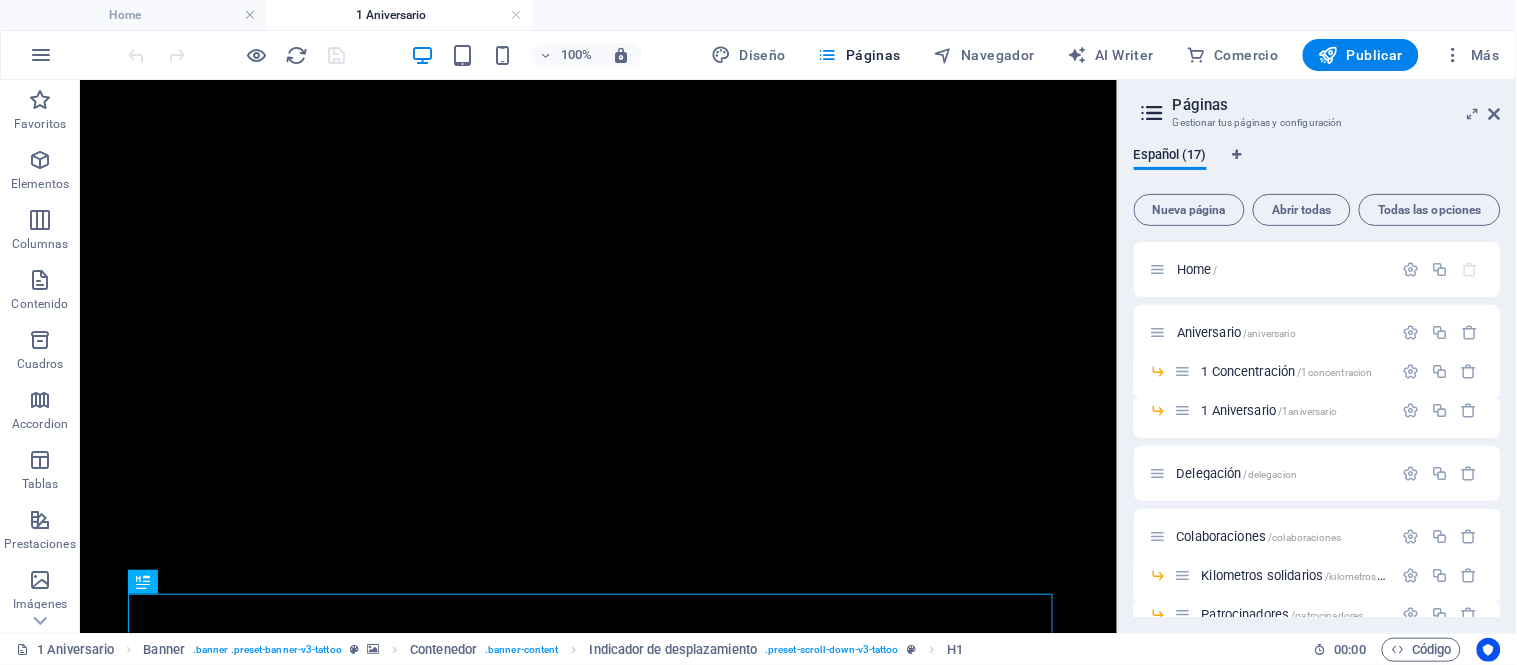 click on "1º Aniversario 6 diciembre INICIO Aniversario 1 Concentración 1 Aniversario La Delegación EQUIPACION Calendario CRONICA Y GALERIA RUTAS-RAILROADER Colaboraciones Kilometros solidarios MOTO-PARTNES Amigos de la buena Ruta Challenge TIENDA EL CLUB ÚNETE CONTACTO
Aniversario Delegación Albacete 2025 | Railroader The Old Station
Aniversario Delegación Albacete 2025
"Desafiamos gigantes, afilamos pasiones y rutas"
El próximo  6 de diciembre de 2025 , la  Delegación de Albacete  de  Railroader The Old Station  celebrará su aniversario oficial. Una jornada que unirá motor, historia, hermandad y el carácter inquebrantable de quienes recorren sus tierras.
Desde las llanuras infinitas hasta las rutas que serpentean entre molinos y fortalezas, Albacete se alza como territorio de gigantes. Y ahí, sobre el asfalto, vibra nuestra pasión: el rugido del motor se mezcla con el viento que sopla desde la Mancha.
El  6 de diciembre" at bounding box center (597, 19821) 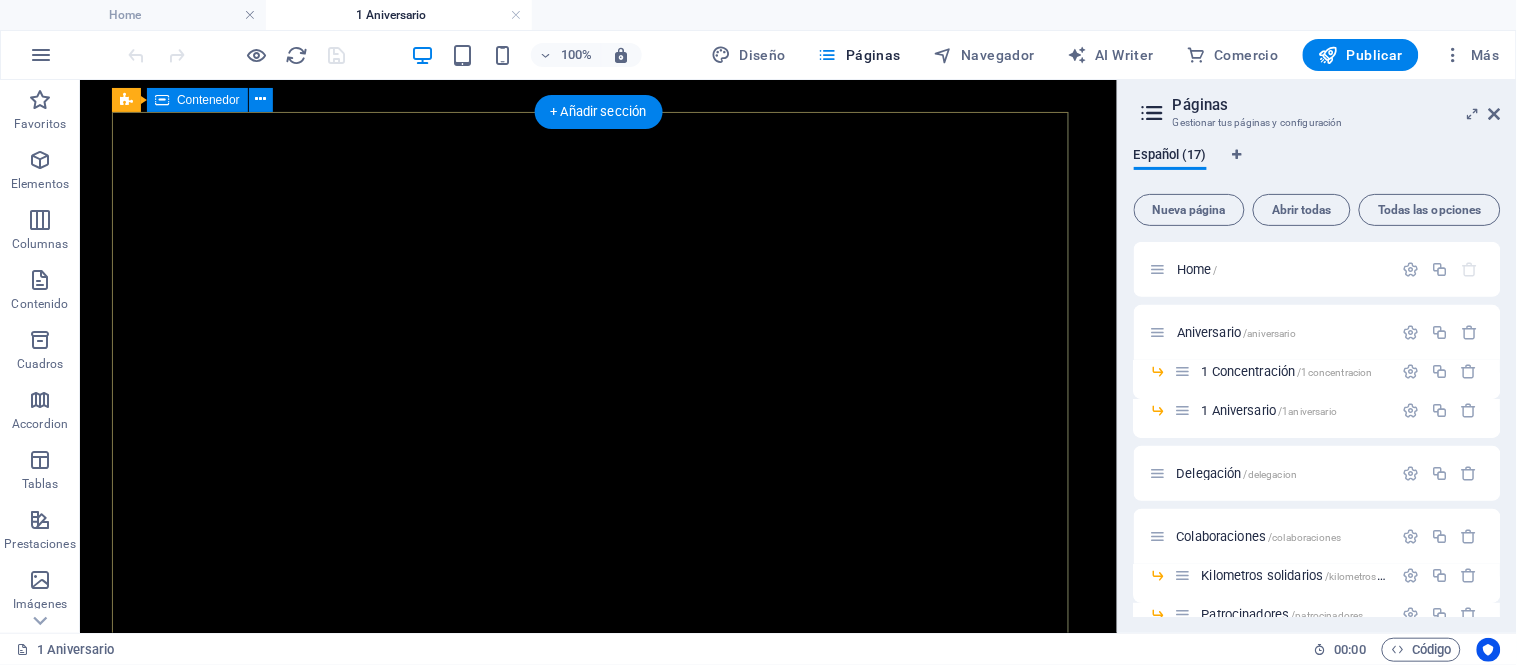 click on "1º Aniversario 6 [MONTH]" at bounding box center (597, 1131) 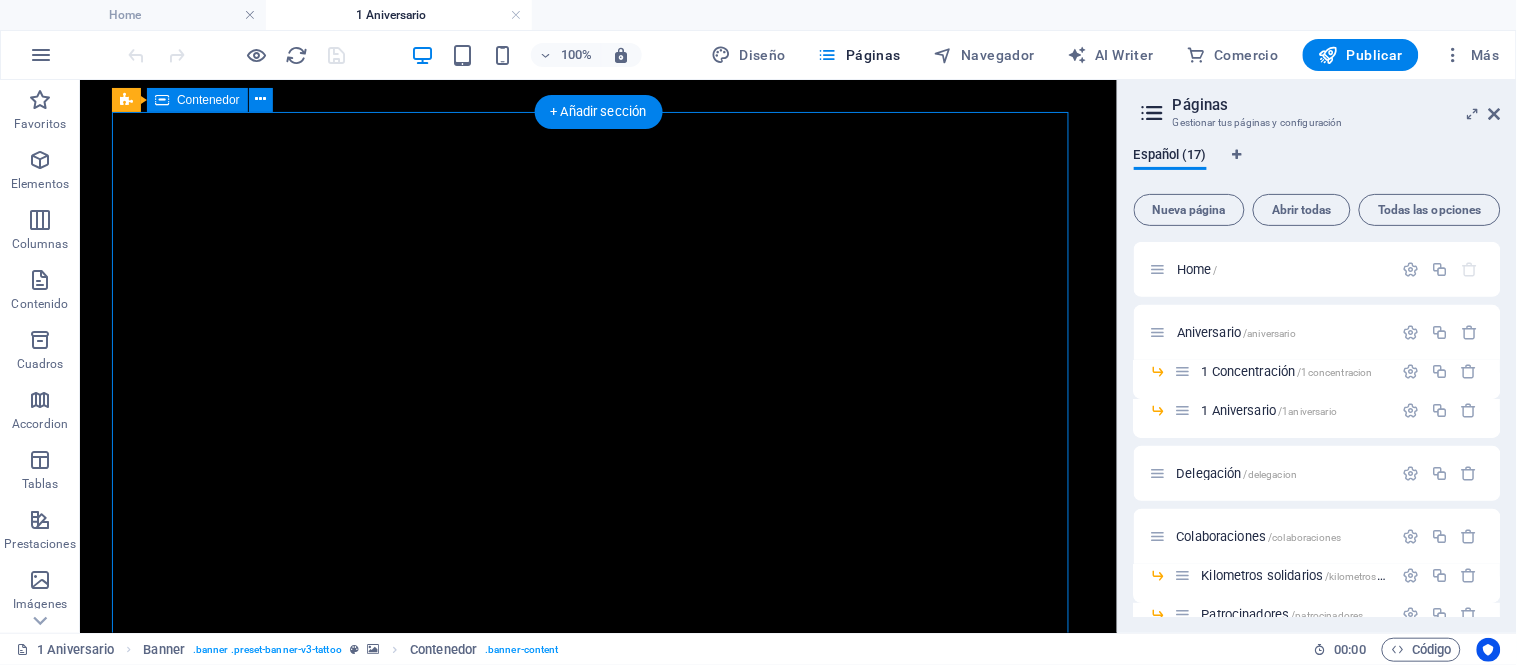 click on "1º Aniversario 6 [MONTH]" at bounding box center [597, 1131] 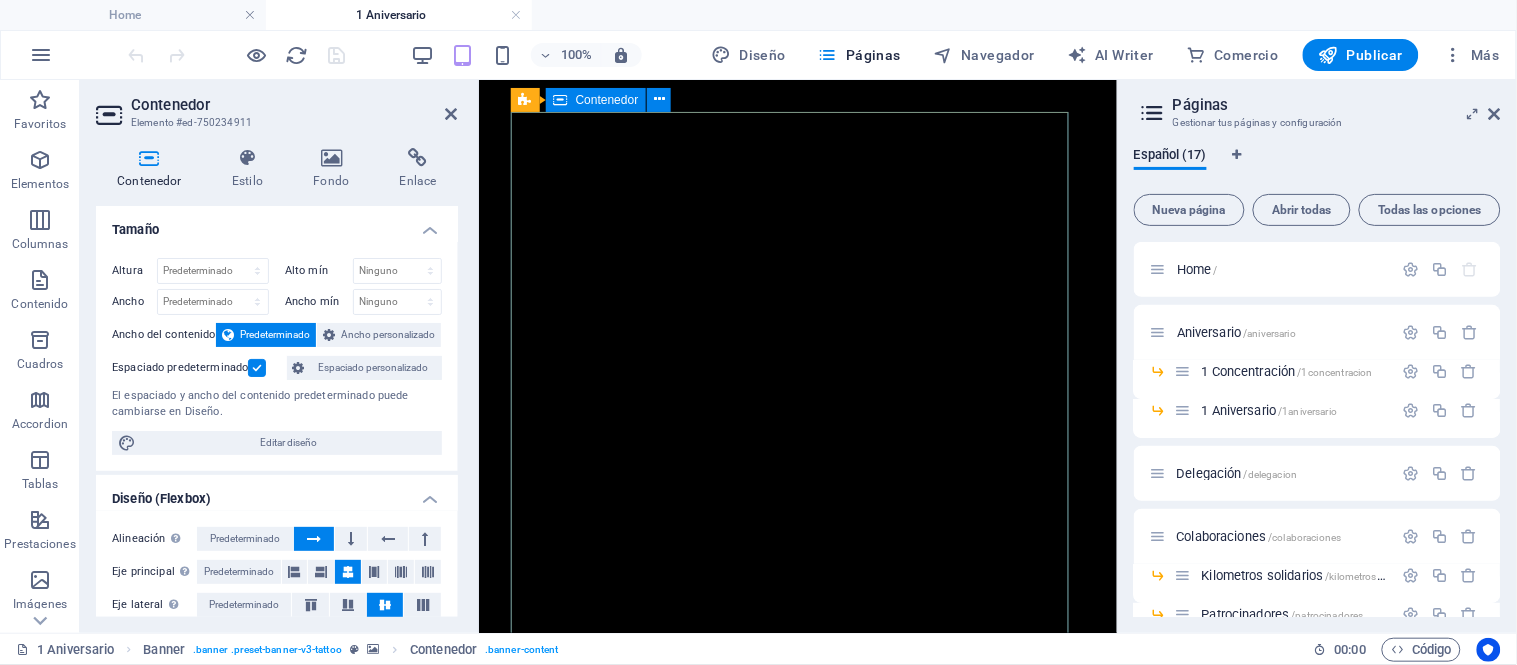 click on "1º Aniversario 6 [MONTH]" at bounding box center [797, 1163] 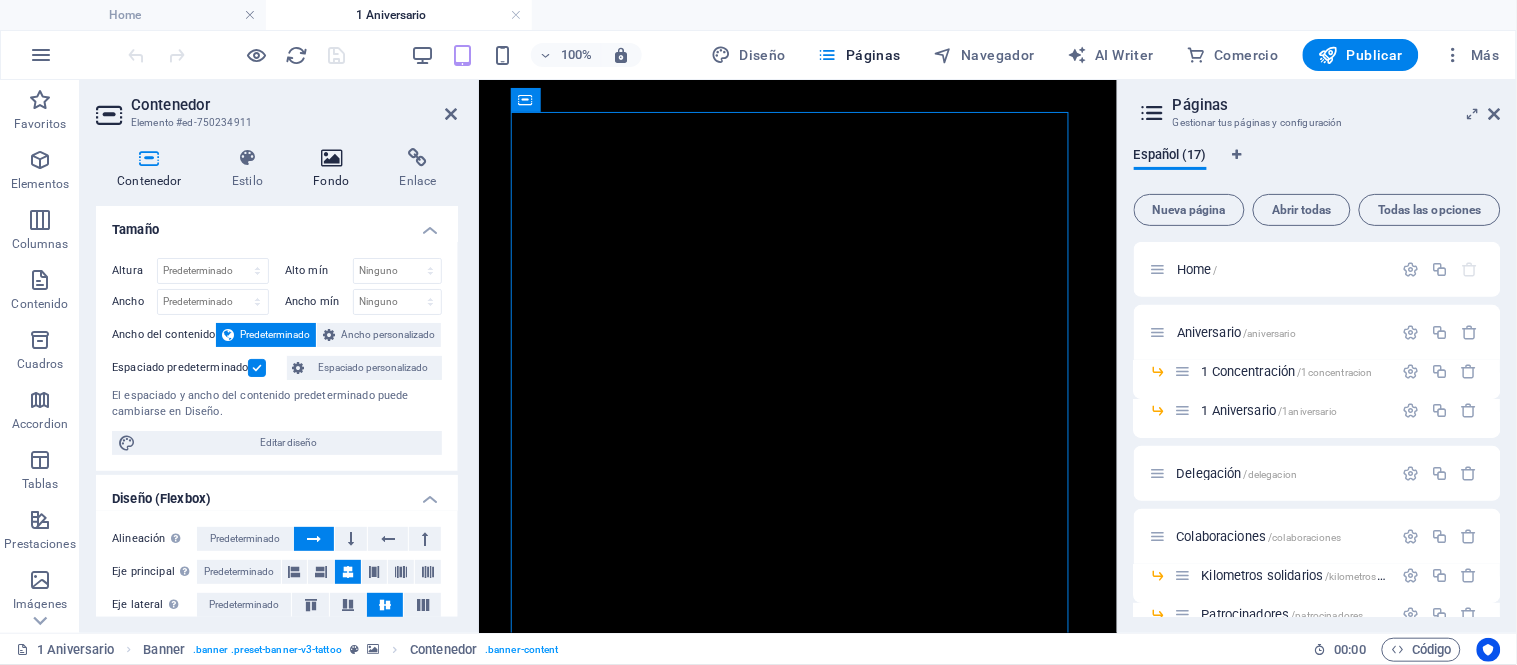 click at bounding box center (331, 158) 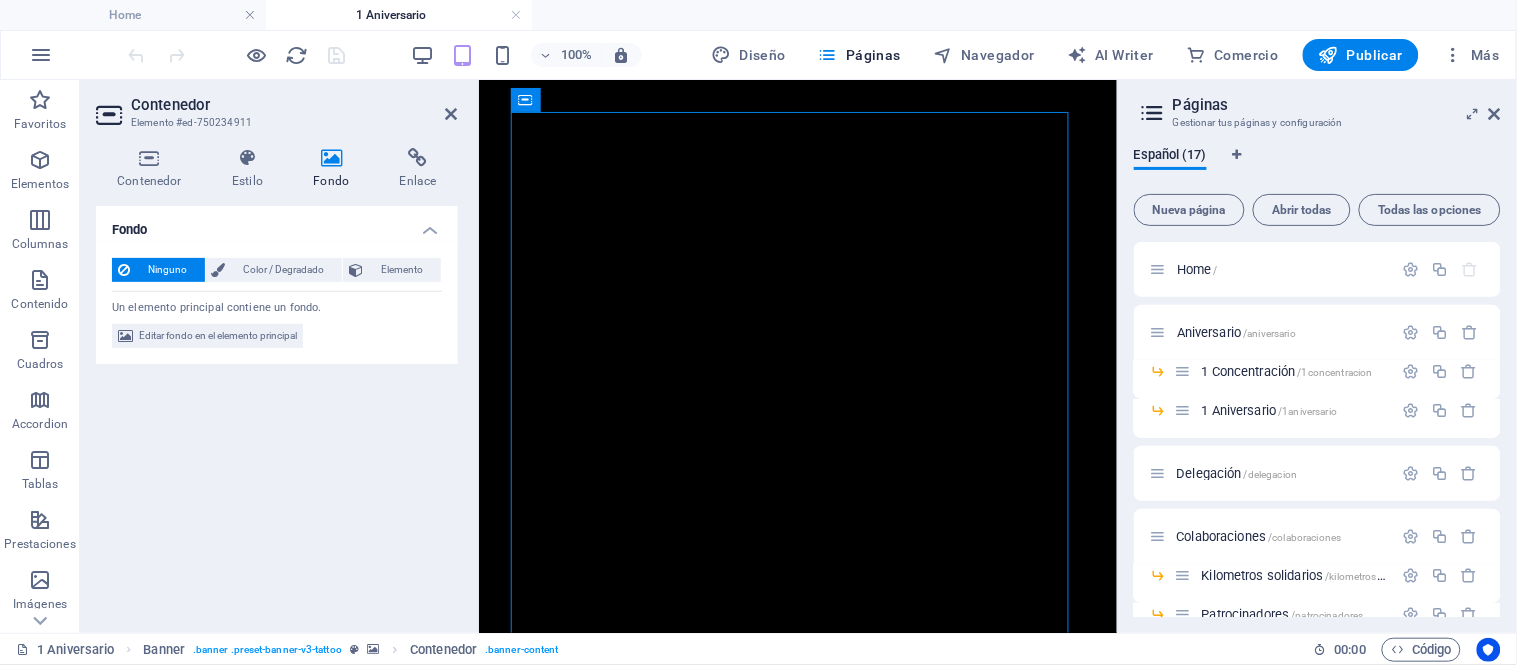 click on "Editar fondo en el elemento principal" at bounding box center [218, 336] 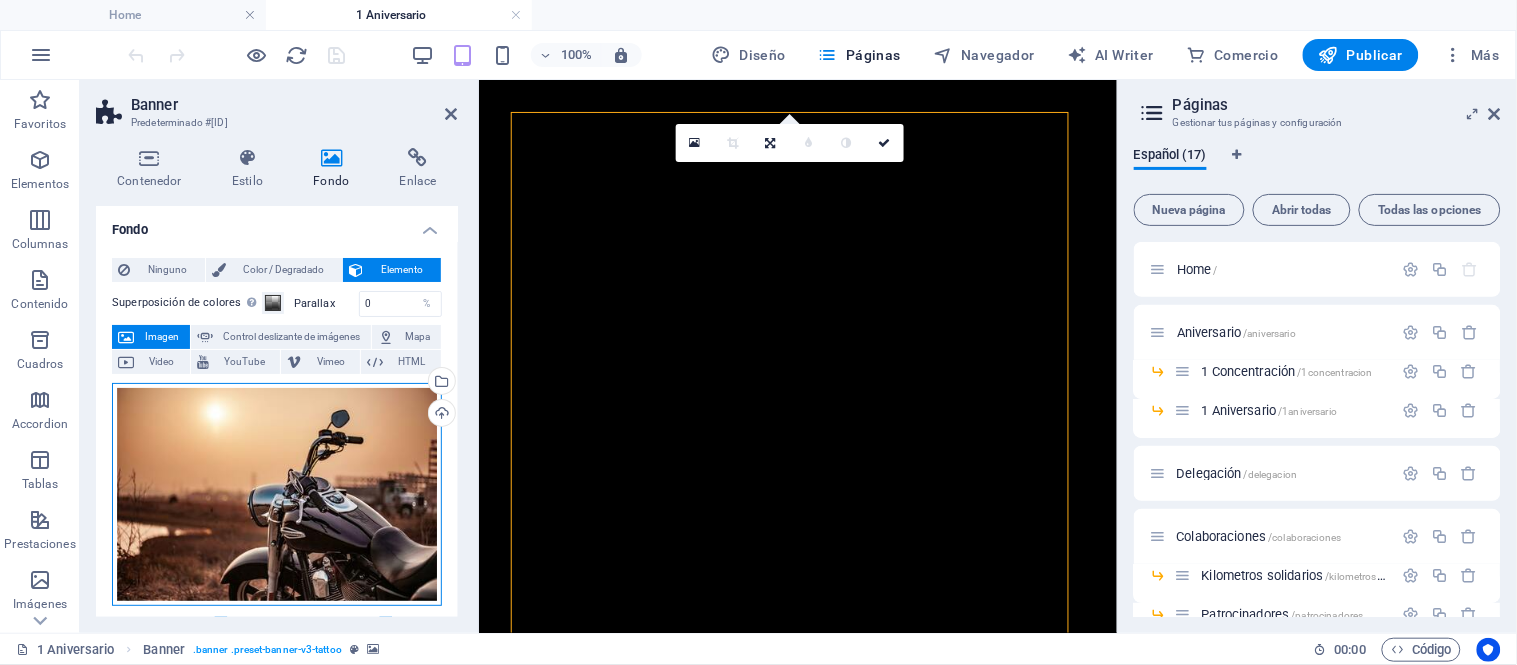 click on "Arrastra archivos aquí, haz clic para escoger archivos o  selecciona archivos de Archivos o de nuestra galería gratuita de fotos y vídeos" at bounding box center (277, 494) 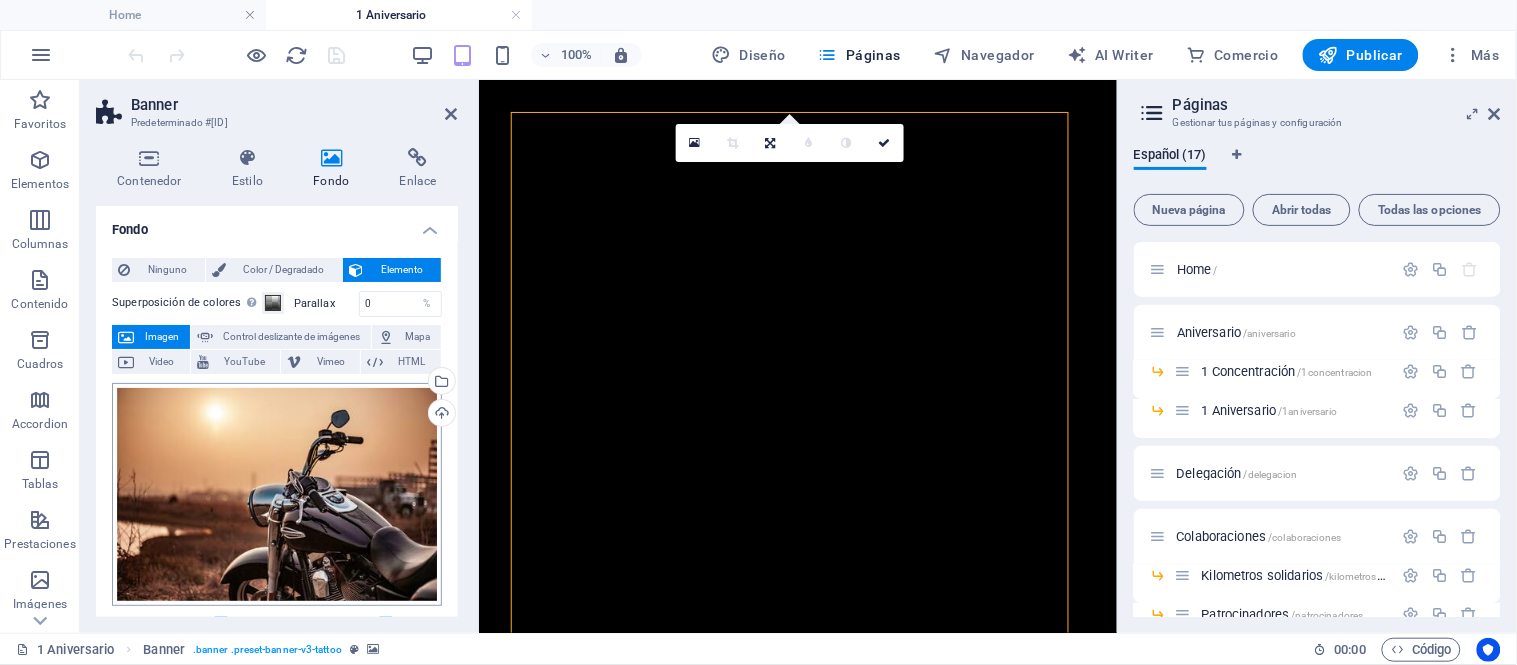 click on "albacete.railroader.es Home 1 Aniversario Favoritos Elementos Columnas Contenido Cuadros Accordion Tablas Prestaciones Imágenes Control deslizante Encabezado Pie de página Formularios Marketing Colecciones Comercio
Arrastra aquí para reemplazar el contenido existente. Si quieres crear un elemento nuevo, pulsa “Ctrl”.
H2   HTML   Barra de menús   Menú 100% Más Home Banner . banner .preset-banner-v3-tattoo 00 : 00 Código Favoritos Elementos Columnas Contenido Cuadros Accordion Tablas Prestaciones Imágenes Control deslizante Encabezado Pie de página Formularios Marketing Colecciones Comercio Banner Predeterminado #ed-750234905
Contenedor Estilo Fondo Enlace Tamaño Altura Predeterminado px rem % vh vw Alto mín 100 Ninguno px rem % vh vw Ancho Predeterminado px rem % em vh vw Ancho mín Ninguno px rem % vh vw Ancho del contenido Predeterminado Ancho personalizado Ancho px" at bounding box center [758, 332] 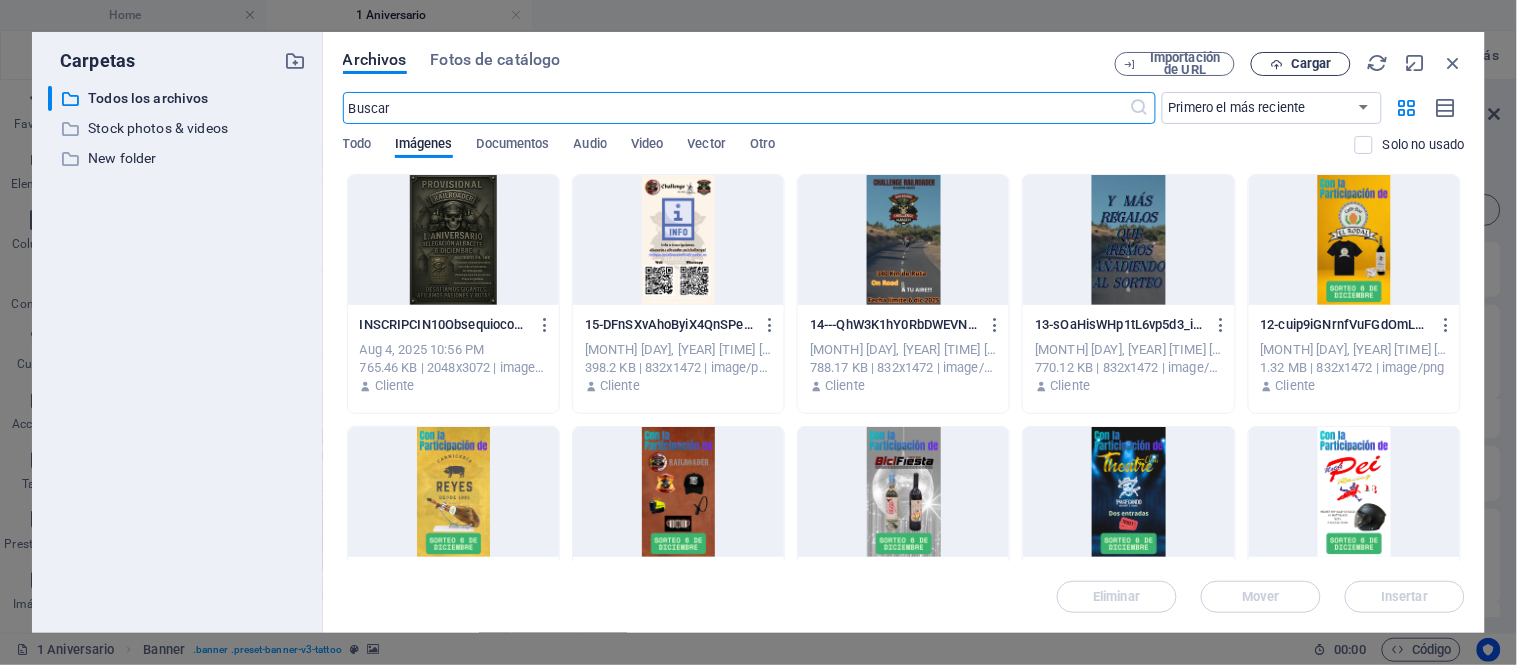 click on "Cargar" at bounding box center (1301, 64) 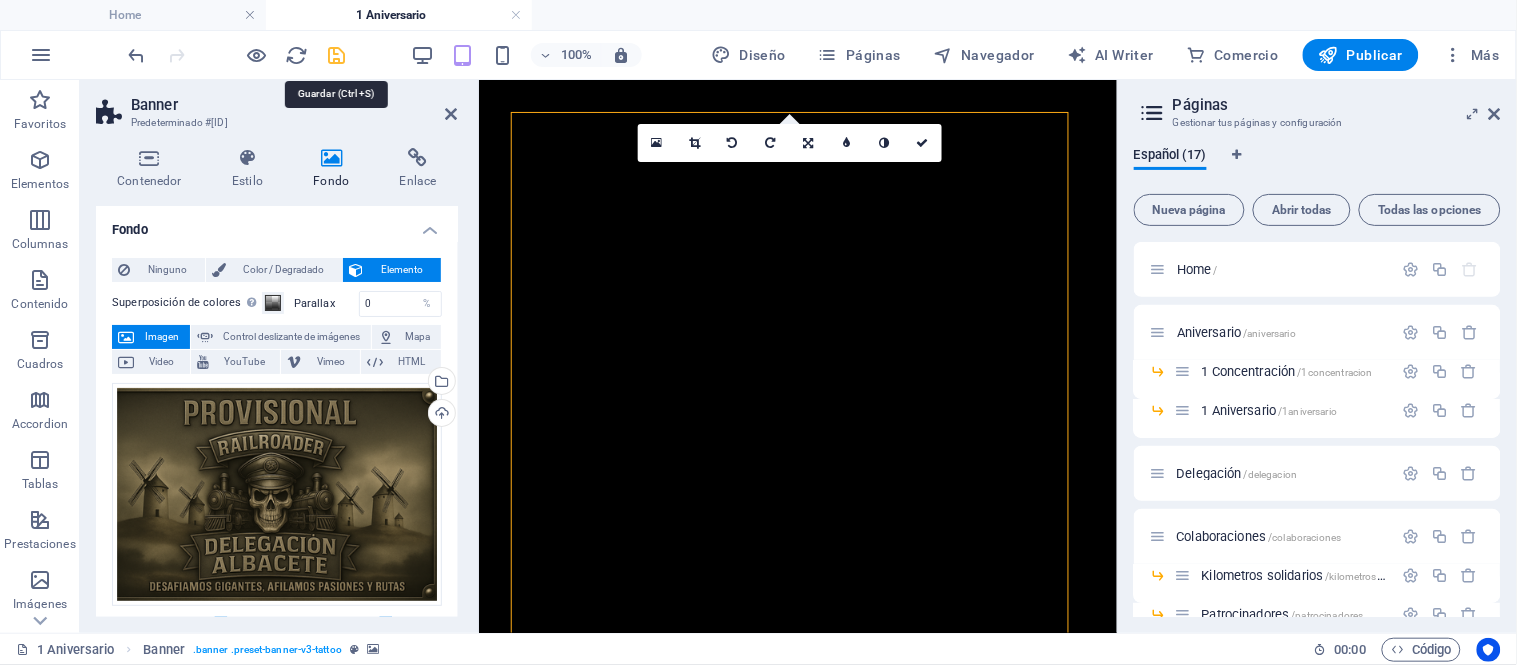 click at bounding box center (337, 55) 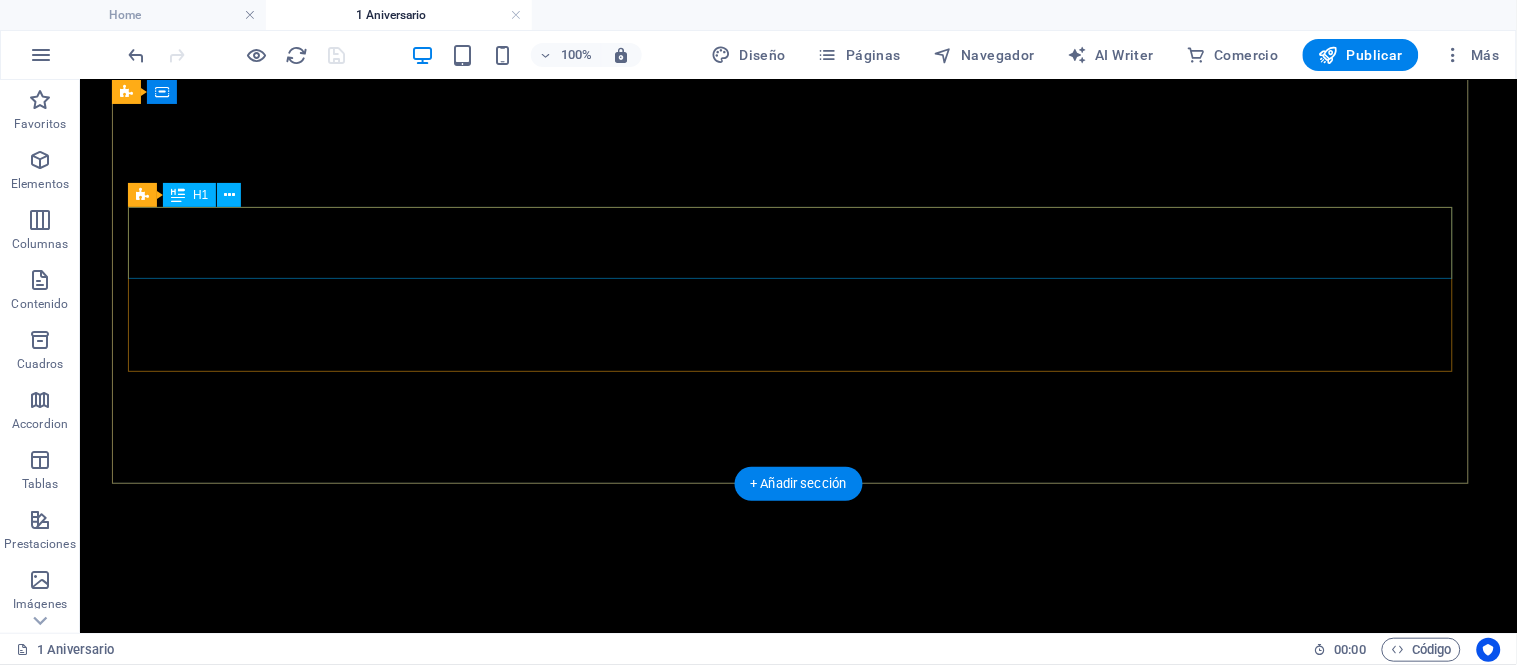 scroll, scrollTop: 0, scrollLeft: 0, axis: both 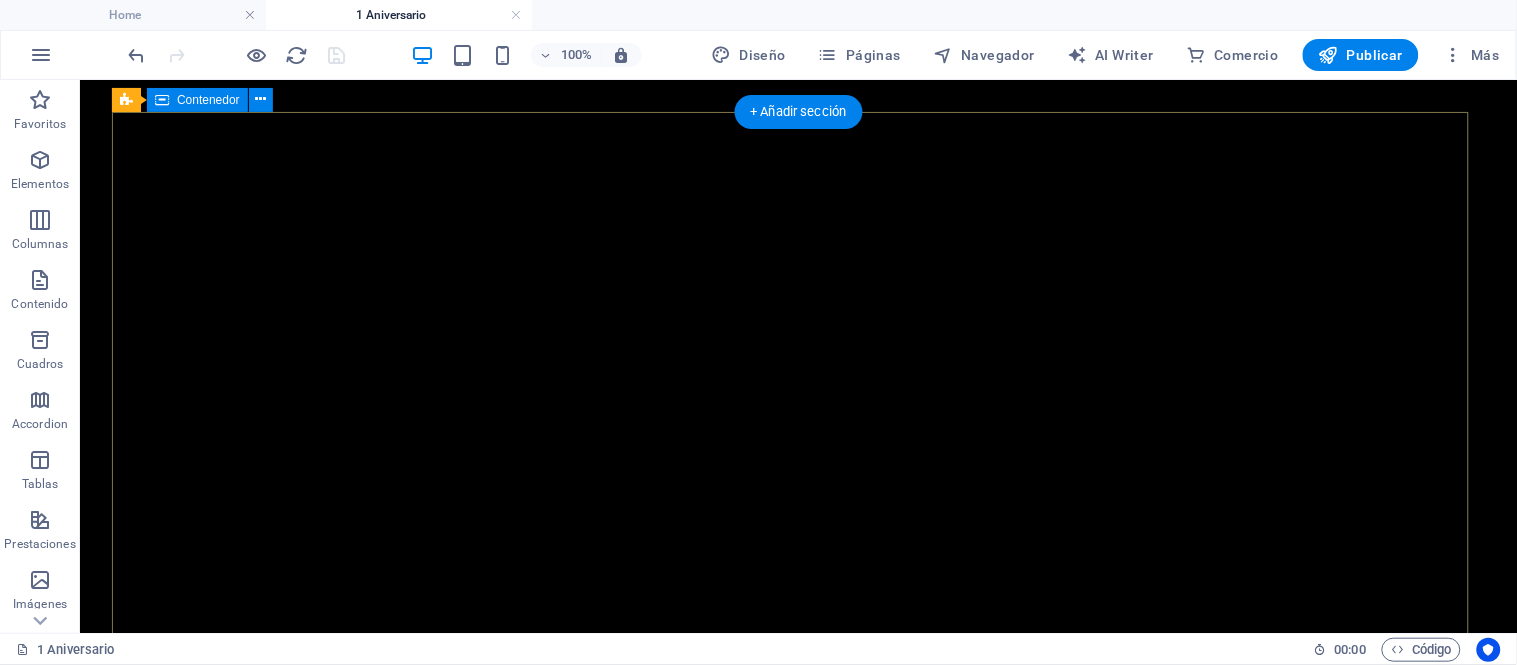 click on "1º Aniversario 6 [MONTH]" at bounding box center (797, 1168) 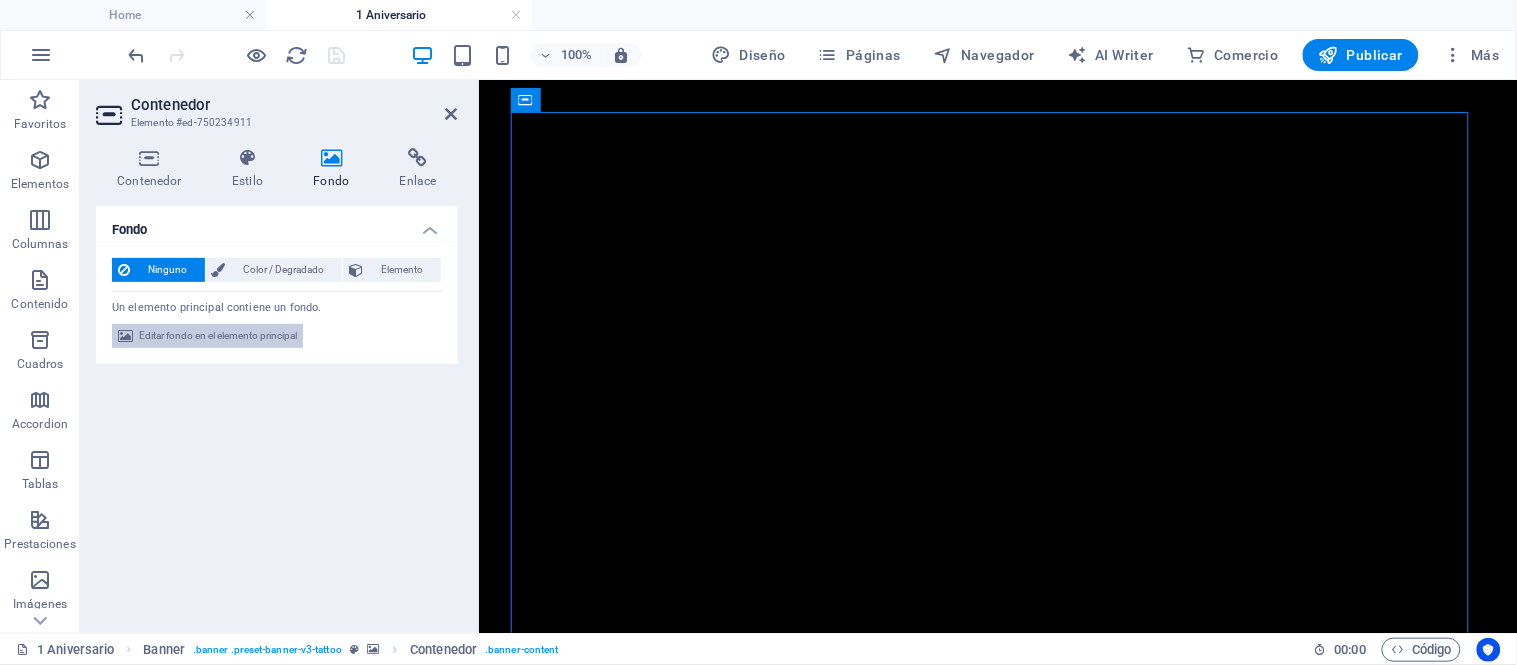 click on "Editar fondo en el elemento principal" at bounding box center (218, 336) 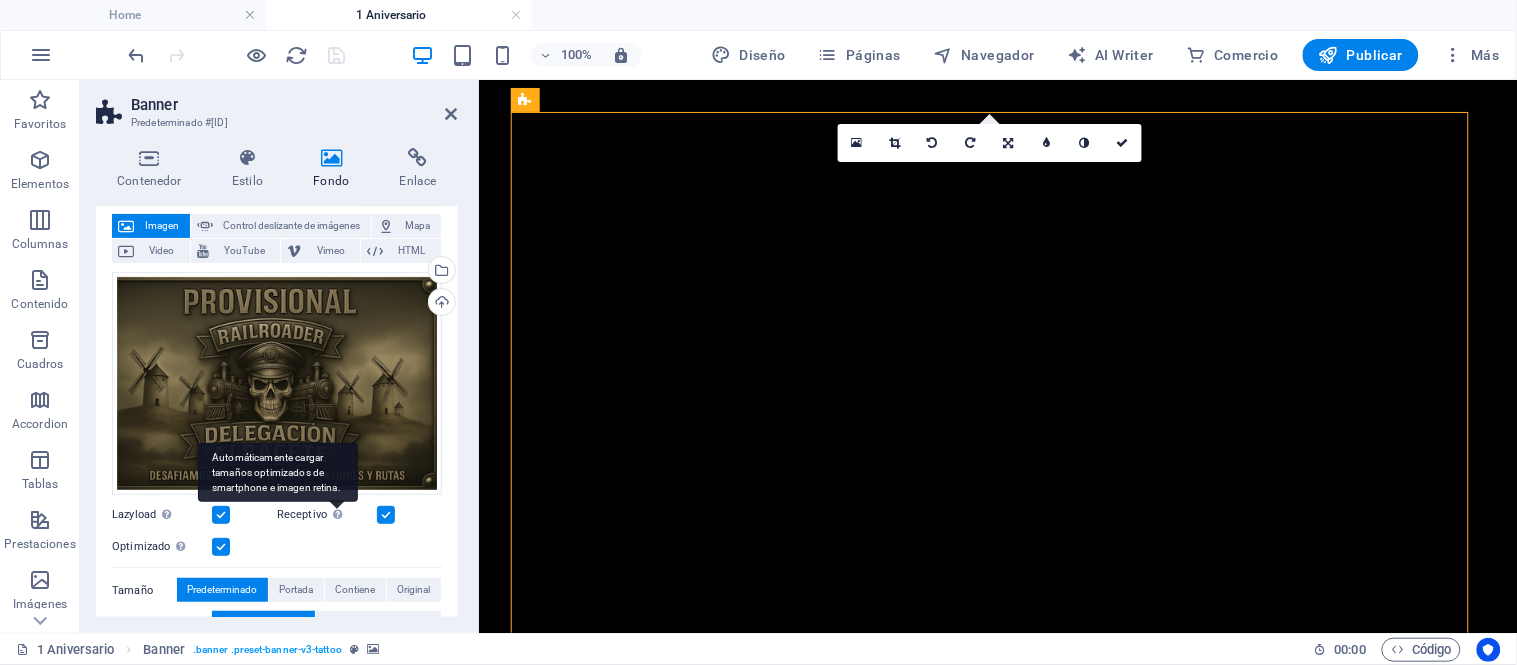 scroll, scrollTop: 222, scrollLeft: 0, axis: vertical 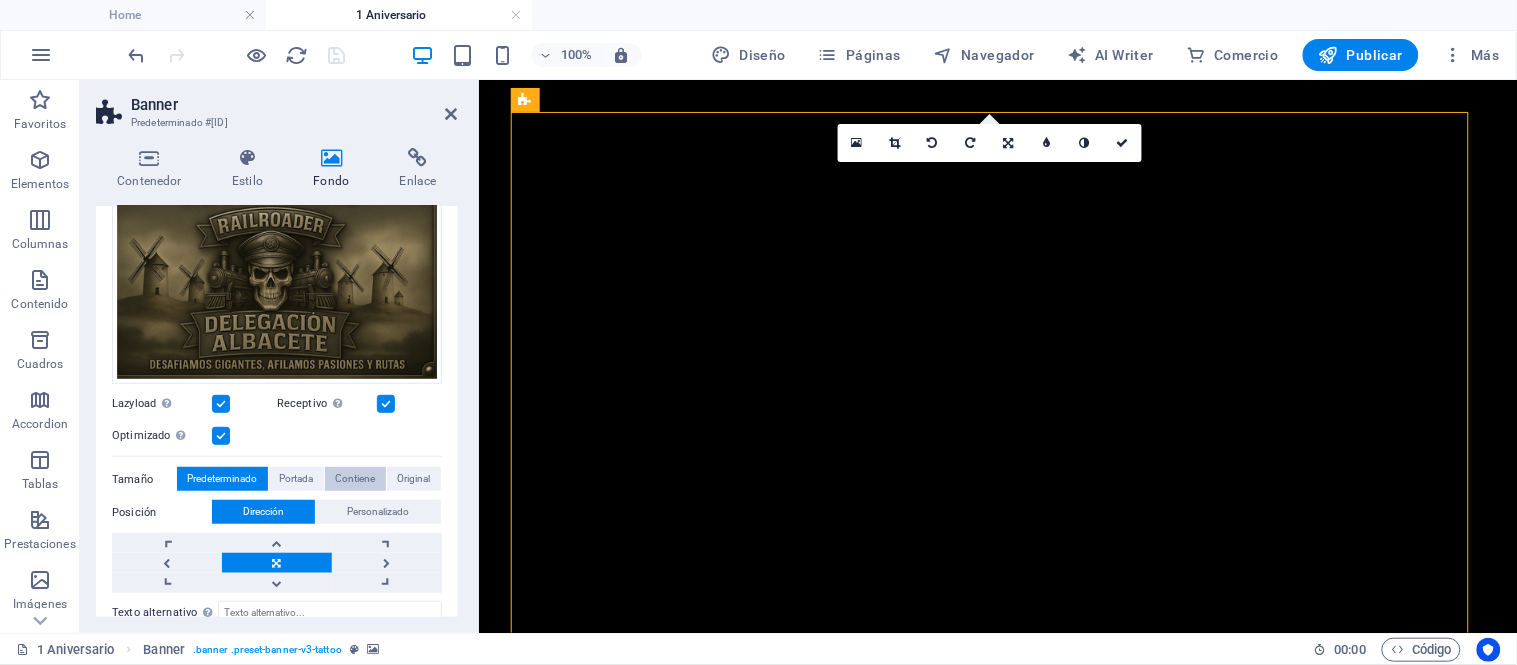 click on "Contiene" at bounding box center [355, 479] 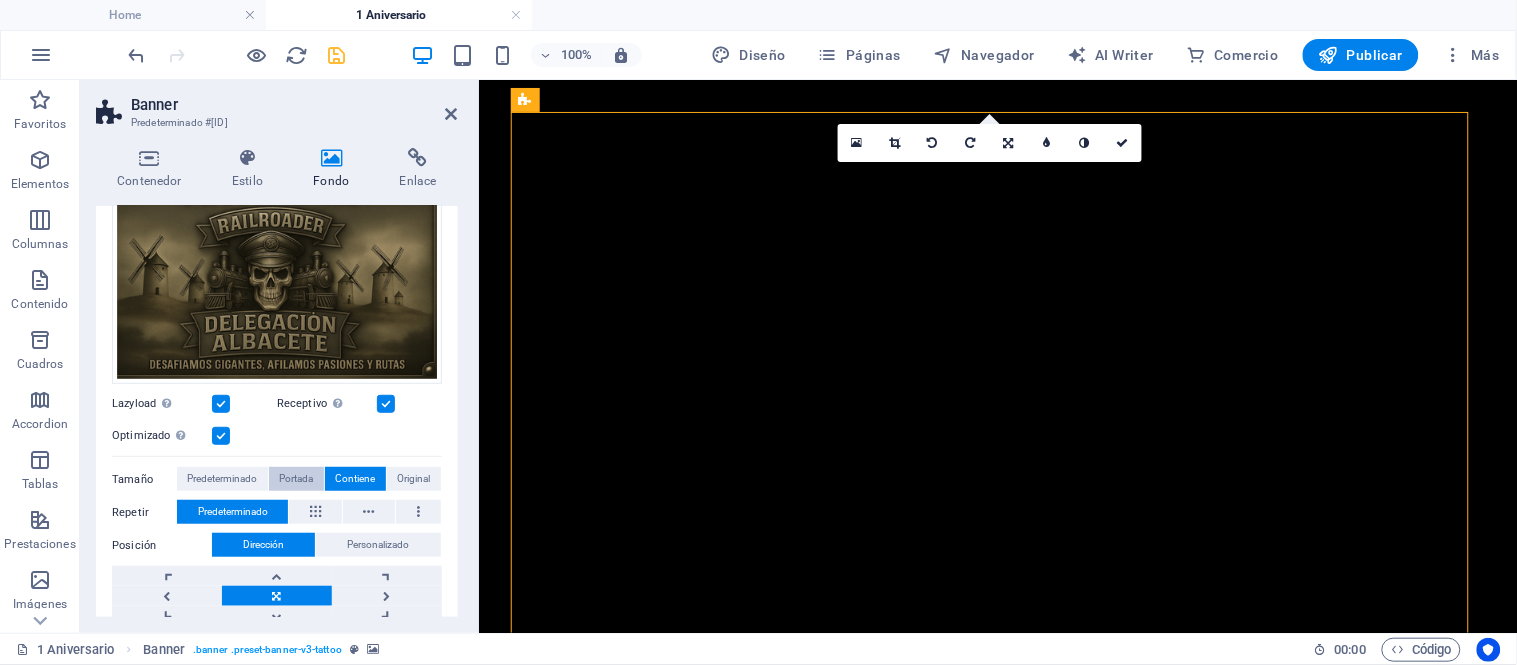 click on "Portada" at bounding box center (296, 479) 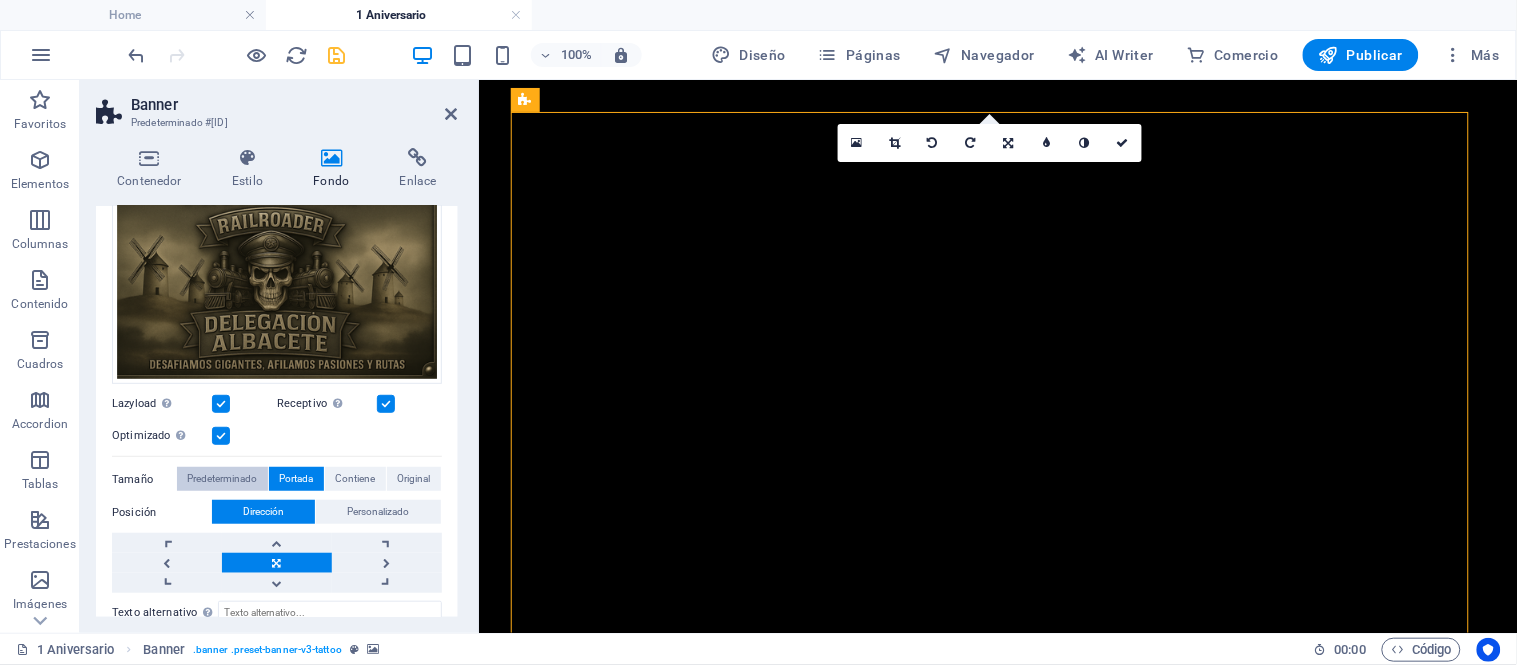click on "Predeterminado" at bounding box center [222, 479] 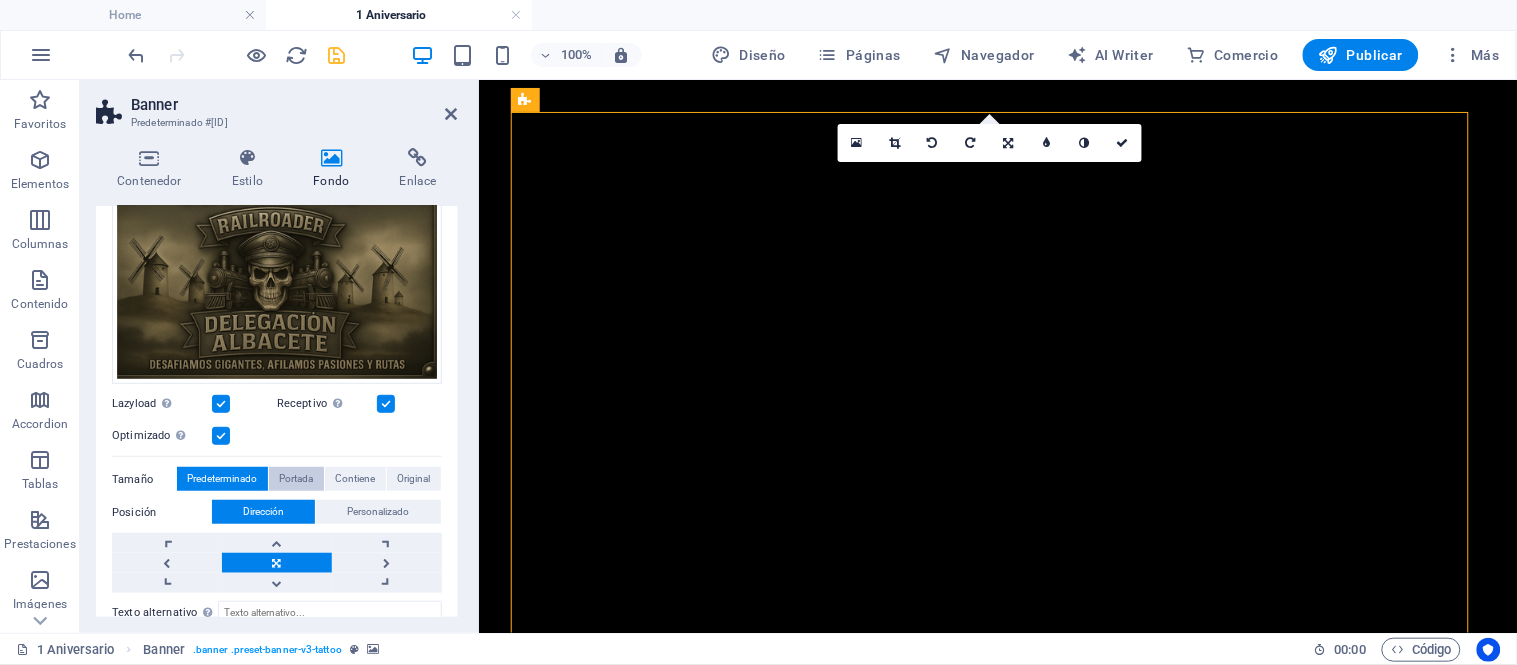 click on "Portada" at bounding box center (296, 479) 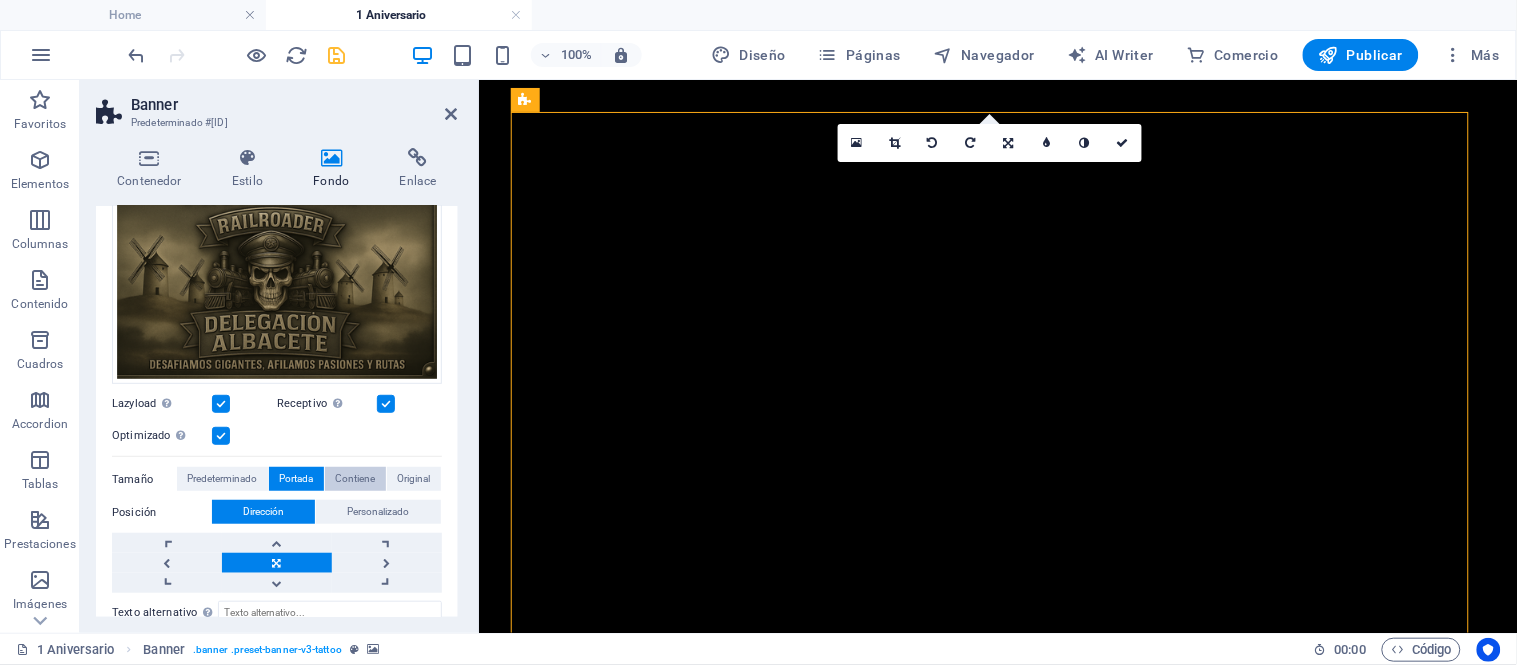 click on "Contiene" at bounding box center (355, 479) 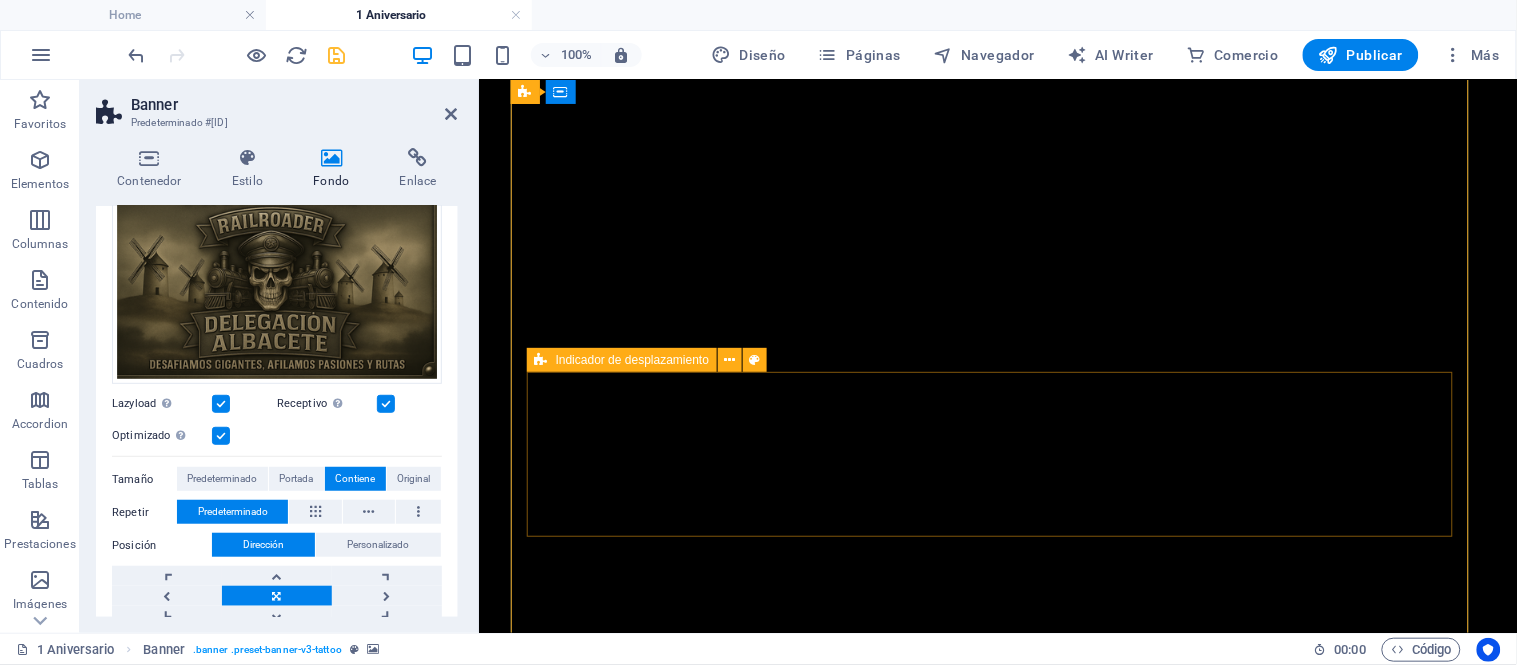 scroll, scrollTop: 333, scrollLeft: 0, axis: vertical 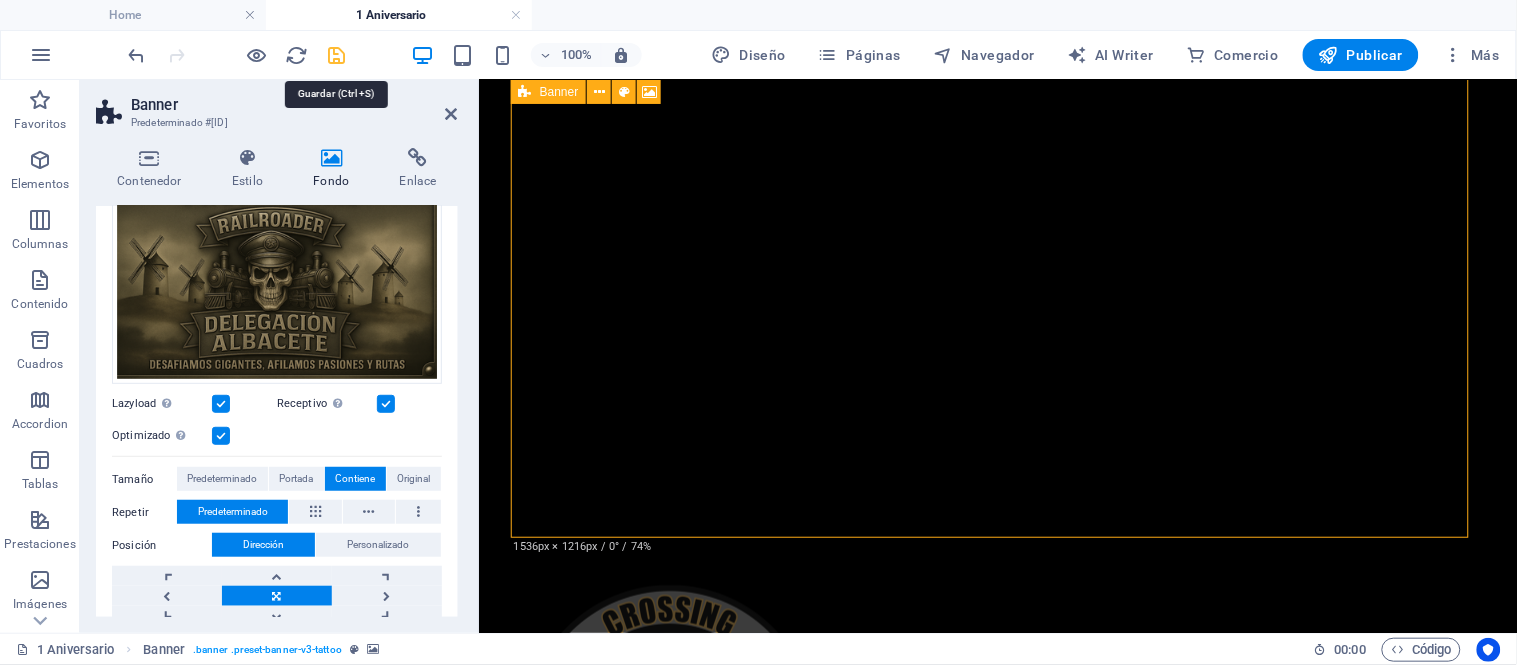 click at bounding box center (337, 55) 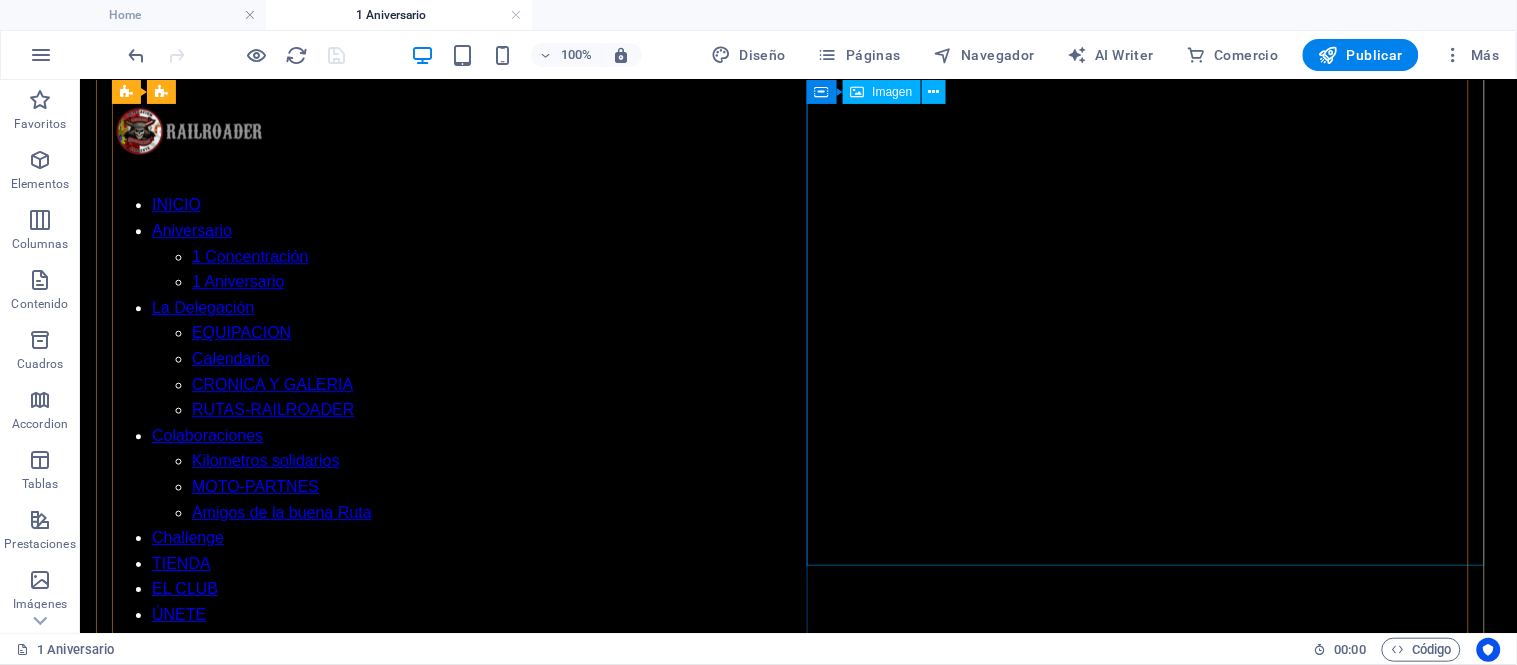scroll, scrollTop: 1444, scrollLeft: 0, axis: vertical 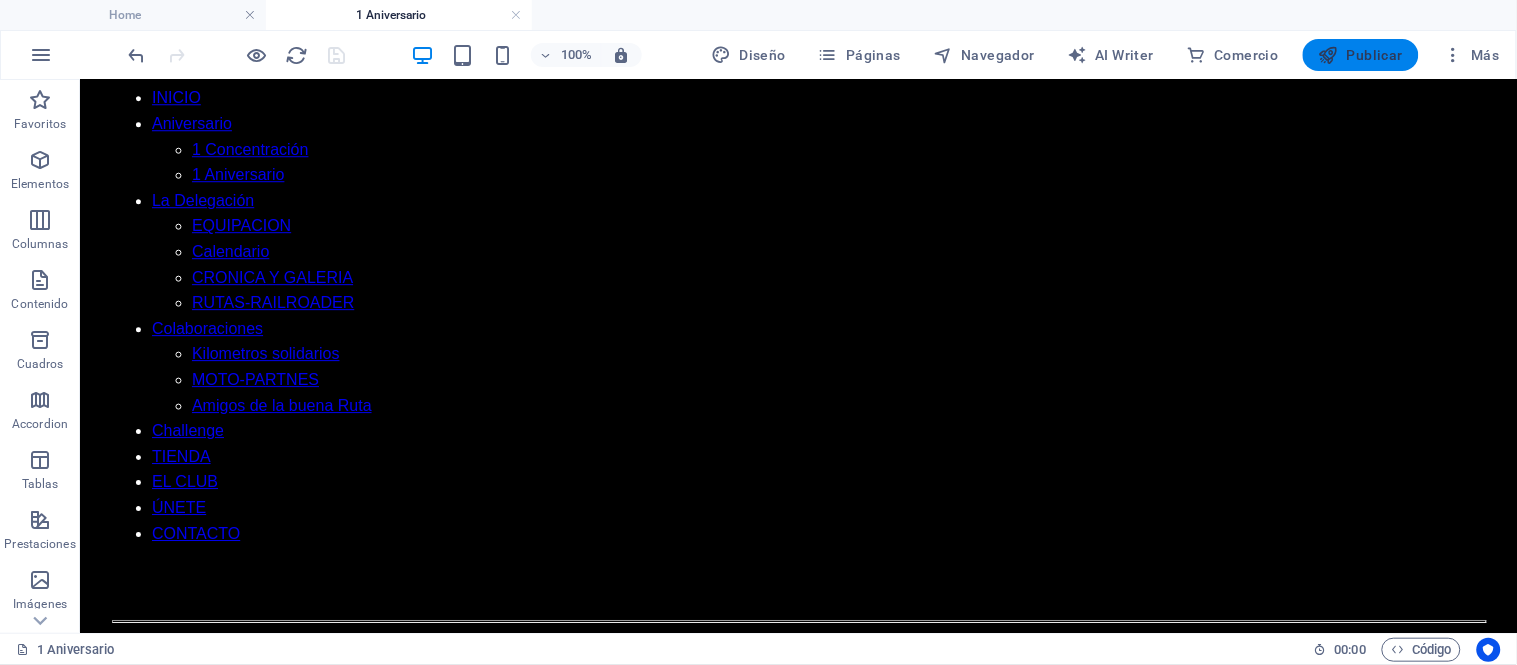 click on "Publicar" at bounding box center (1361, 55) 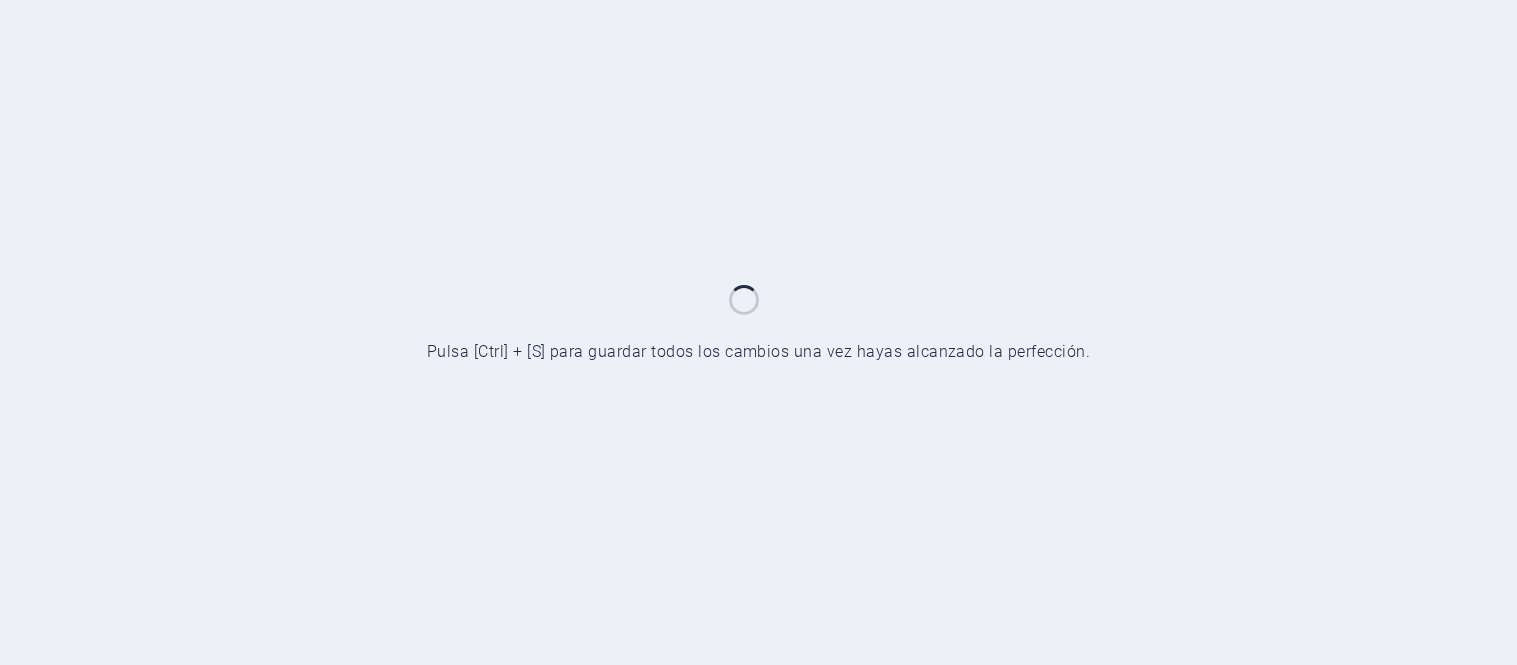 scroll, scrollTop: 0, scrollLeft: 0, axis: both 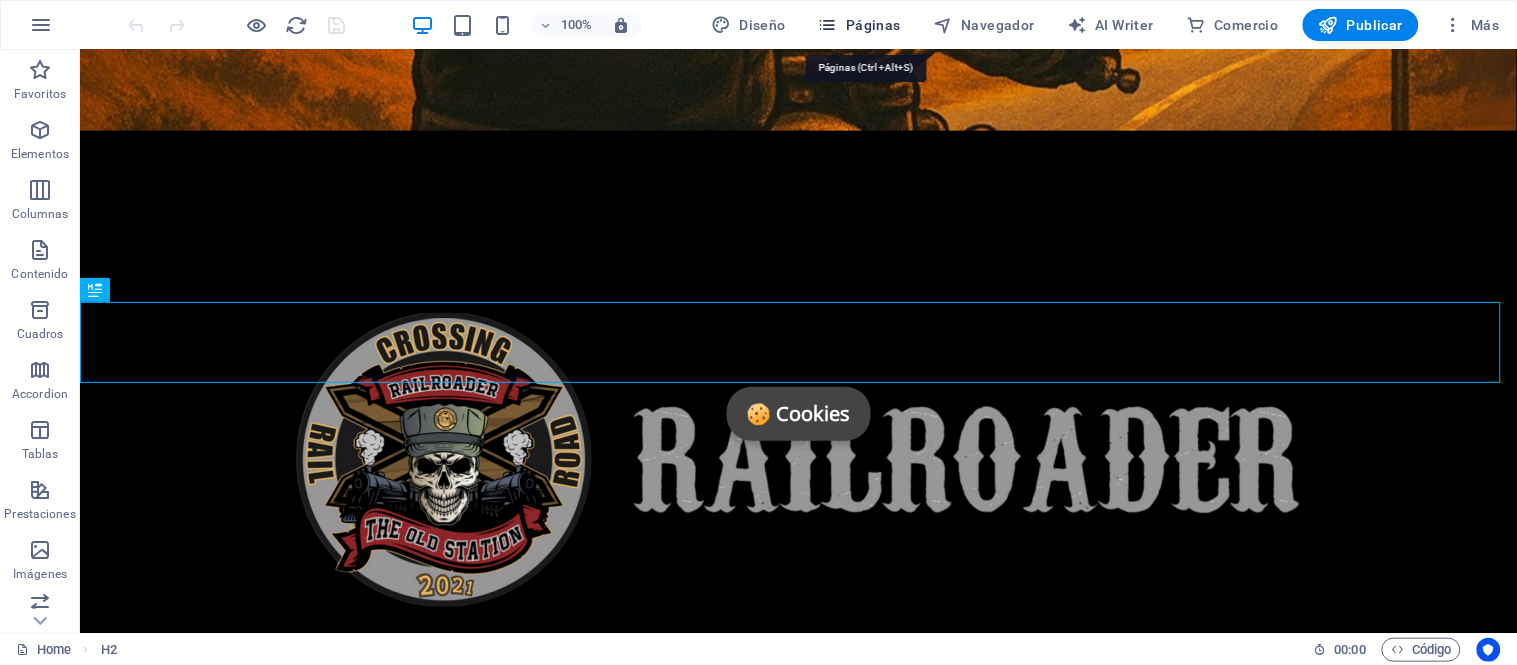 click on "Páginas" at bounding box center (859, 25) 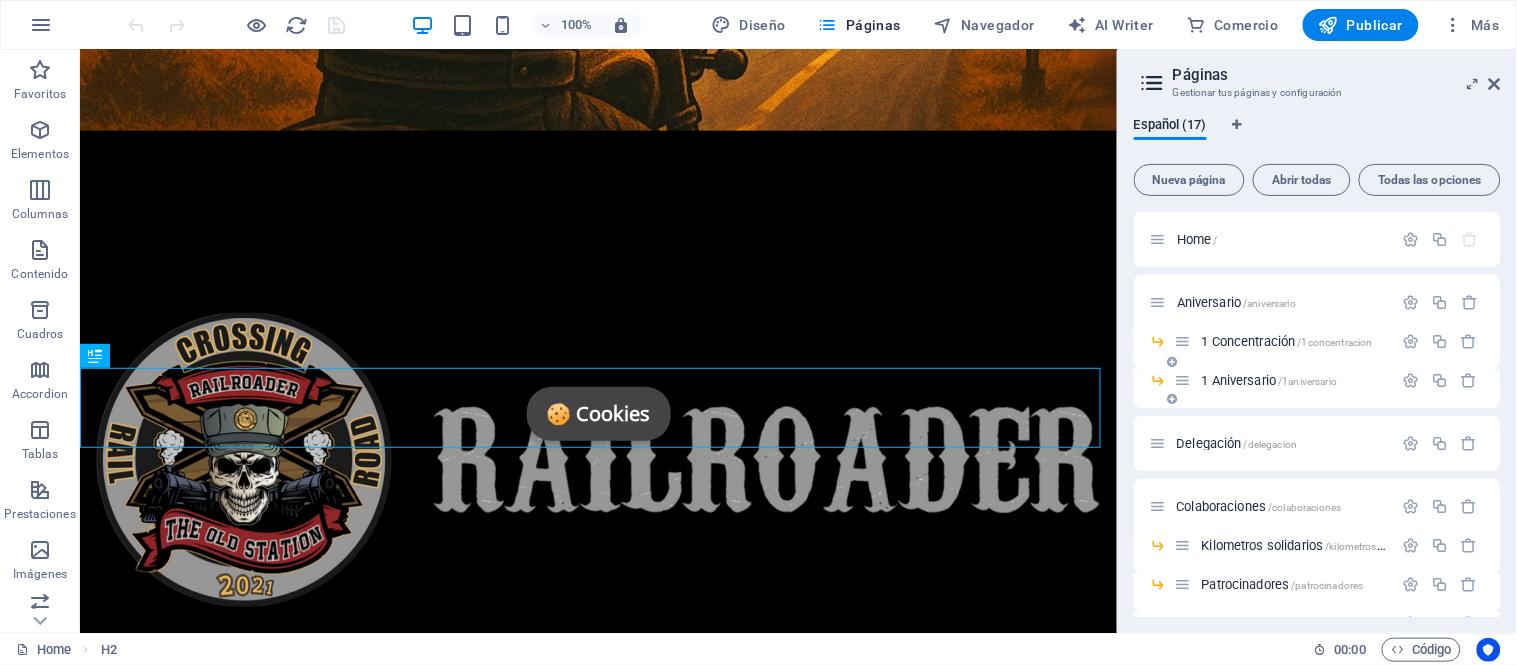 click on "1 Aniversario /1aniversario" at bounding box center [1270, 380] 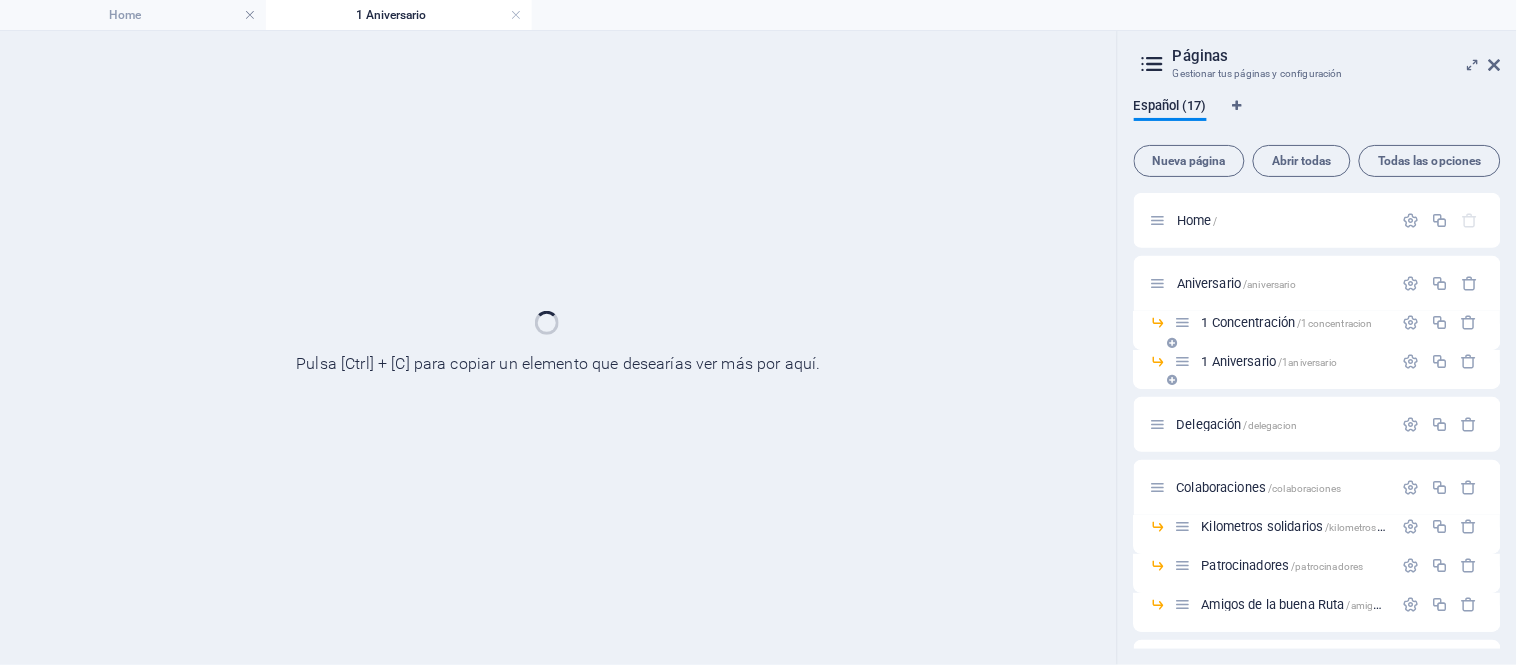 scroll, scrollTop: 0, scrollLeft: 0, axis: both 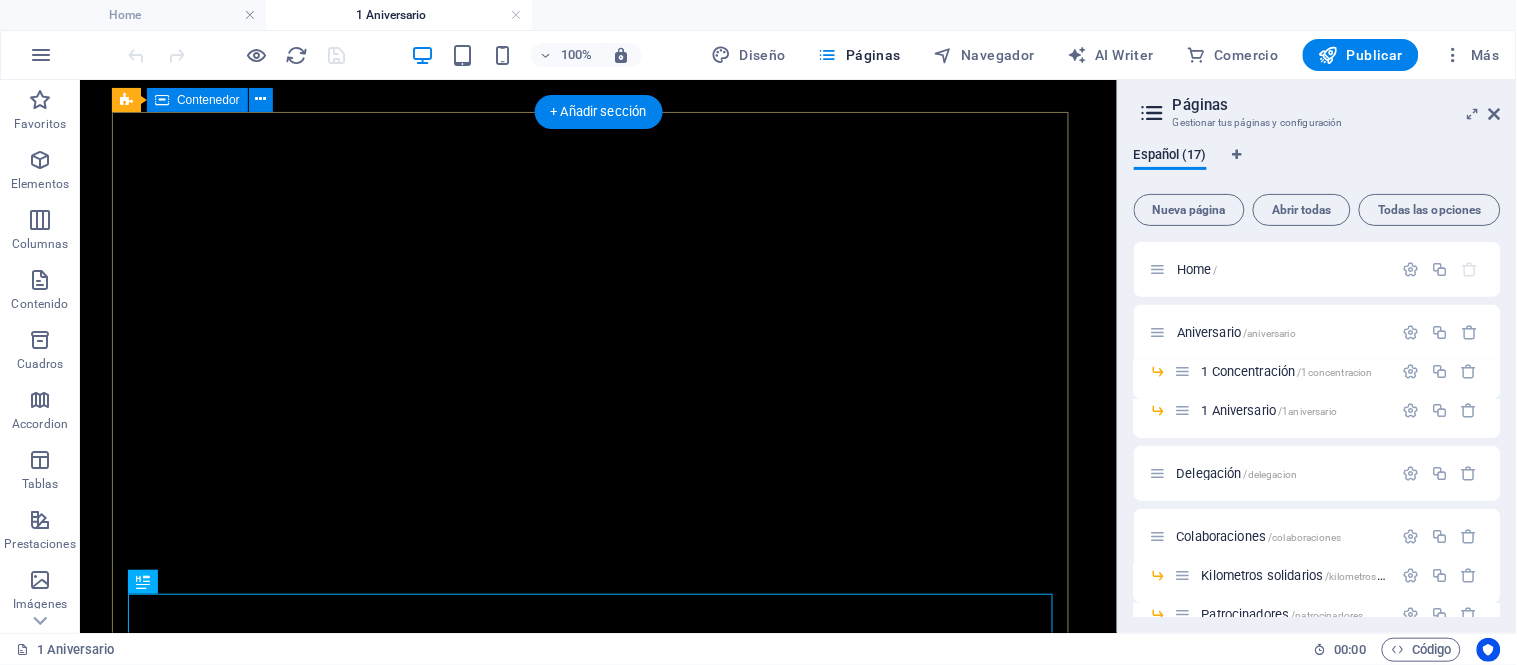 click on "1º Aniversario 6 [MONTH]" at bounding box center [597, 1131] 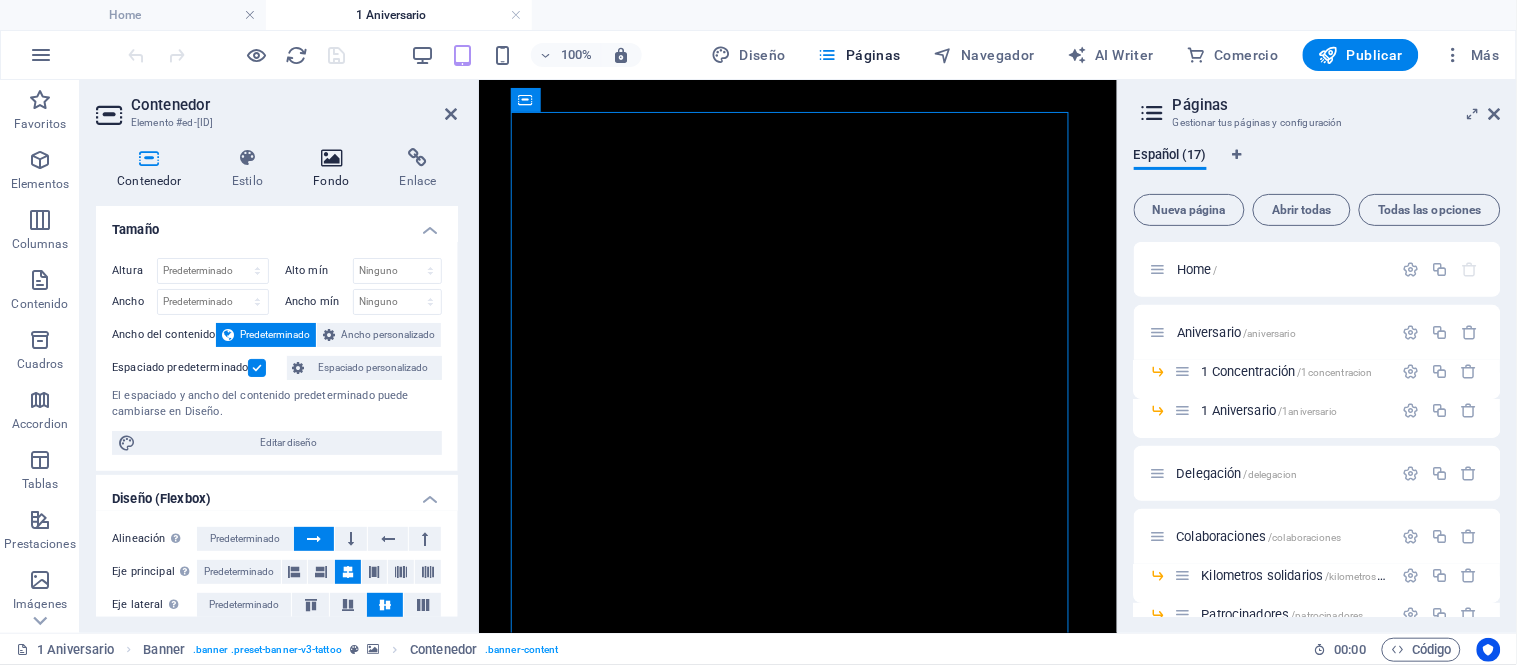 click at bounding box center (331, 158) 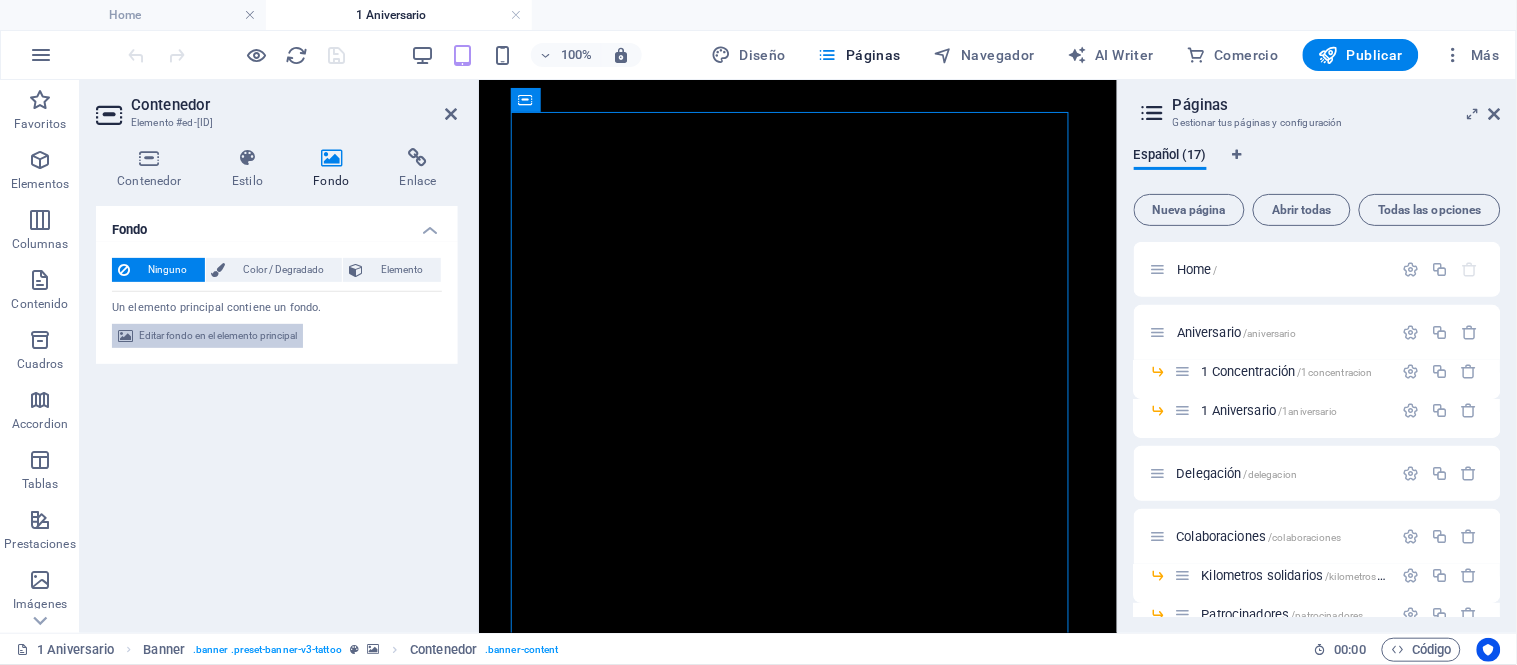 click on "Editar fondo en el elemento principal" at bounding box center (218, 336) 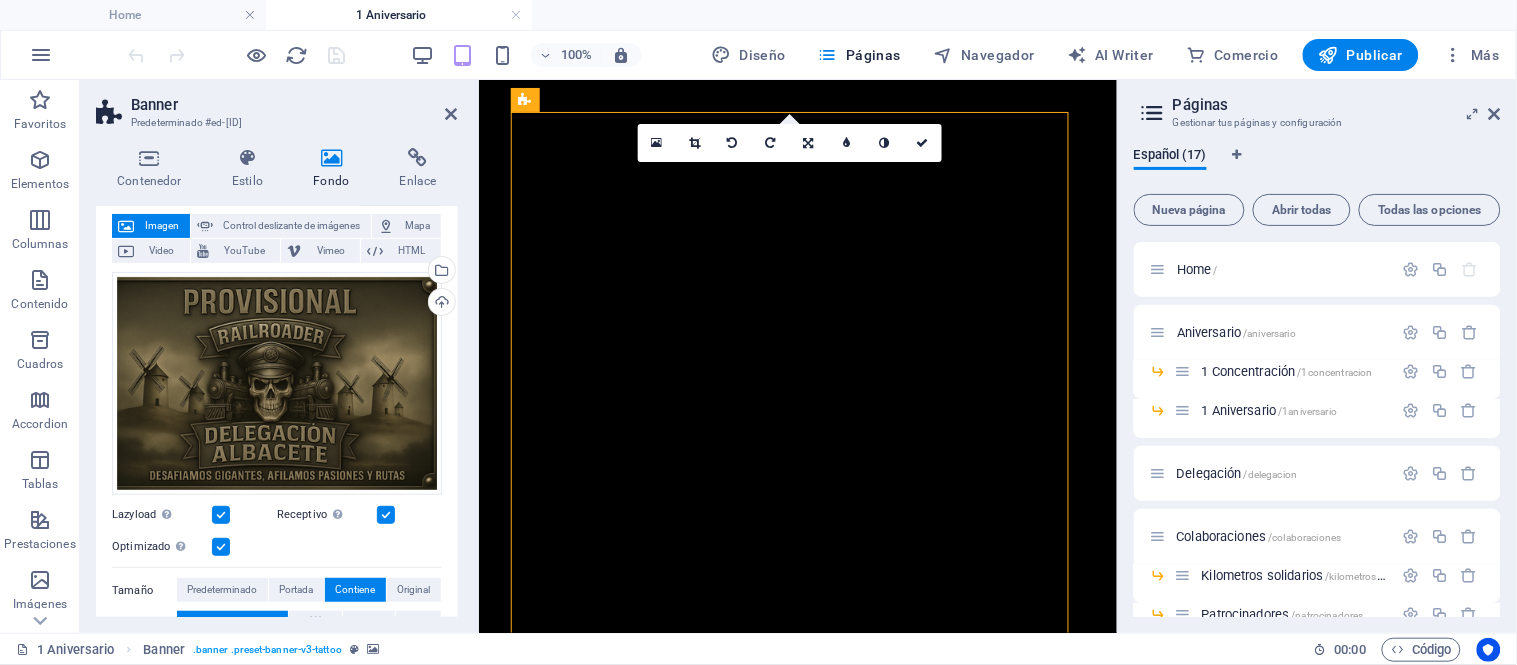 scroll, scrollTop: 333, scrollLeft: 0, axis: vertical 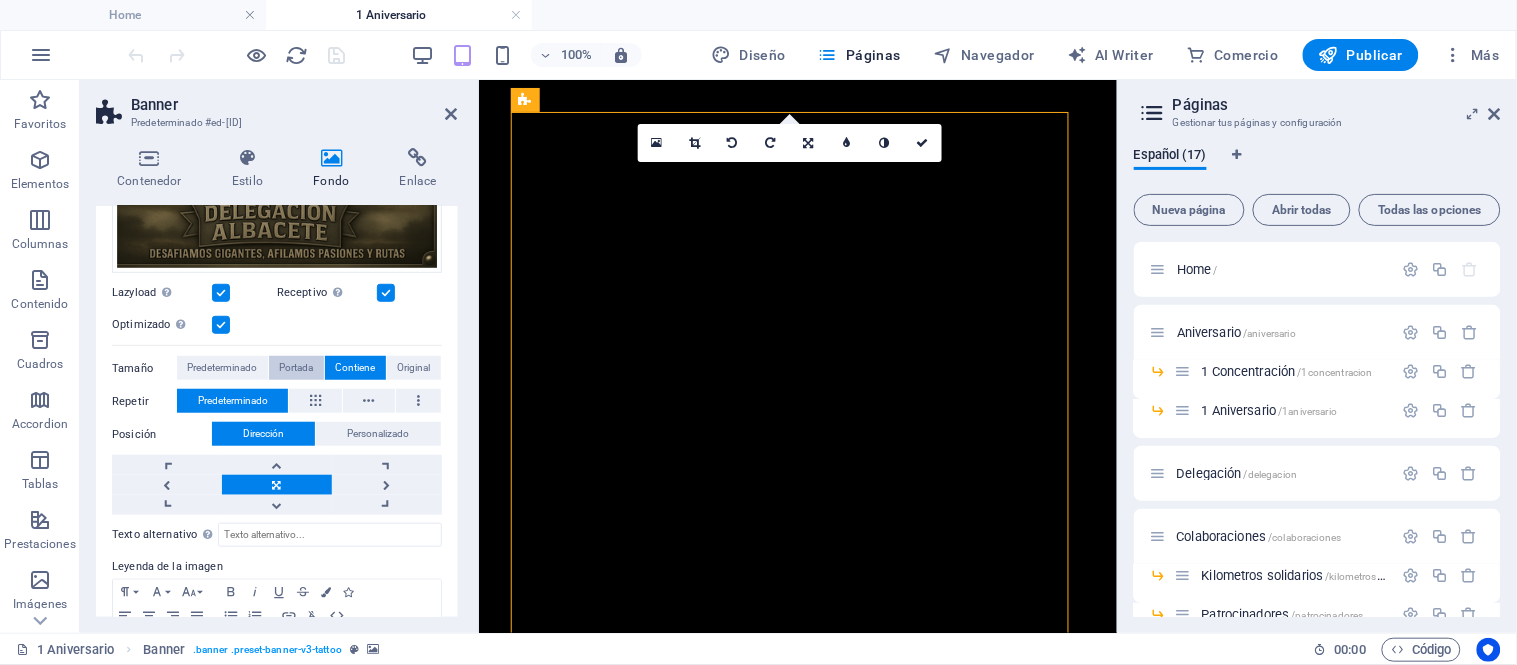 click on "Portada" at bounding box center (296, 368) 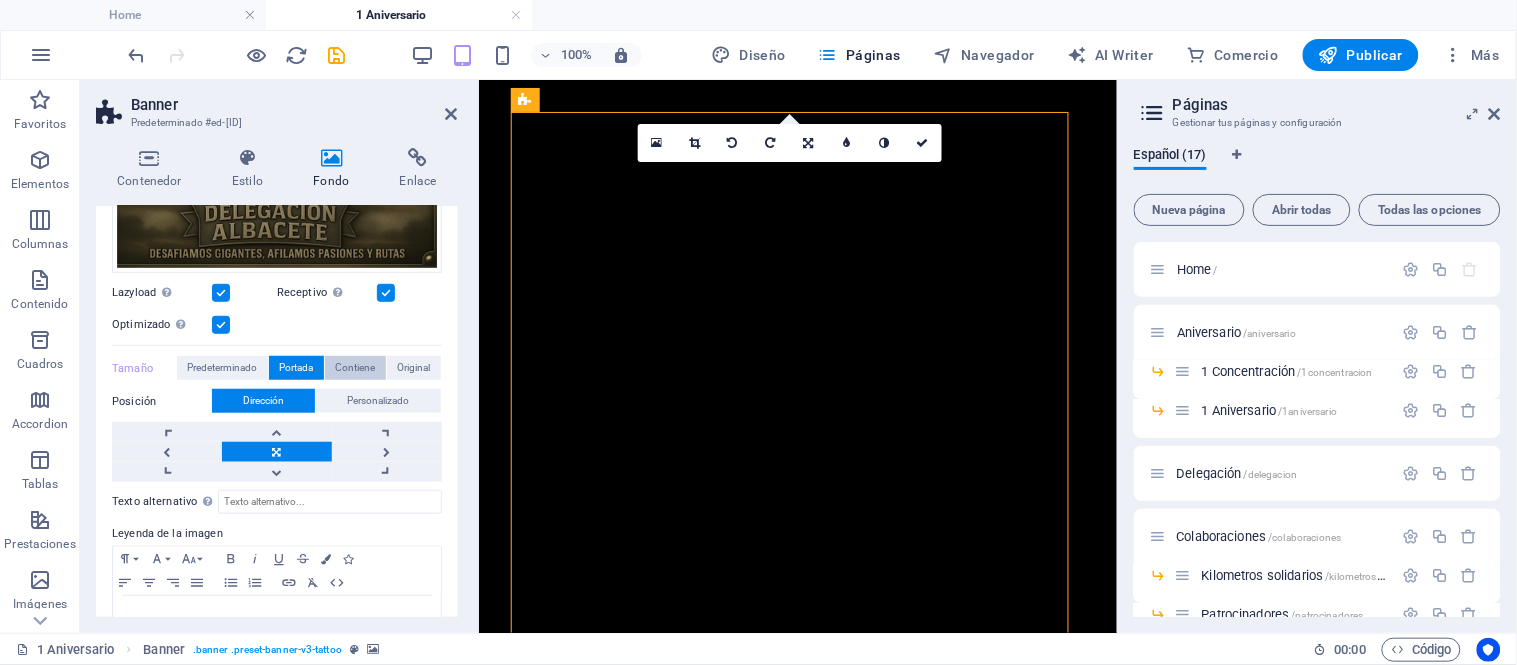 click on "Contiene" at bounding box center (355, 368) 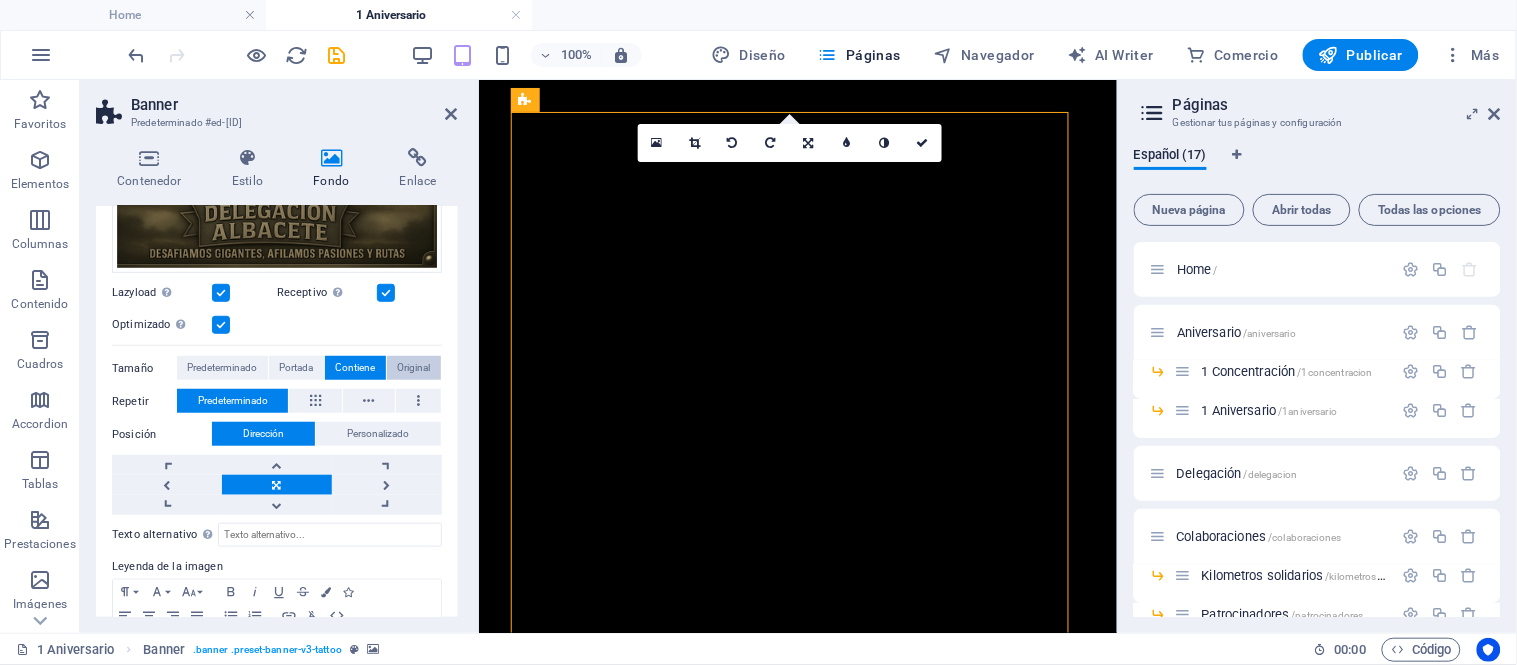 click on "Original" at bounding box center [413, 368] 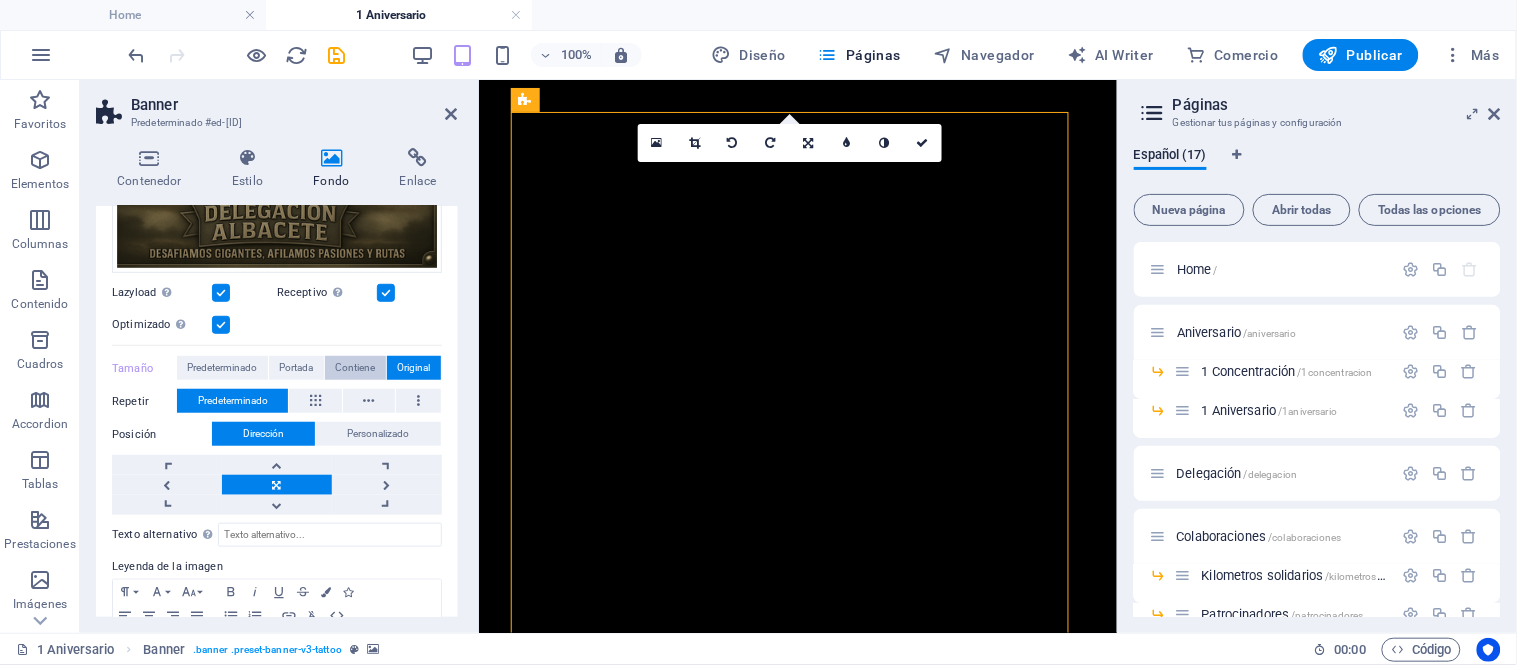 click on "Contiene" at bounding box center [355, 368] 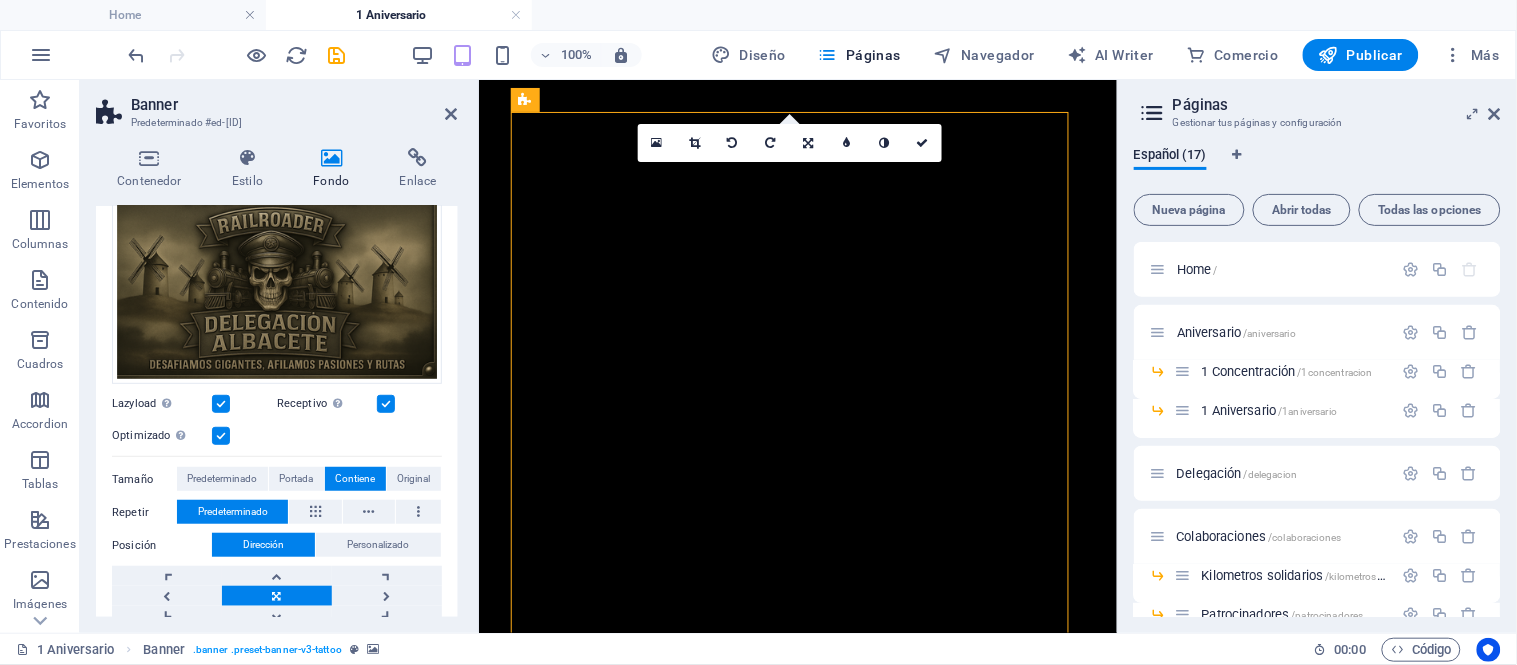 scroll, scrollTop: 111, scrollLeft: 0, axis: vertical 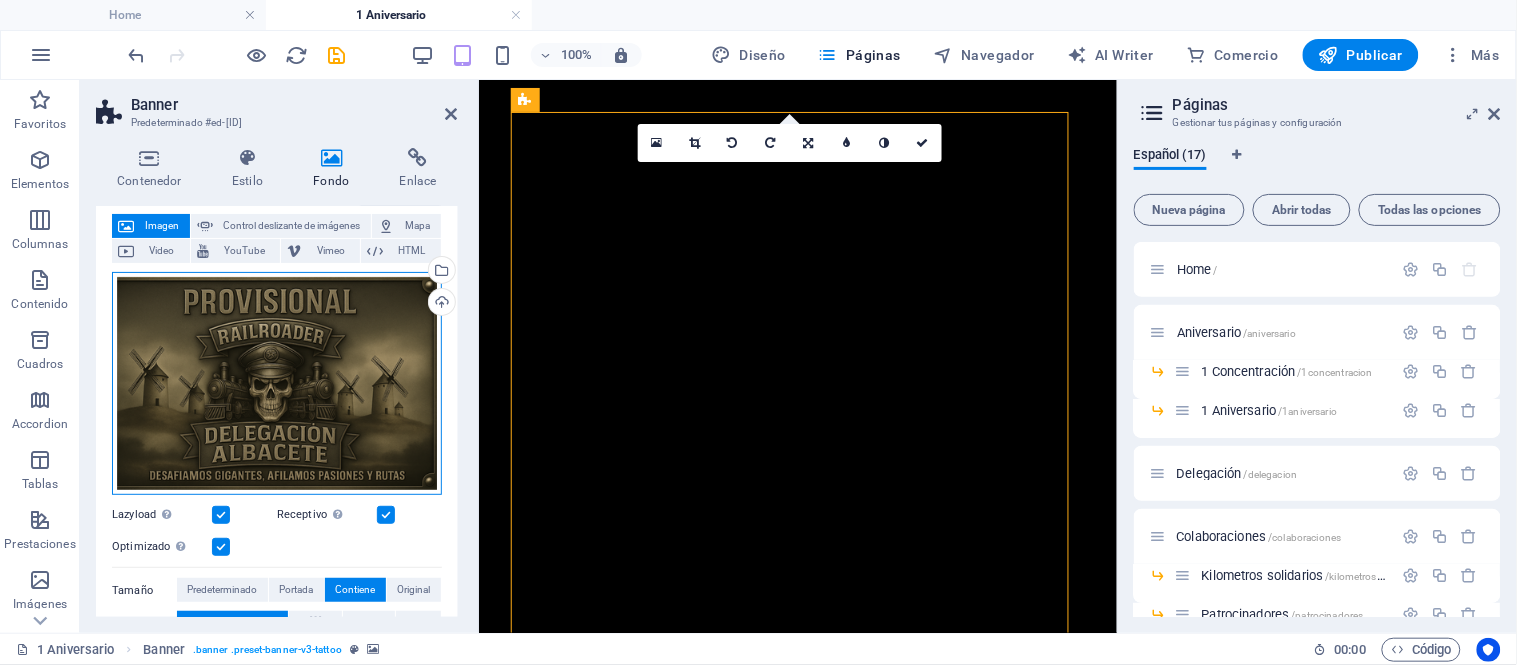 click on "Arrastra archivos aquí, haz clic para escoger archivos o  selecciona archivos de Archivos o de nuestra galería gratuita de fotos y vídeos" at bounding box center [277, 383] 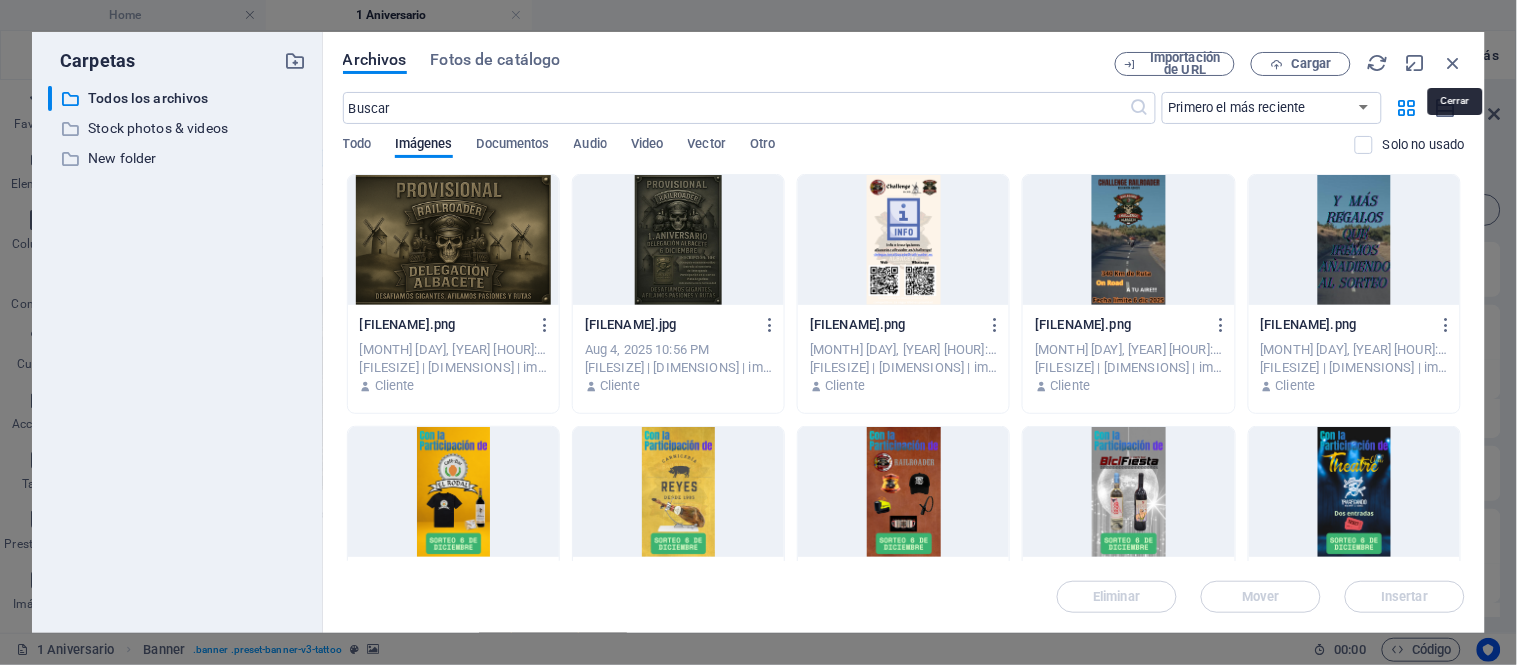 click at bounding box center (1454, 63) 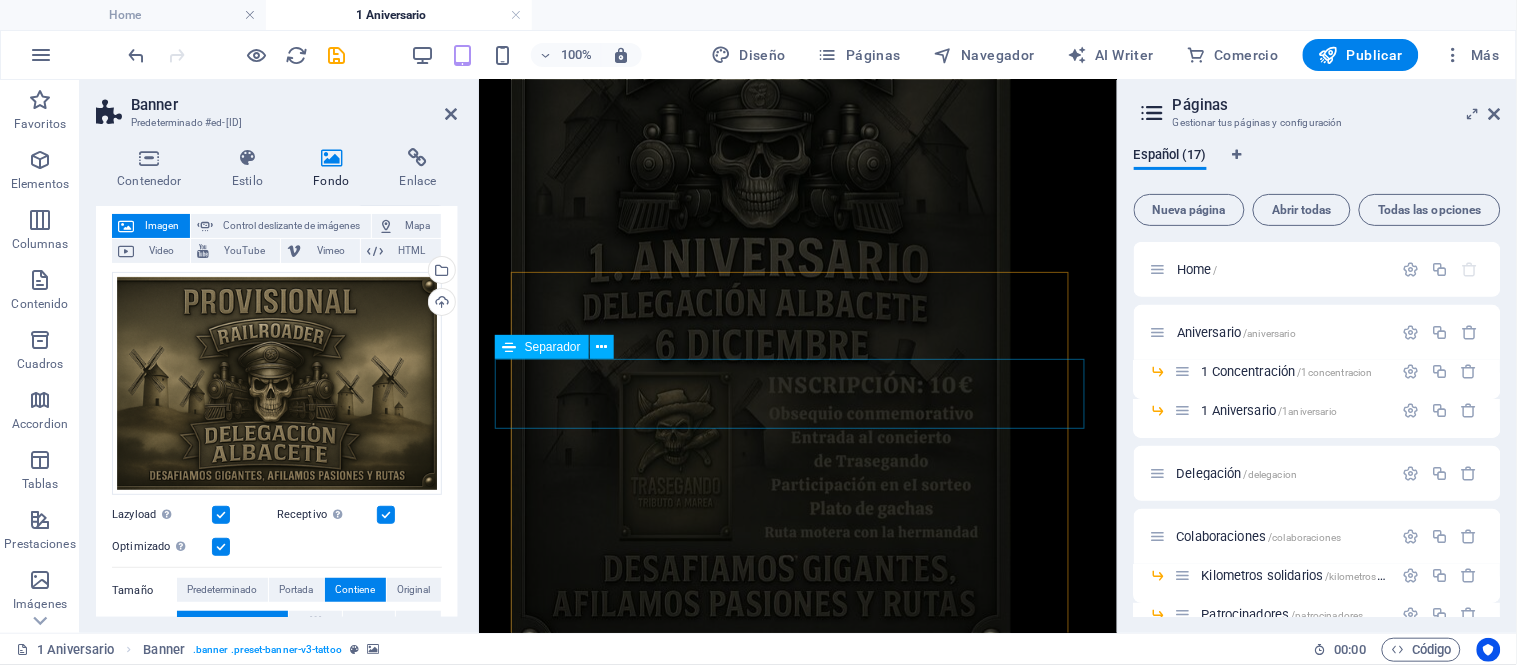 scroll, scrollTop: 3222, scrollLeft: 0, axis: vertical 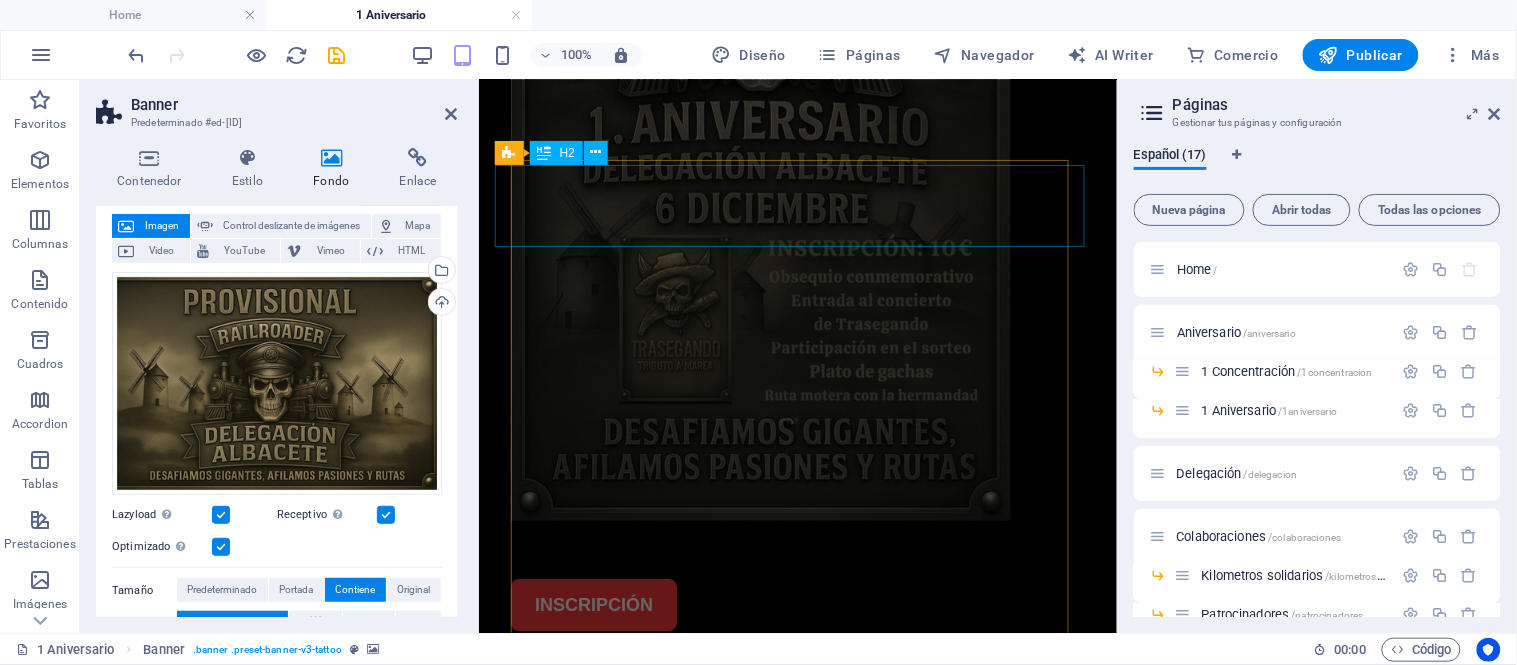 click on "El Milagro de Ver 2024" at bounding box center (797, 1878) 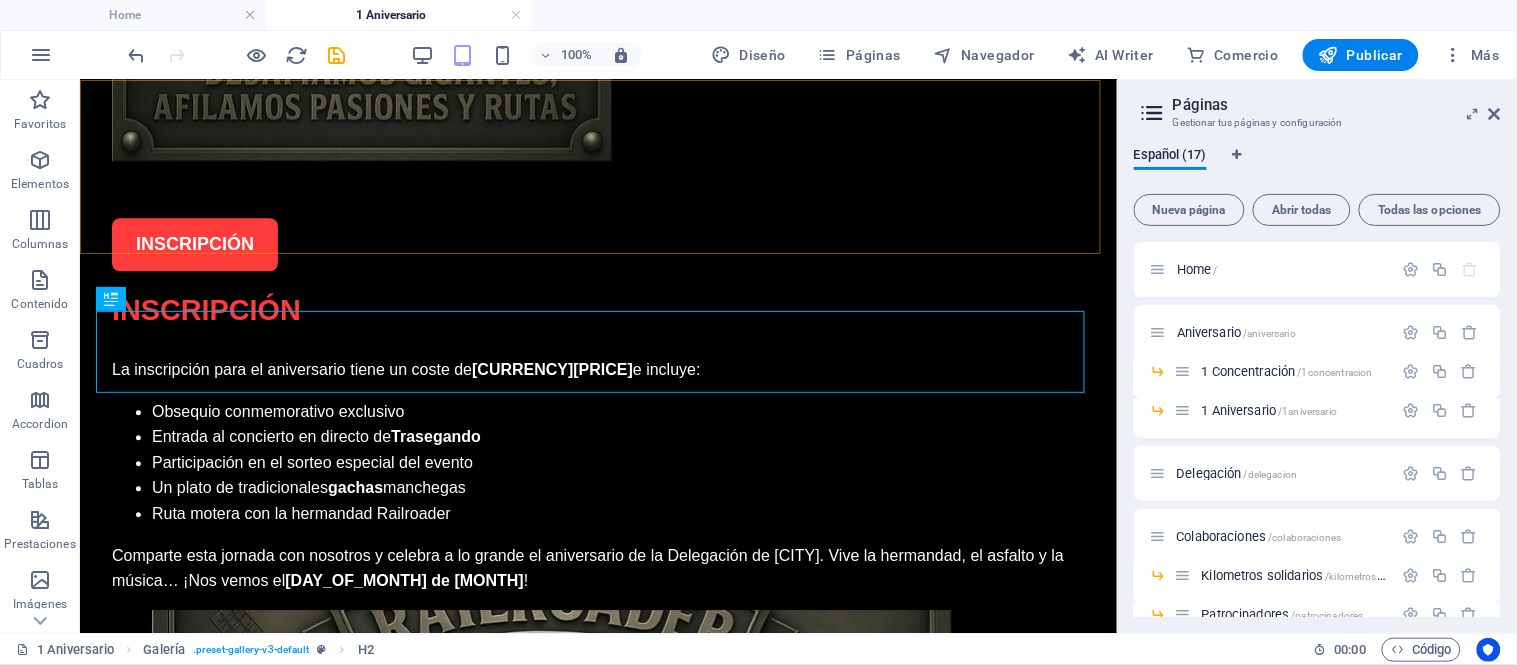 scroll, scrollTop: 2543, scrollLeft: 0, axis: vertical 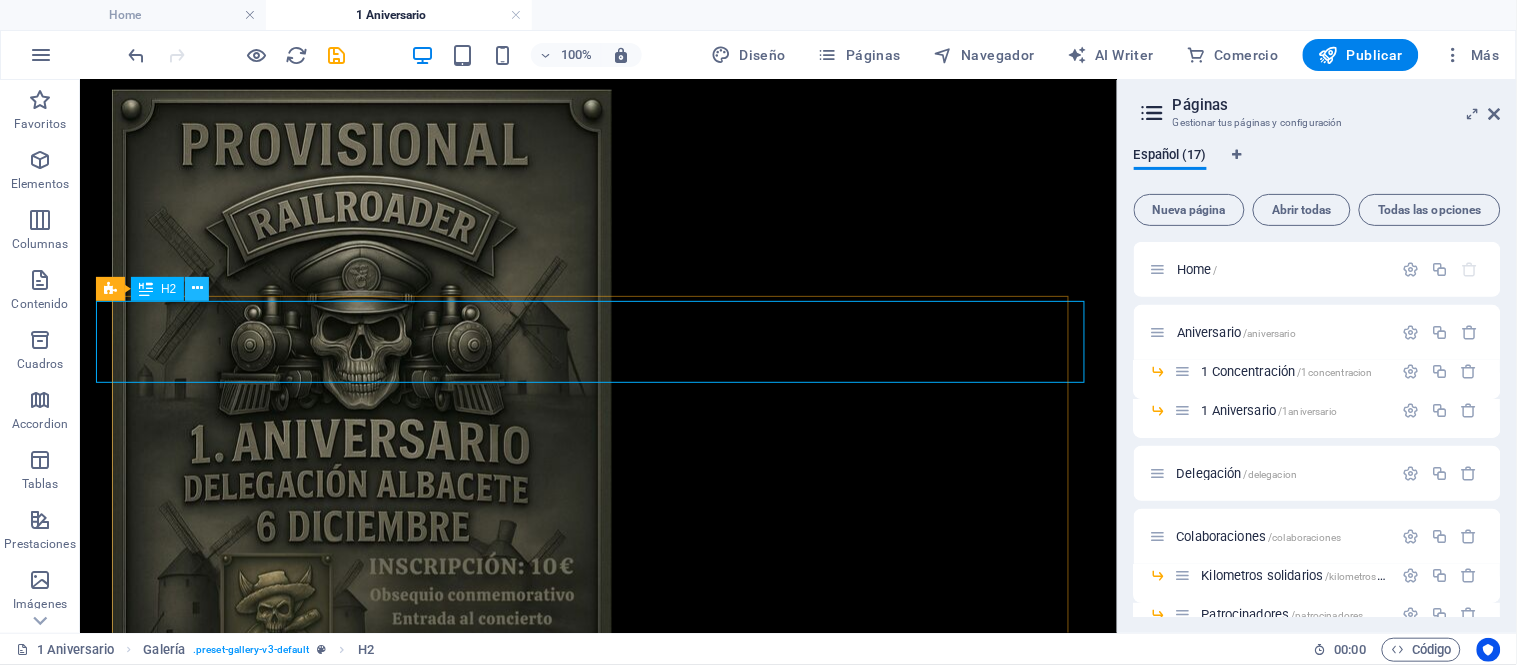 click at bounding box center [197, 288] 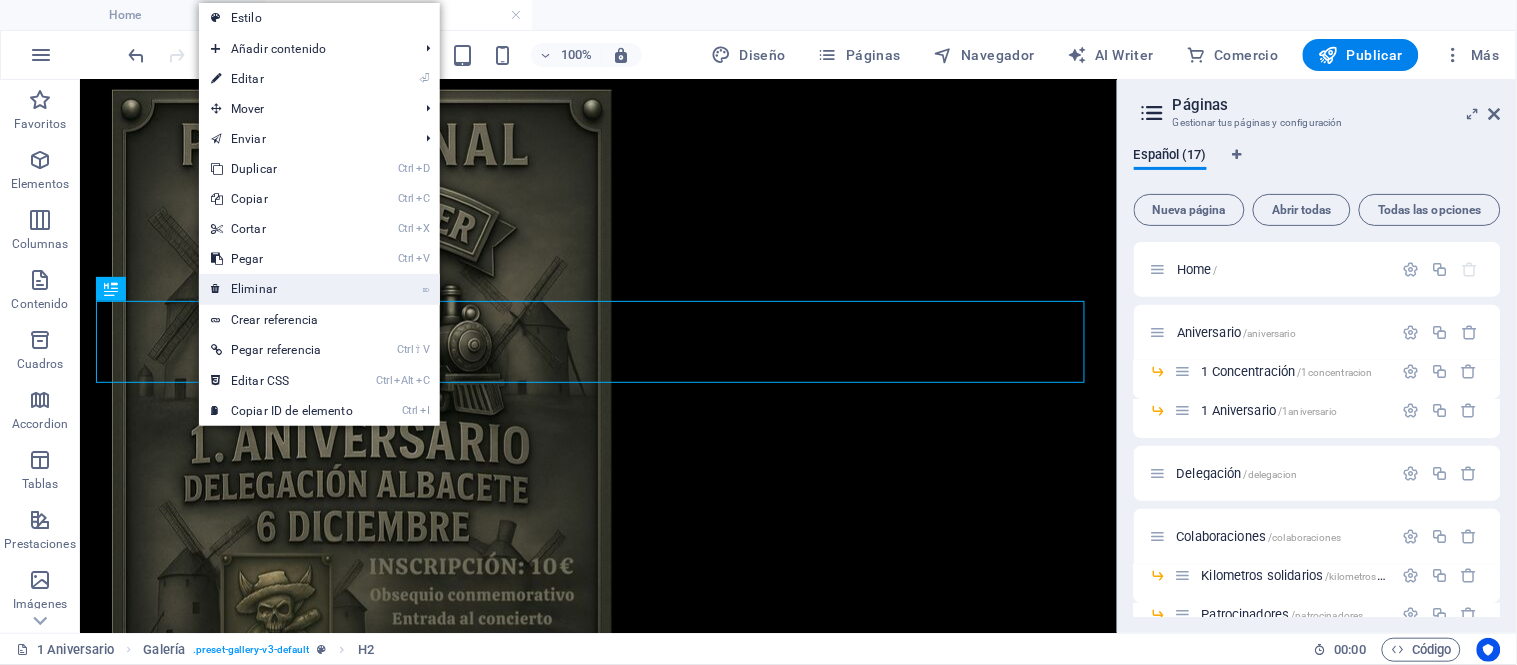 click on "⌦  Eliminar" at bounding box center (282, 289) 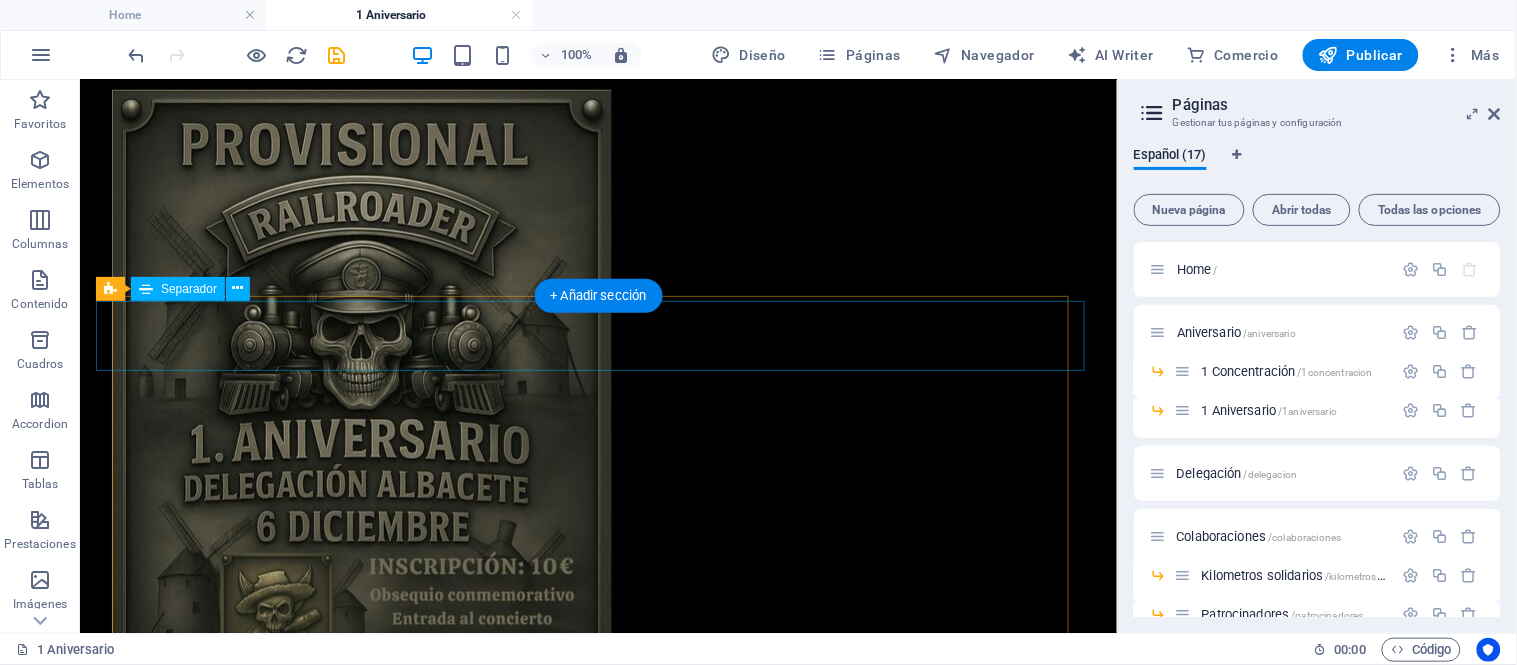 click at bounding box center [597, 2140] 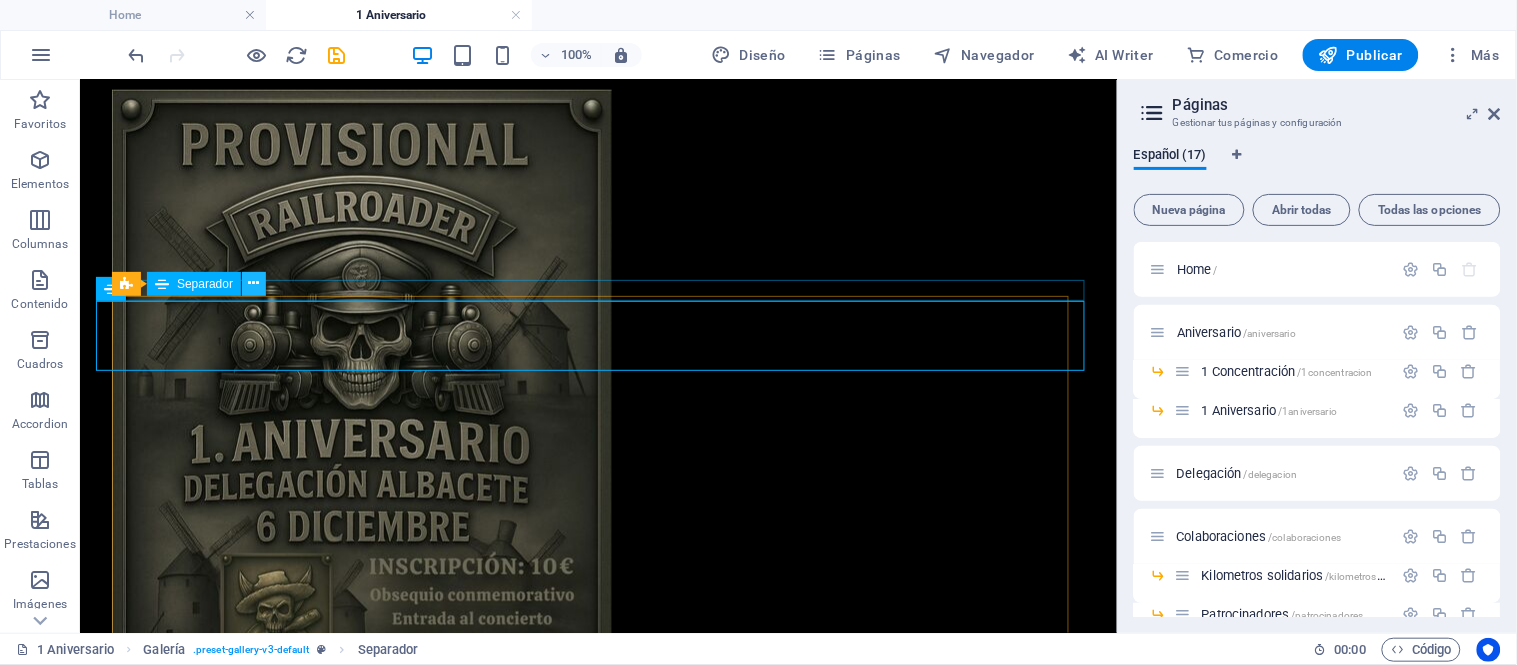 click at bounding box center (254, 283) 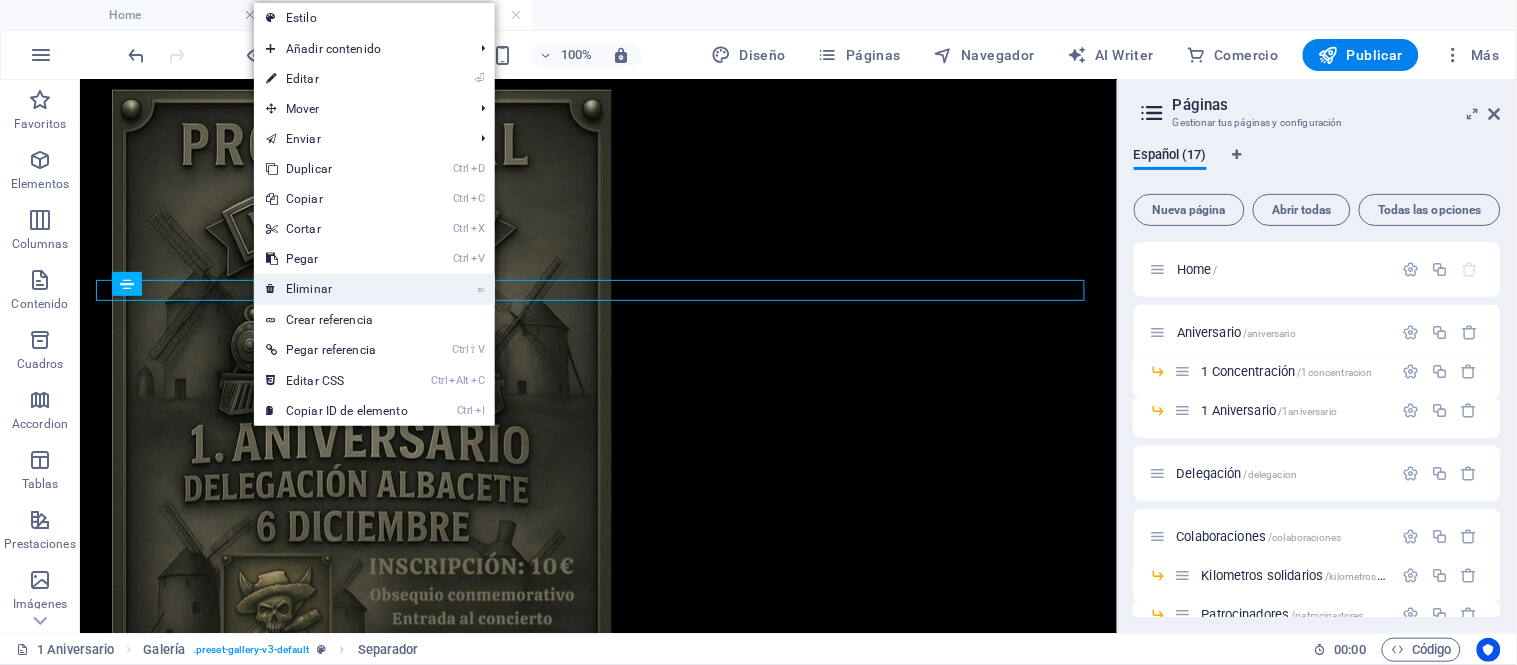 click on "⌦  Eliminar" at bounding box center [337, 289] 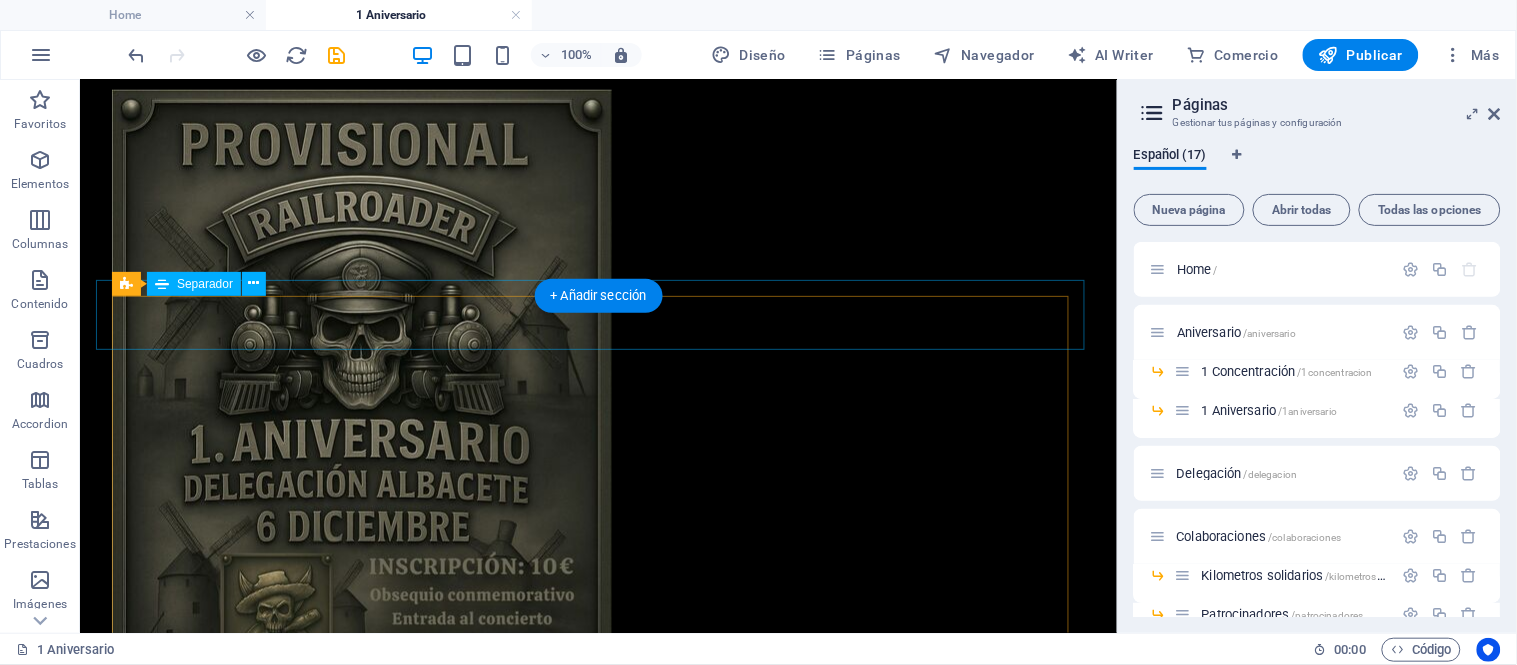 click at bounding box center [597, 2129] 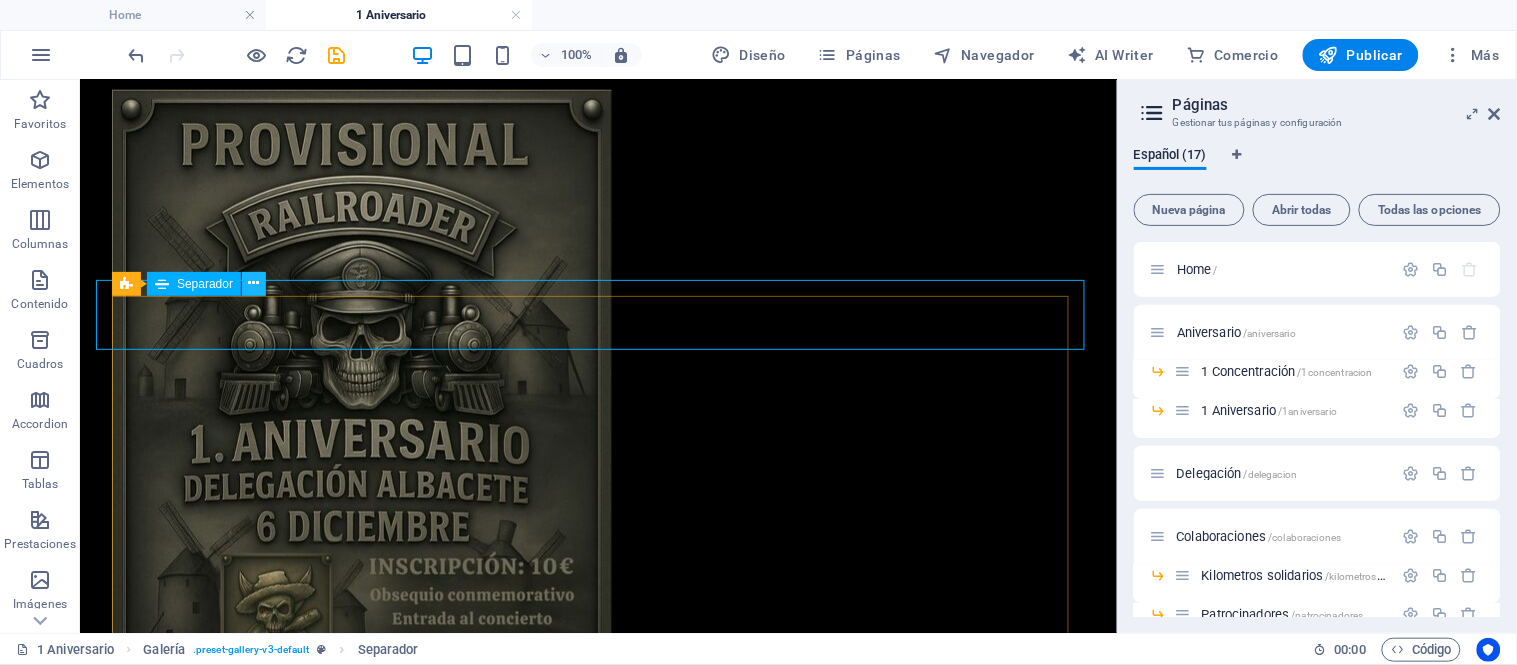 click at bounding box center [254, 283] 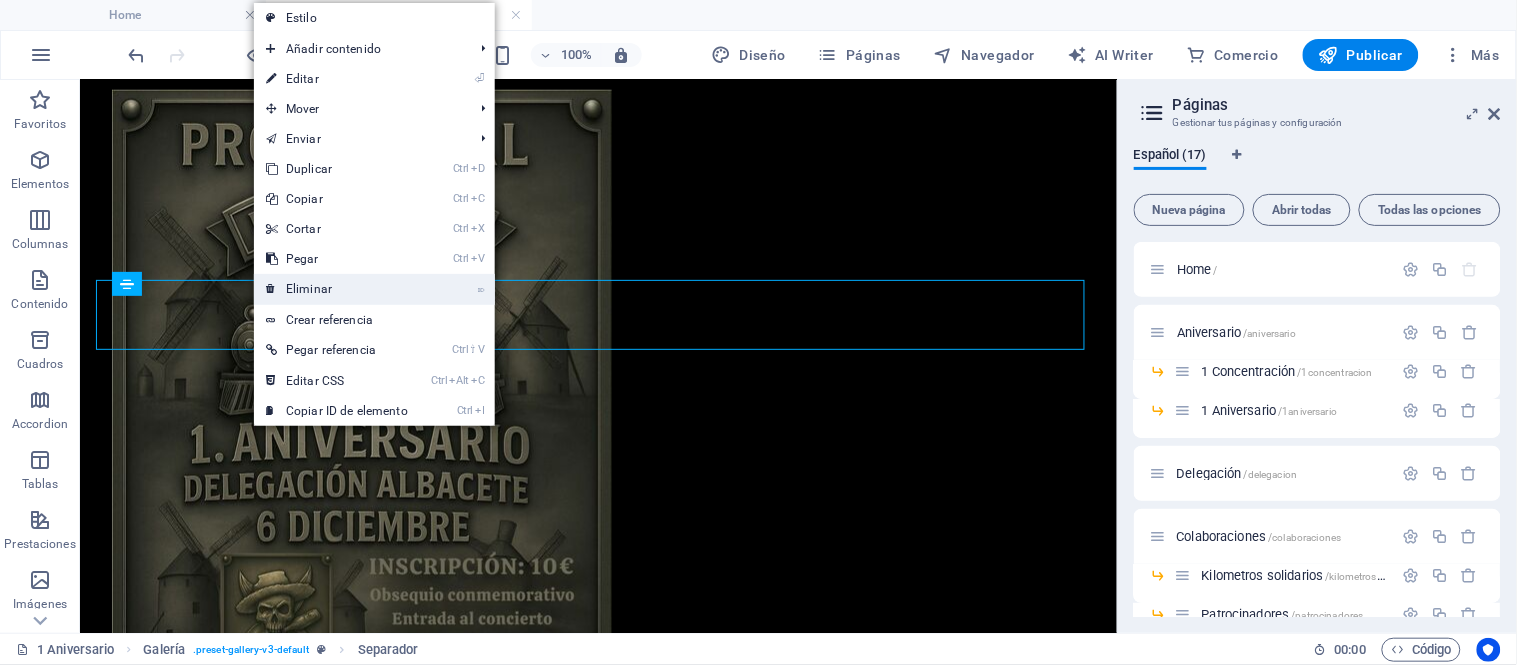 click on "⌦  Eliminar" at bounding box center (337, 289) 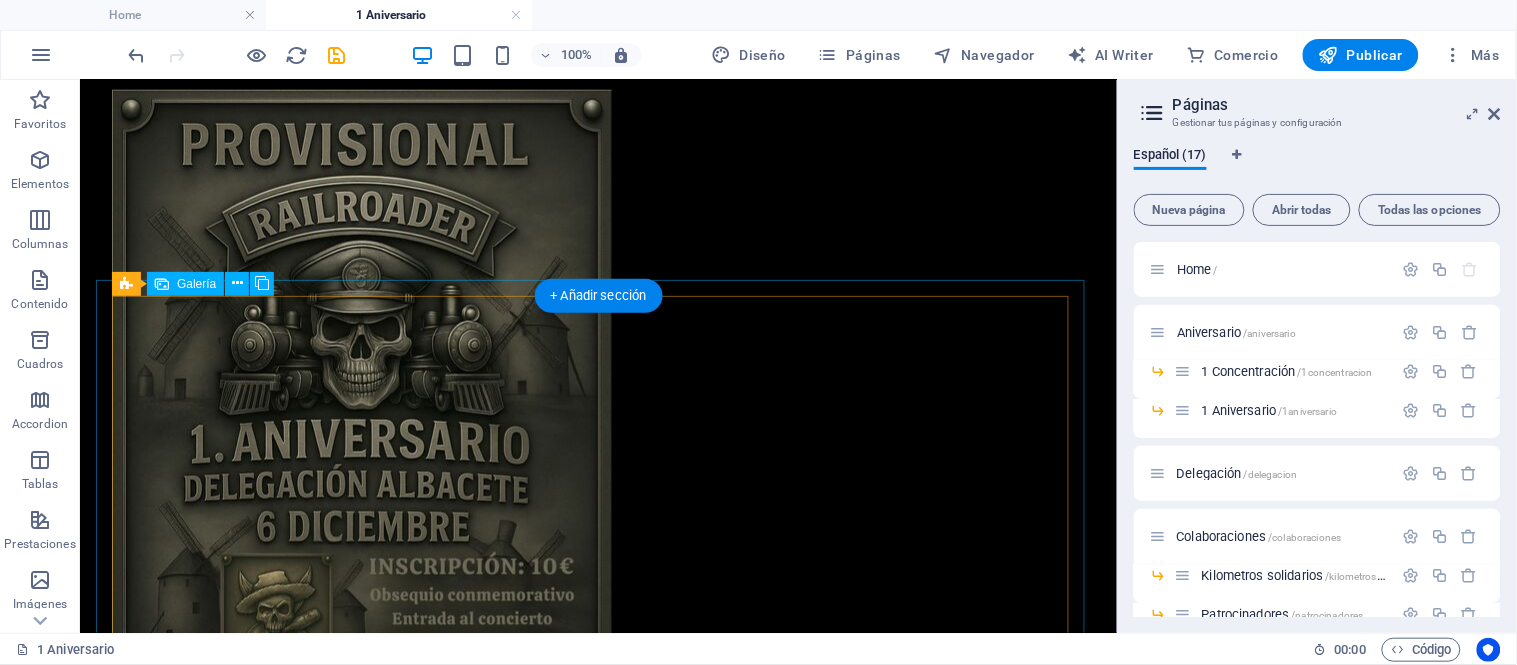 click at bounding box center (597, 7748) 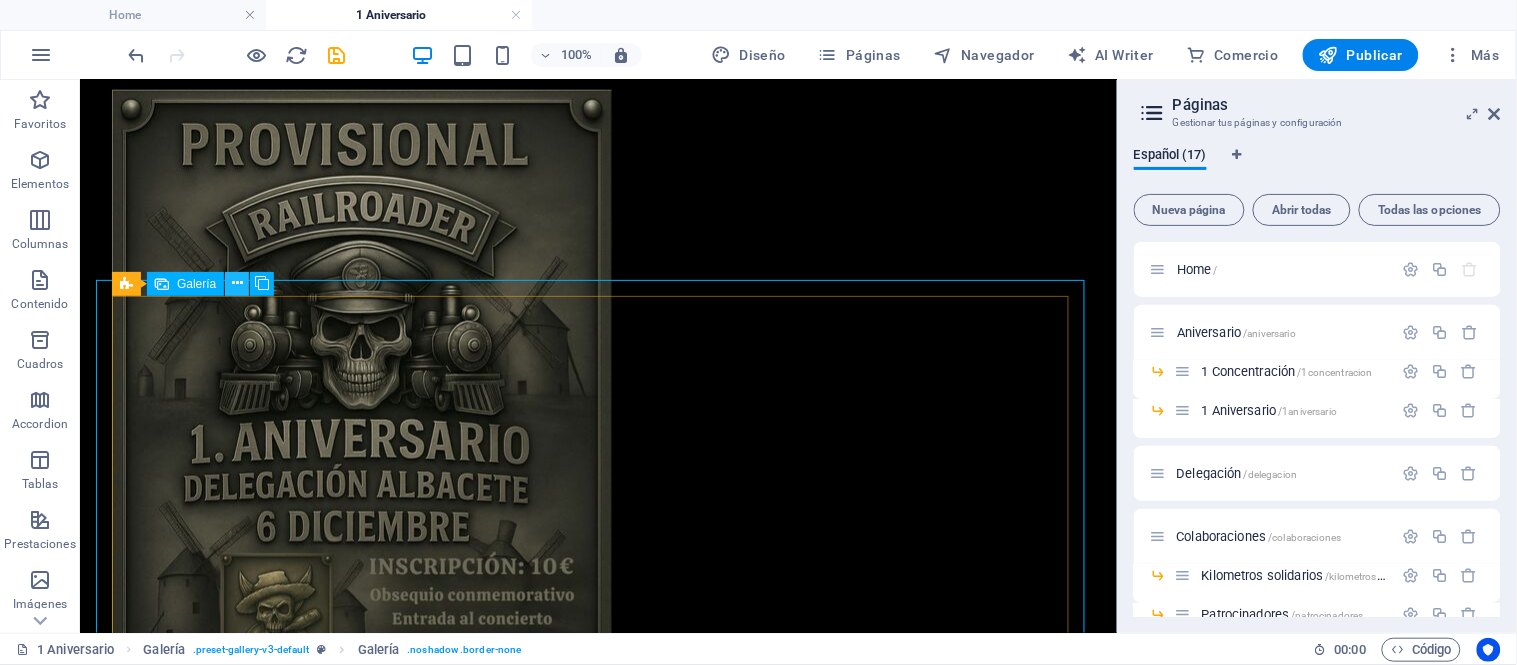 click at bounding box center [237, 283] 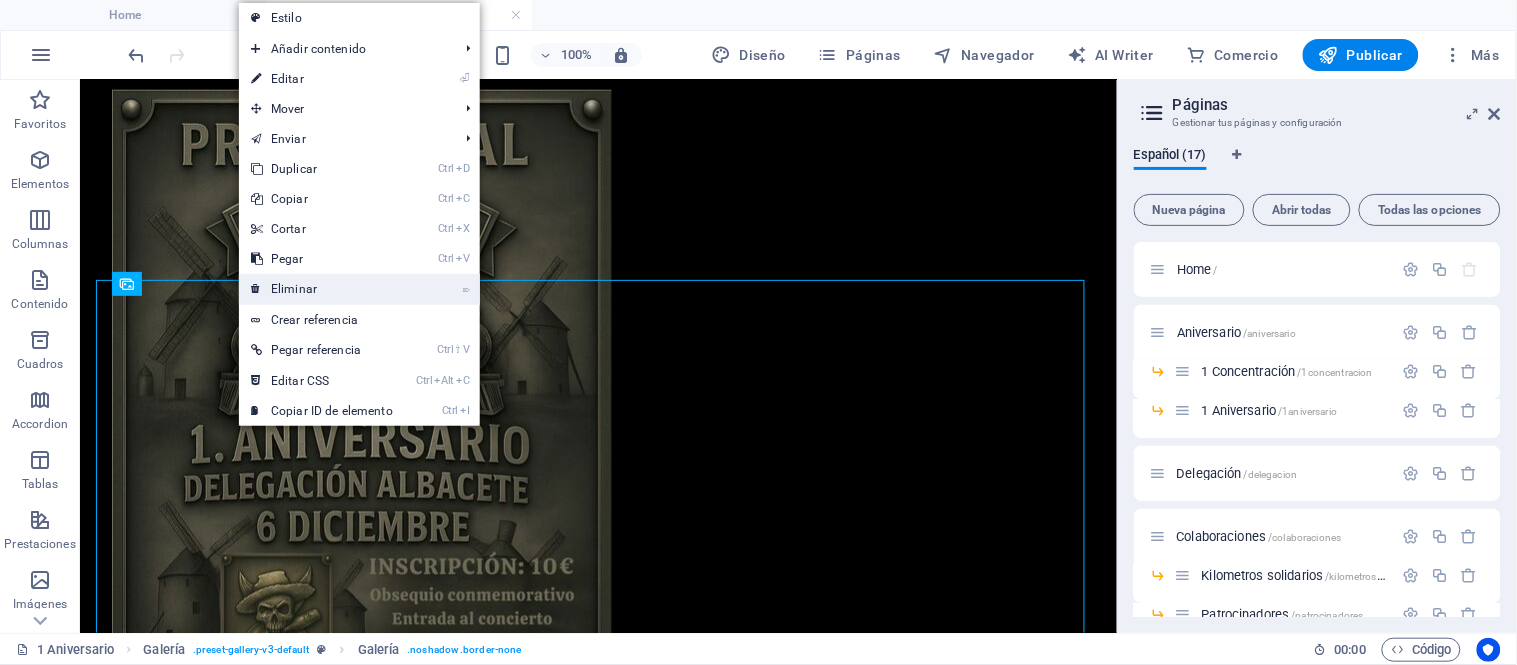 click on "⌦  Eliminar" at bounding box center [322, 289] 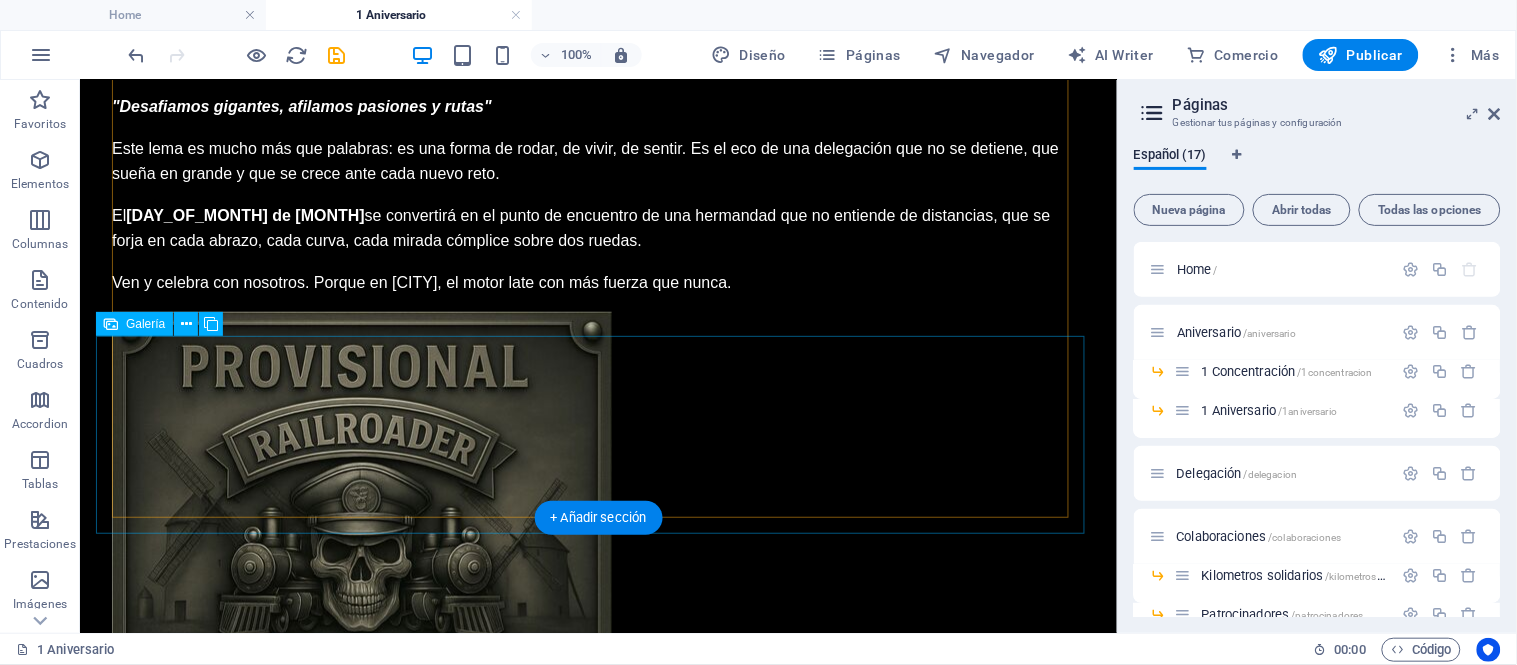 scroll, scrollTop: 2543, scrollLeft: 0, axis: vertical 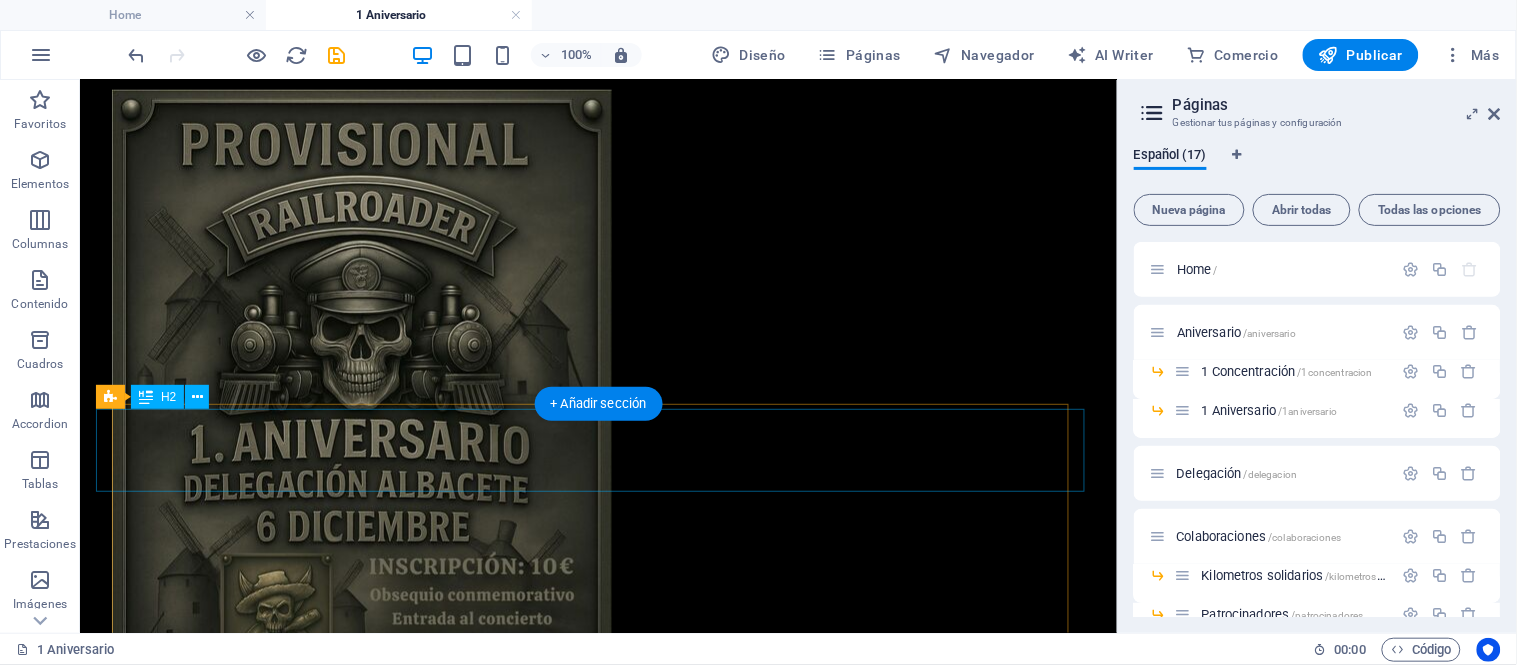 click on "Ruta de motos navideña 2023" at bounding box center [597, 2287] 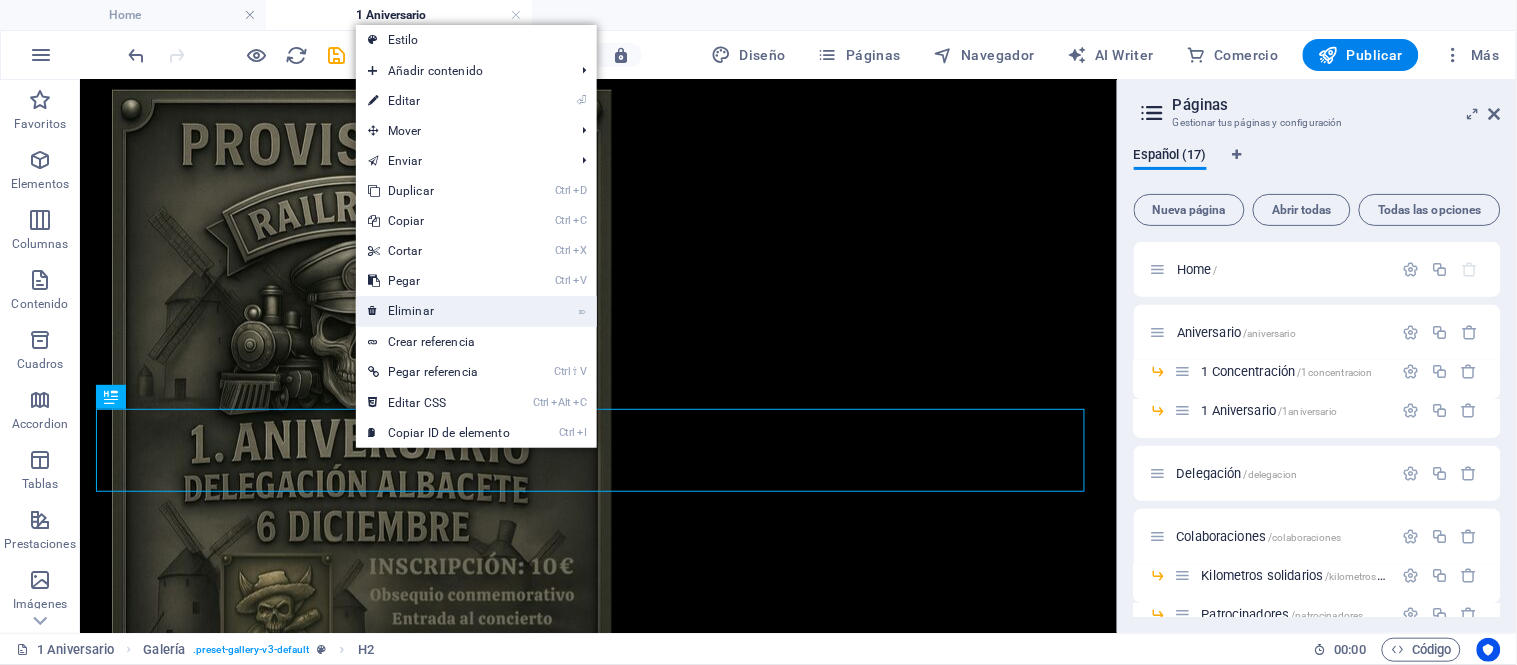 click on "⌦  Eliminar" at bounding box center [439, 311] 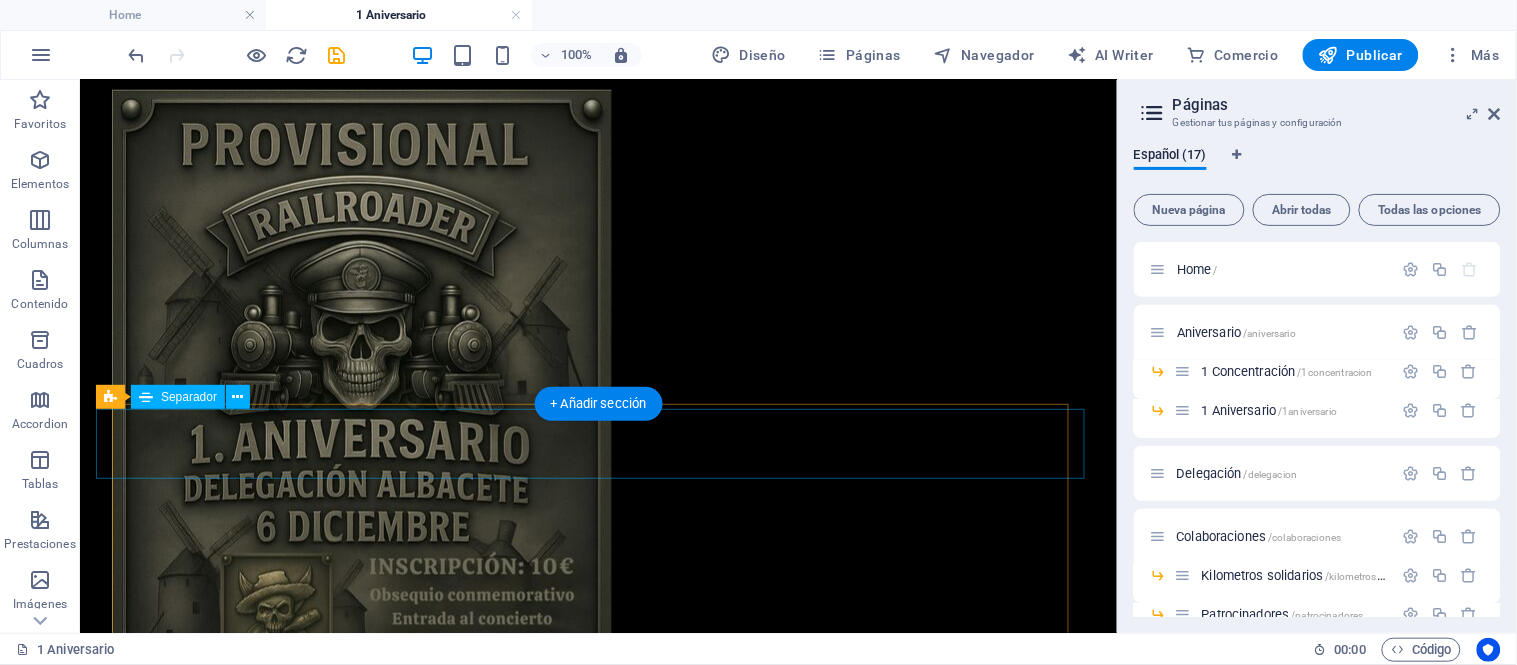 click at bounding box center [597, 2282] 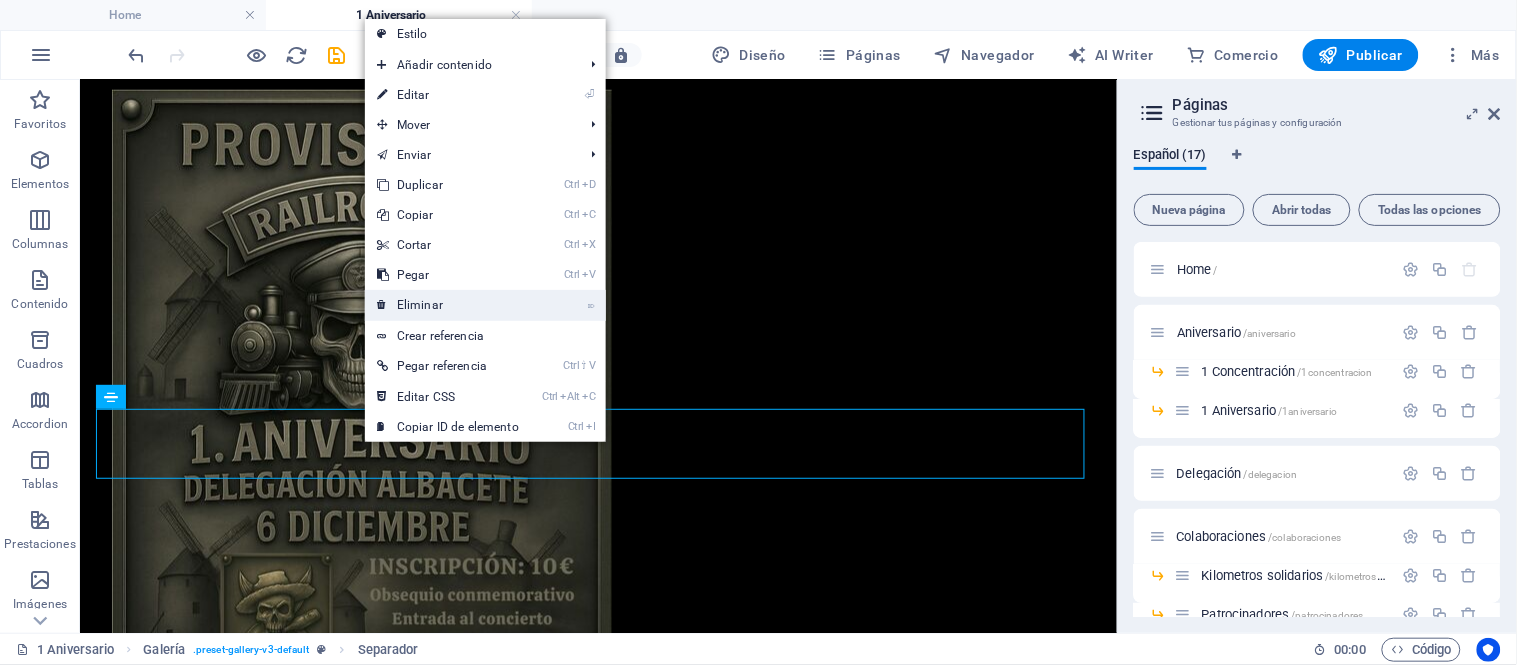 click on "⌦  Eliminar" at bounding box center (448, 305) 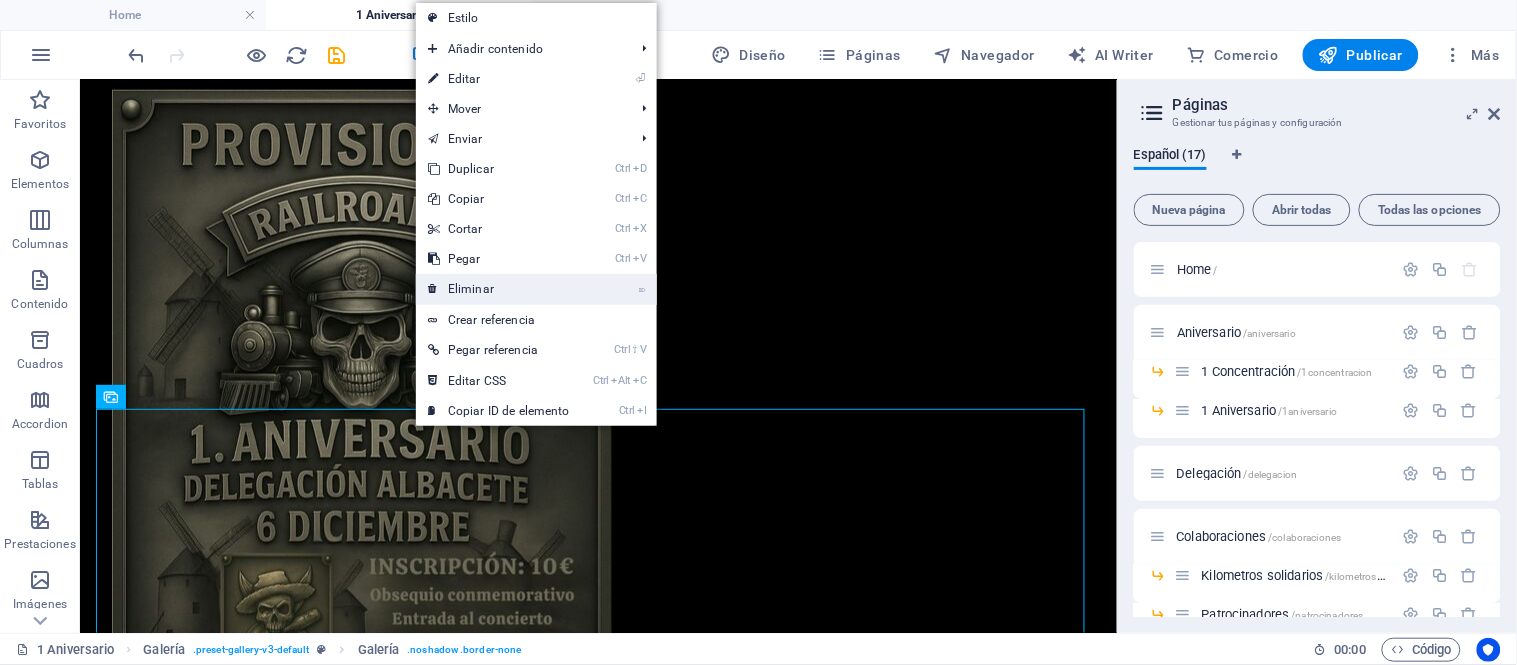 click on "⌦  Eliminar" at bounding box center [499, 289] 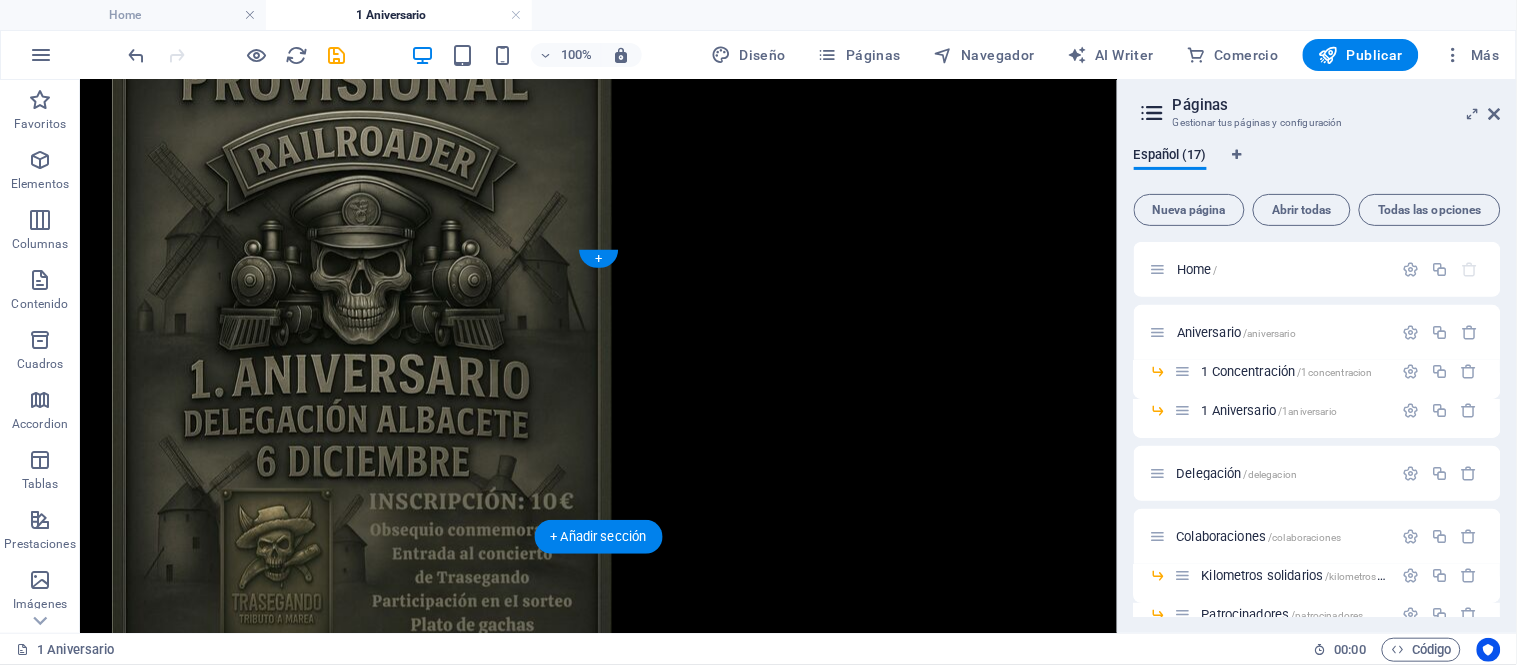 scroll, scrollTop: 2543, scrollLeft: 0, axis: vertical 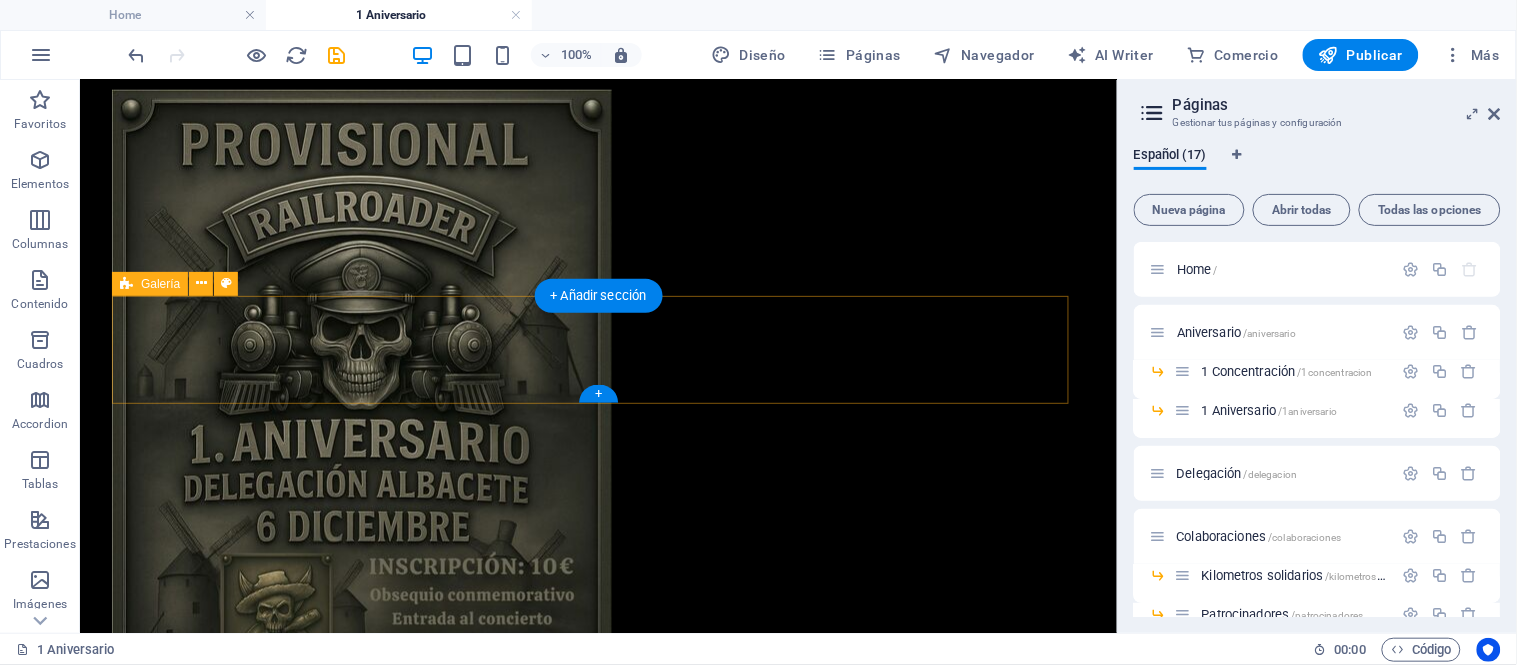 click on "Suelta el contenido aquí o  Añadir elementos  Pegar portapapeles" at bounding box center [597, 2166] 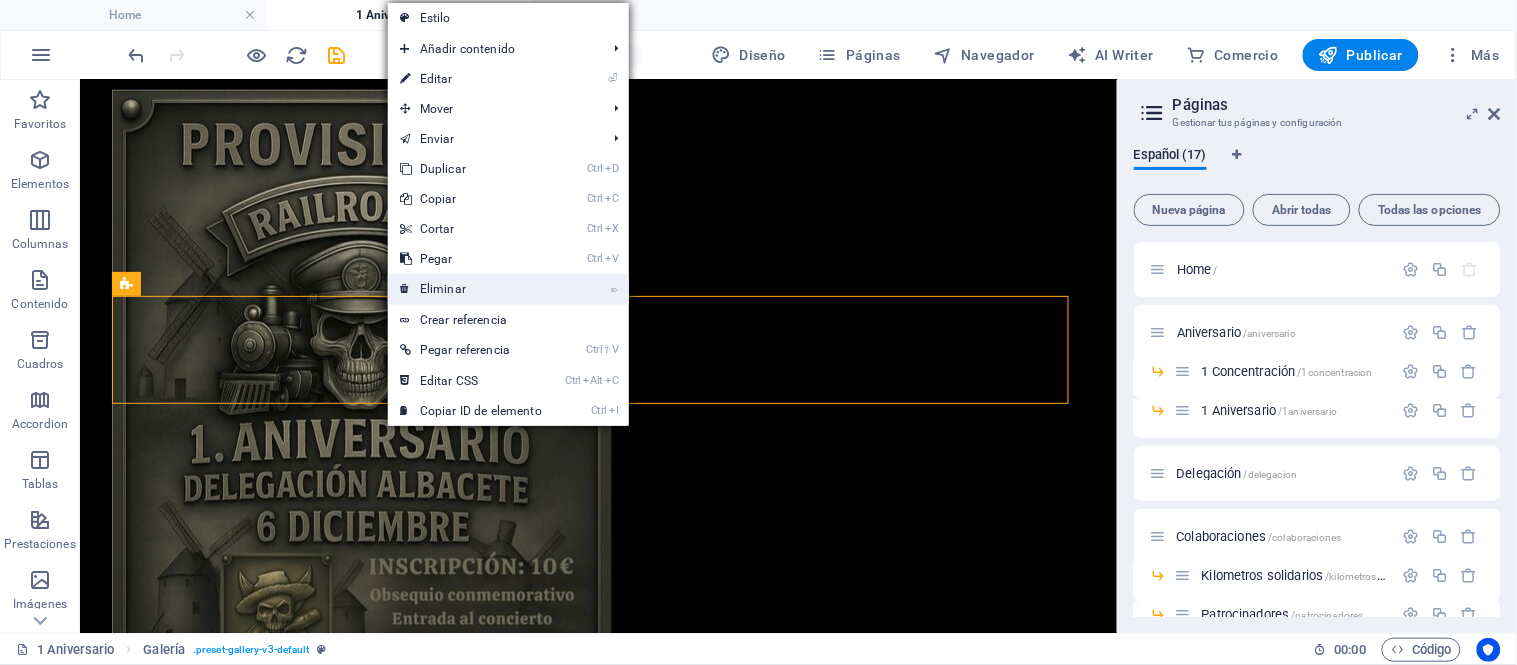 click on "⌦  Eliminar" at bounding box center [471, 289] 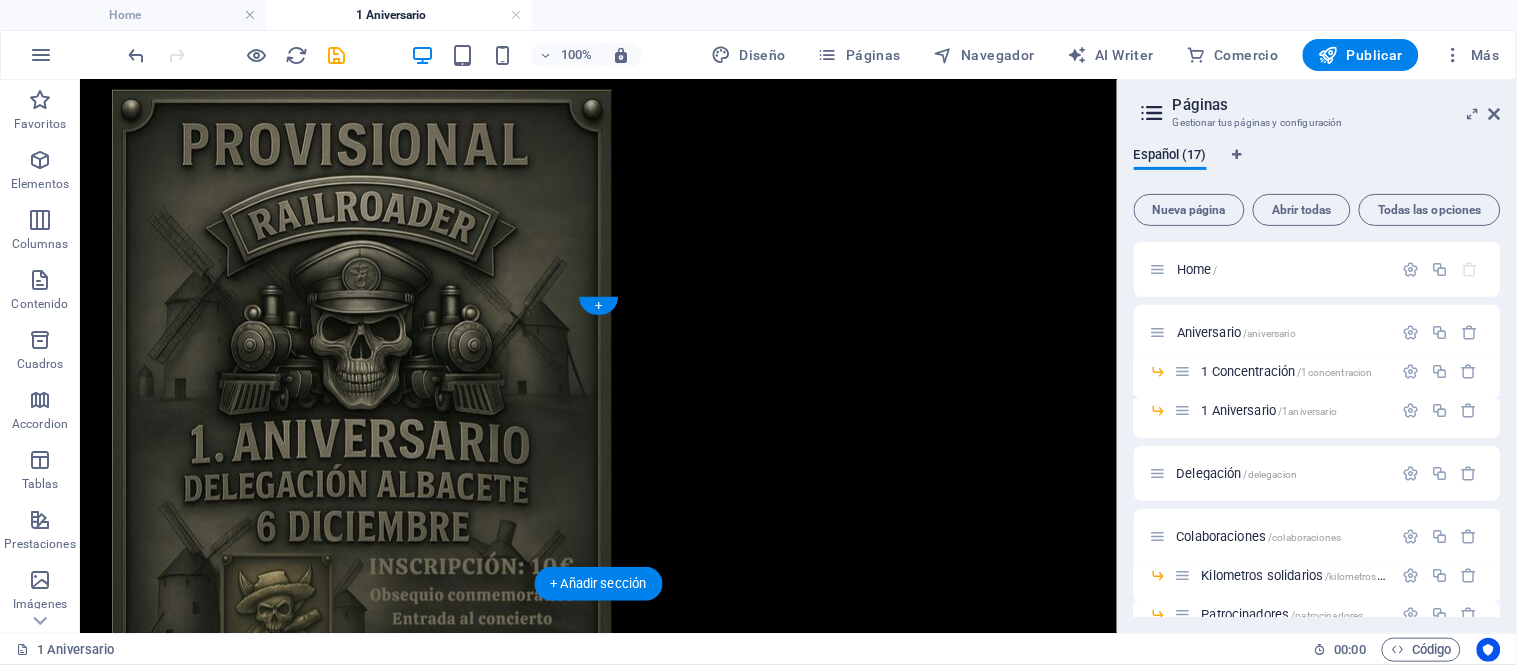 click at bounding box center [1071, 2539] 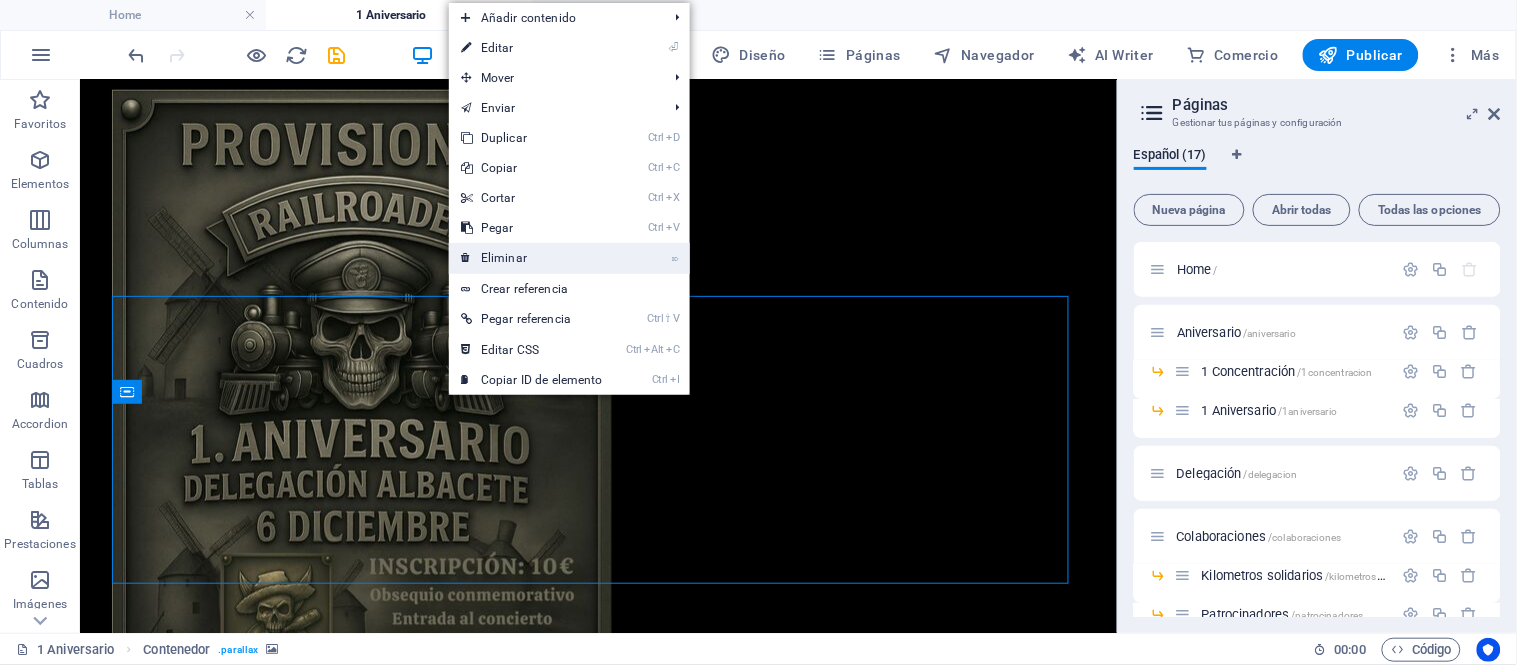 click on "⌦  Eliminar" at bounding box center (532, 258) 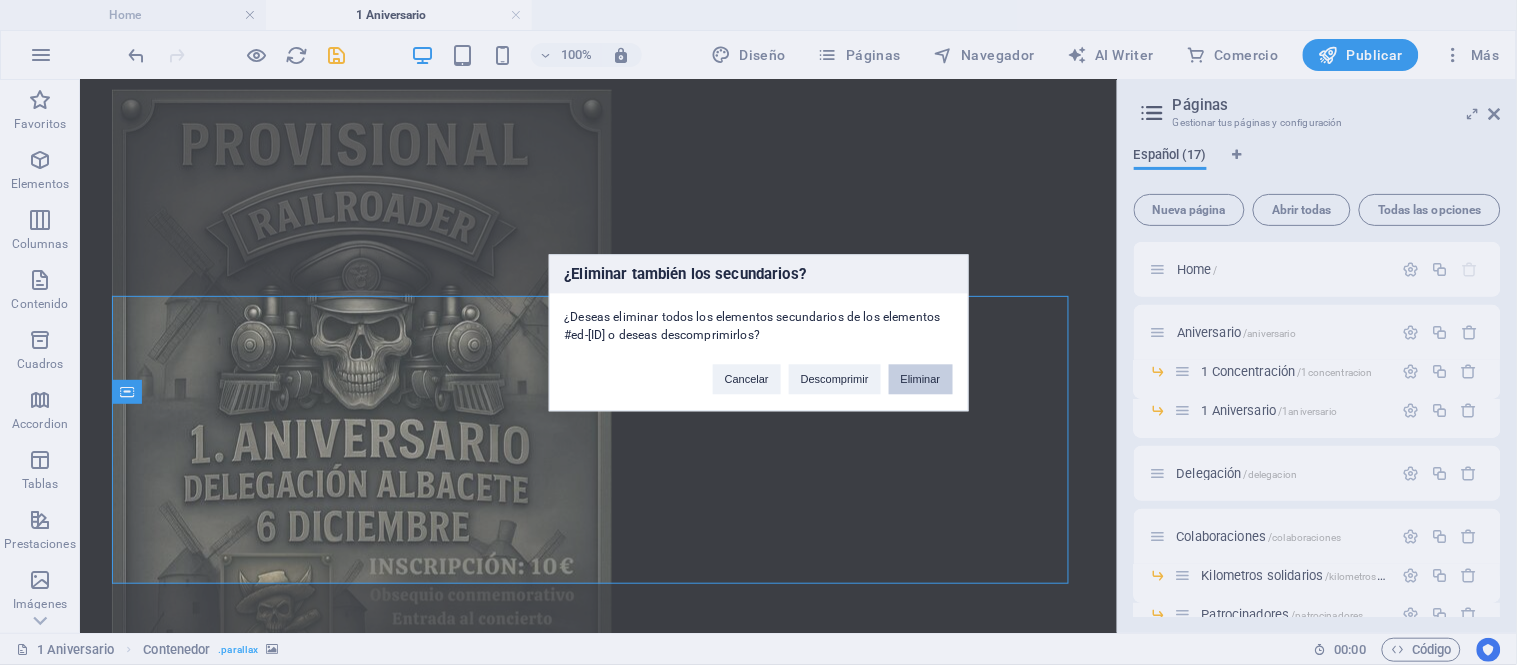 click on "Eliminar" at bounding box center (921, 379) 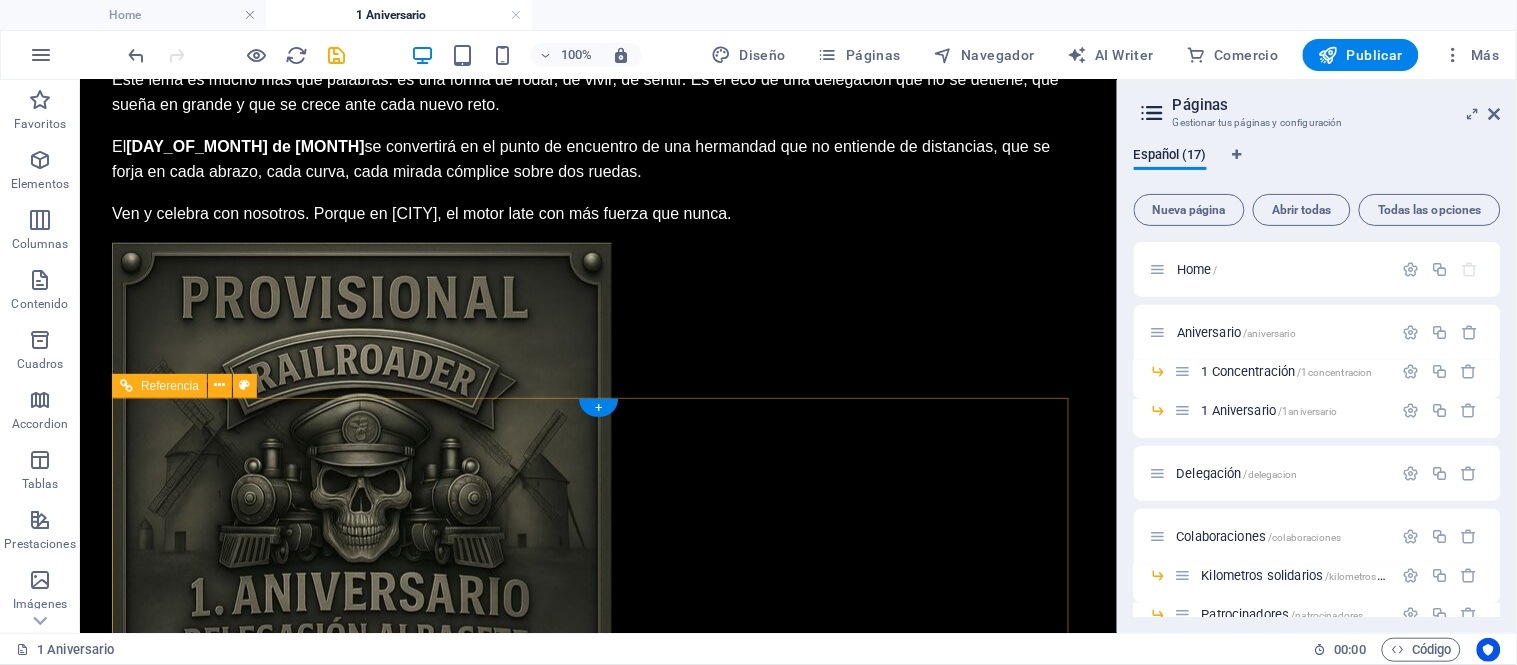 scroll, scrollTop: 2321, scrollLeft: 0, axis: vertical 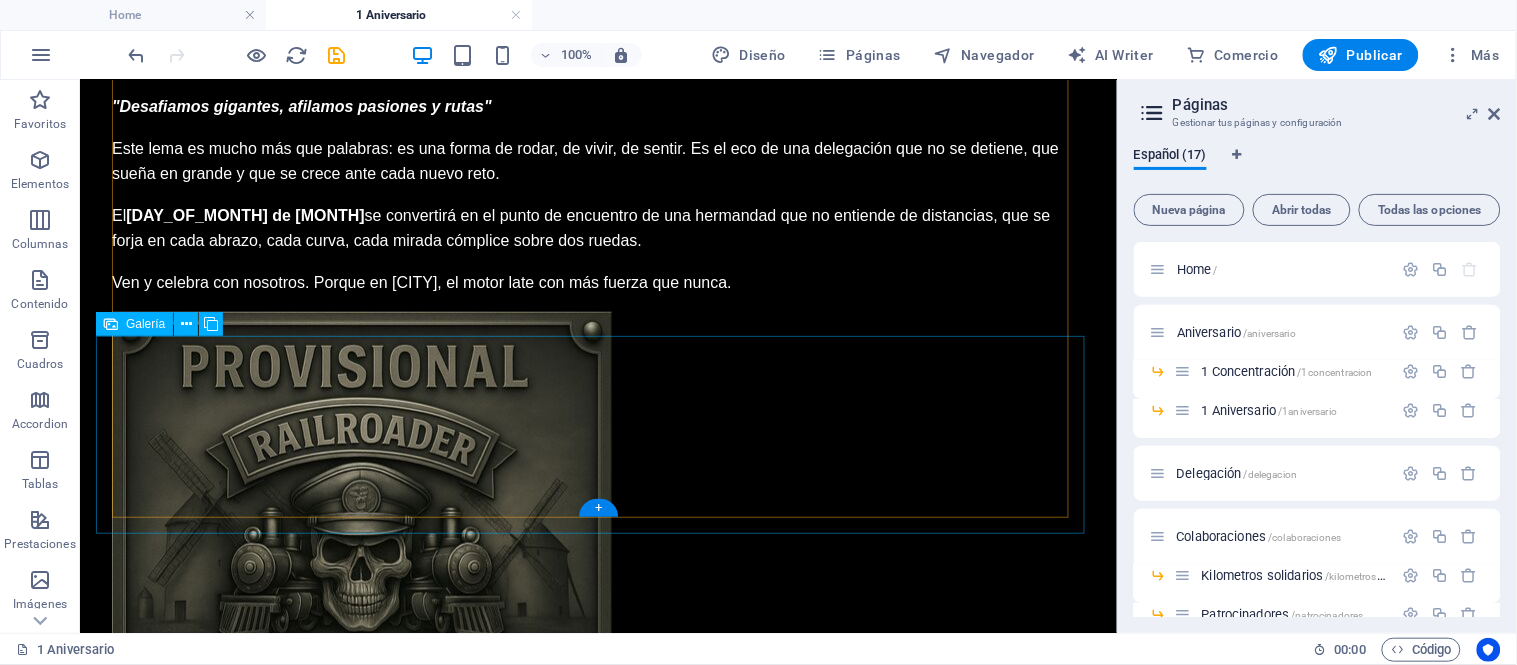 click at bounding box center [597, 1914] 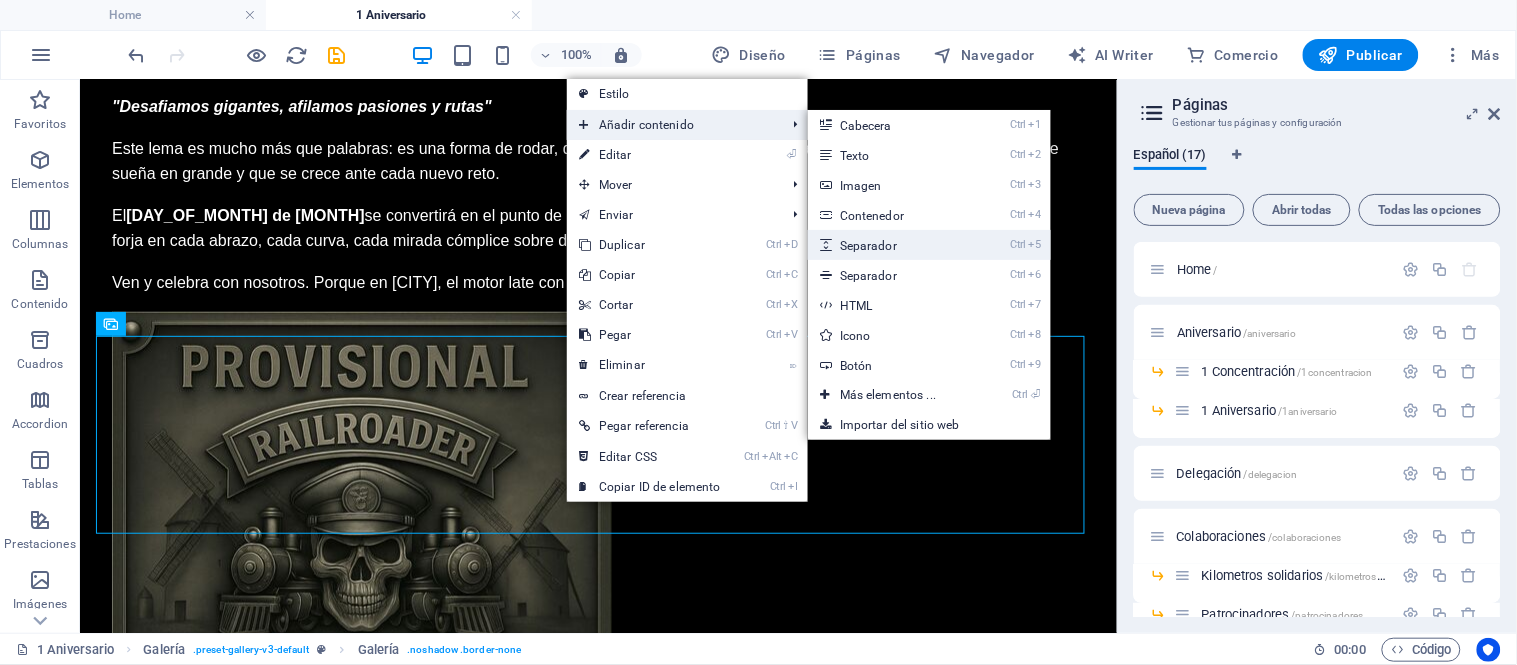click on "Ctrl 5  Separador" at bounding box center (892, 245) 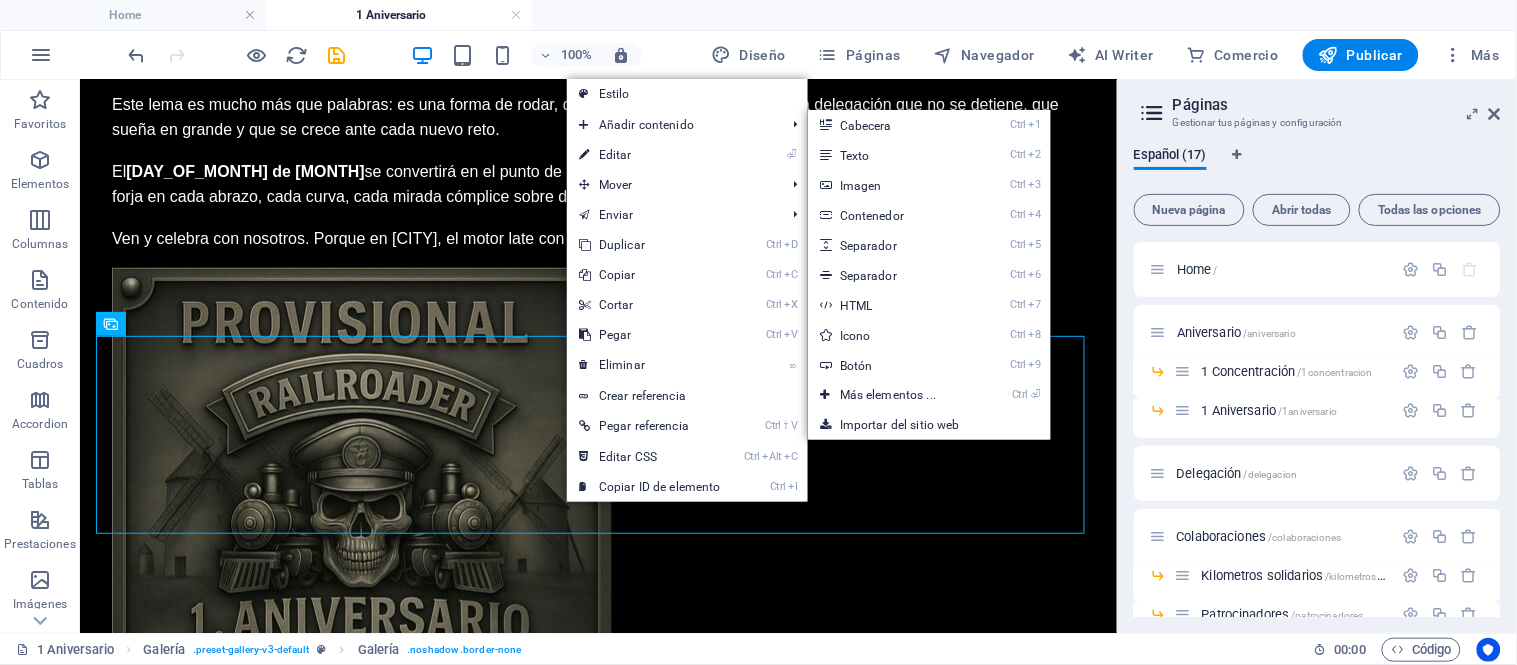 select on "px" 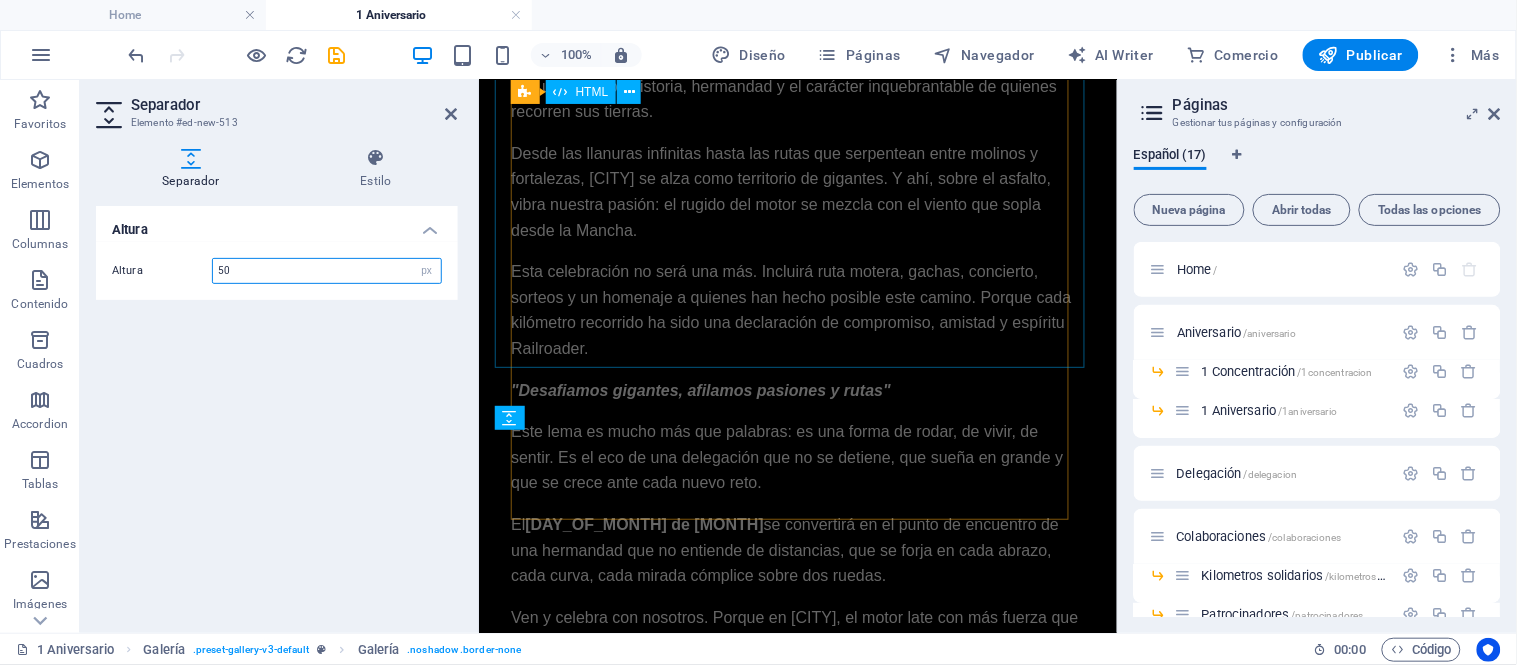 scroll, scrollTop: 2967, scrollLeft: 0, axis: vertical 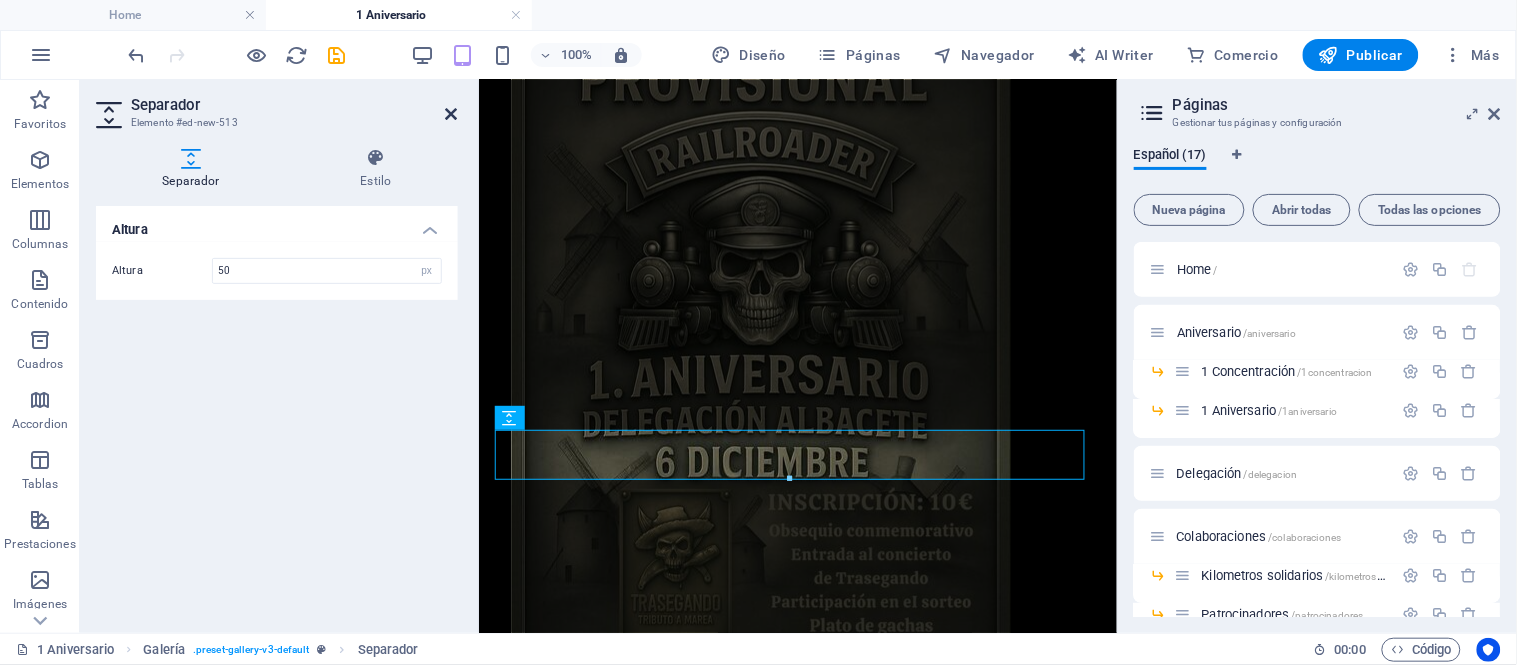 click at bounding box center [452, 114] 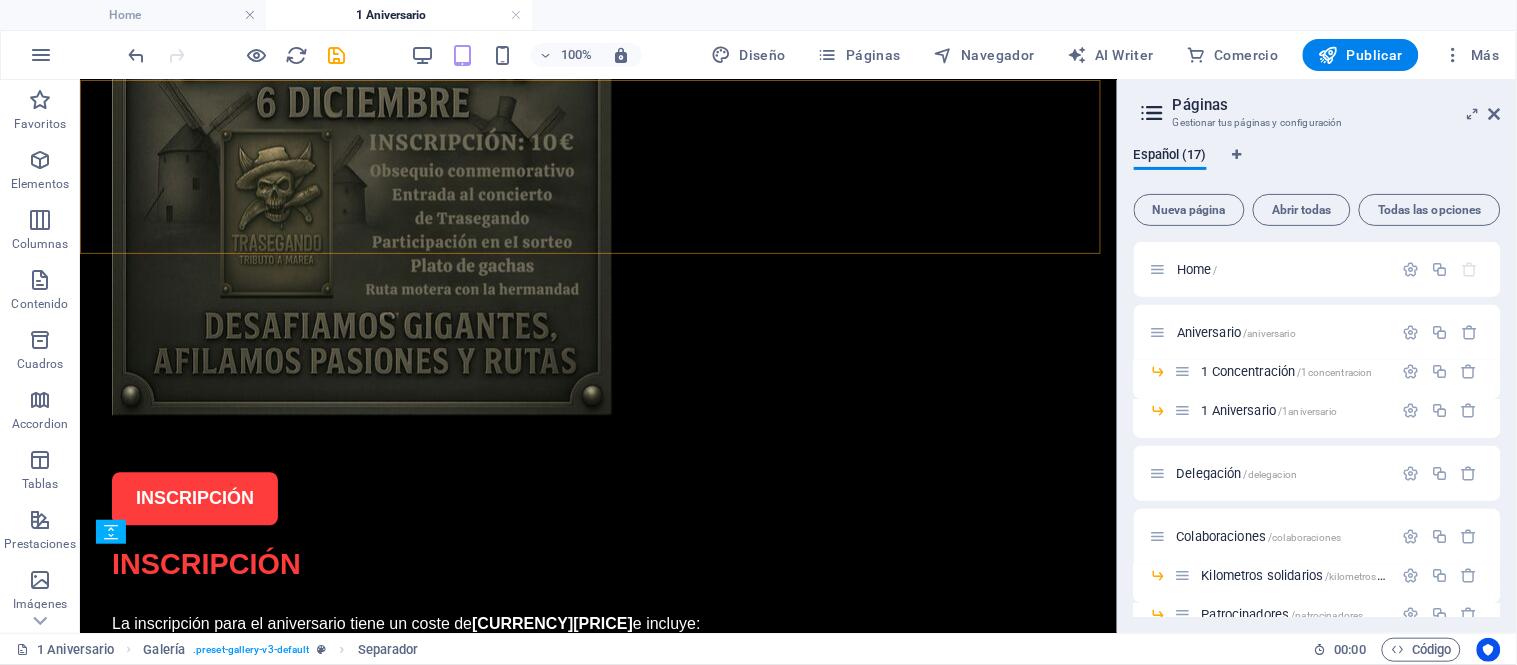 scroll, scrollTop: 2321, scrollLeft: 0, axis: vertical 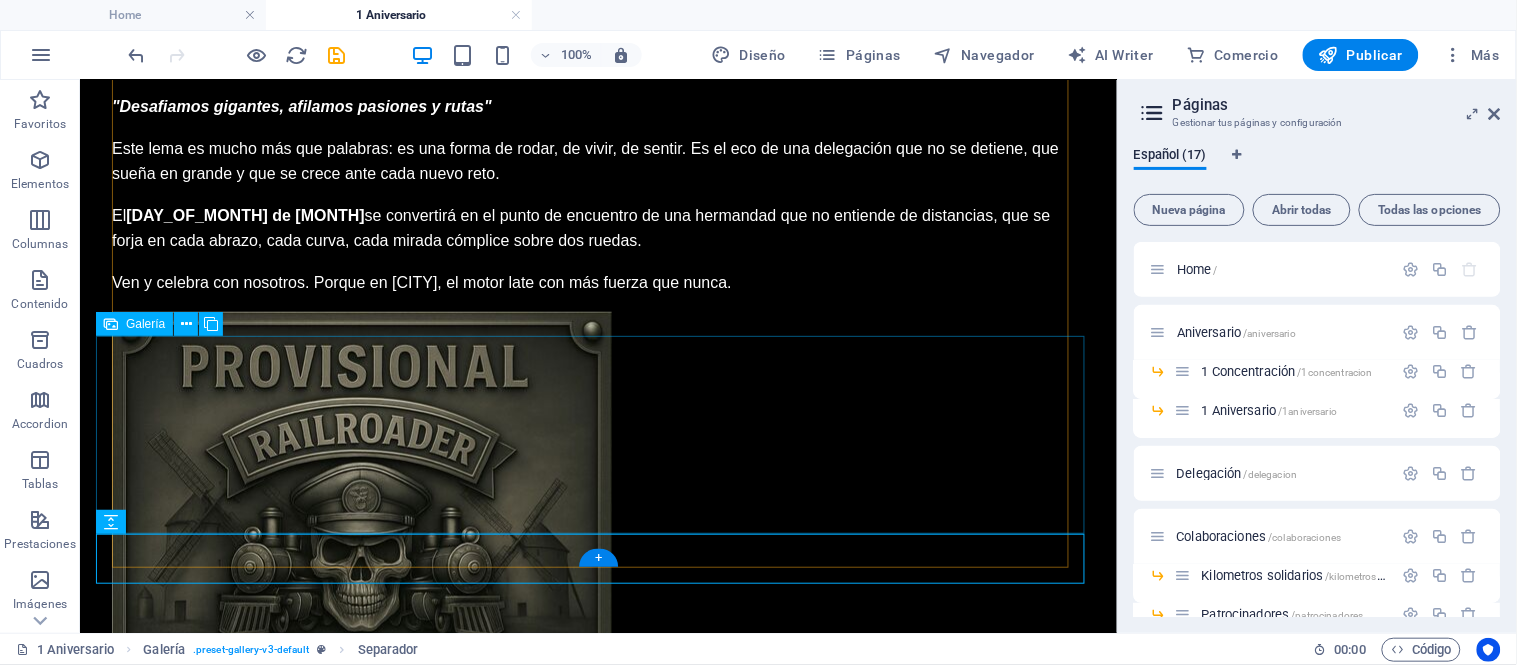 click at bounding box center (597, 1914) 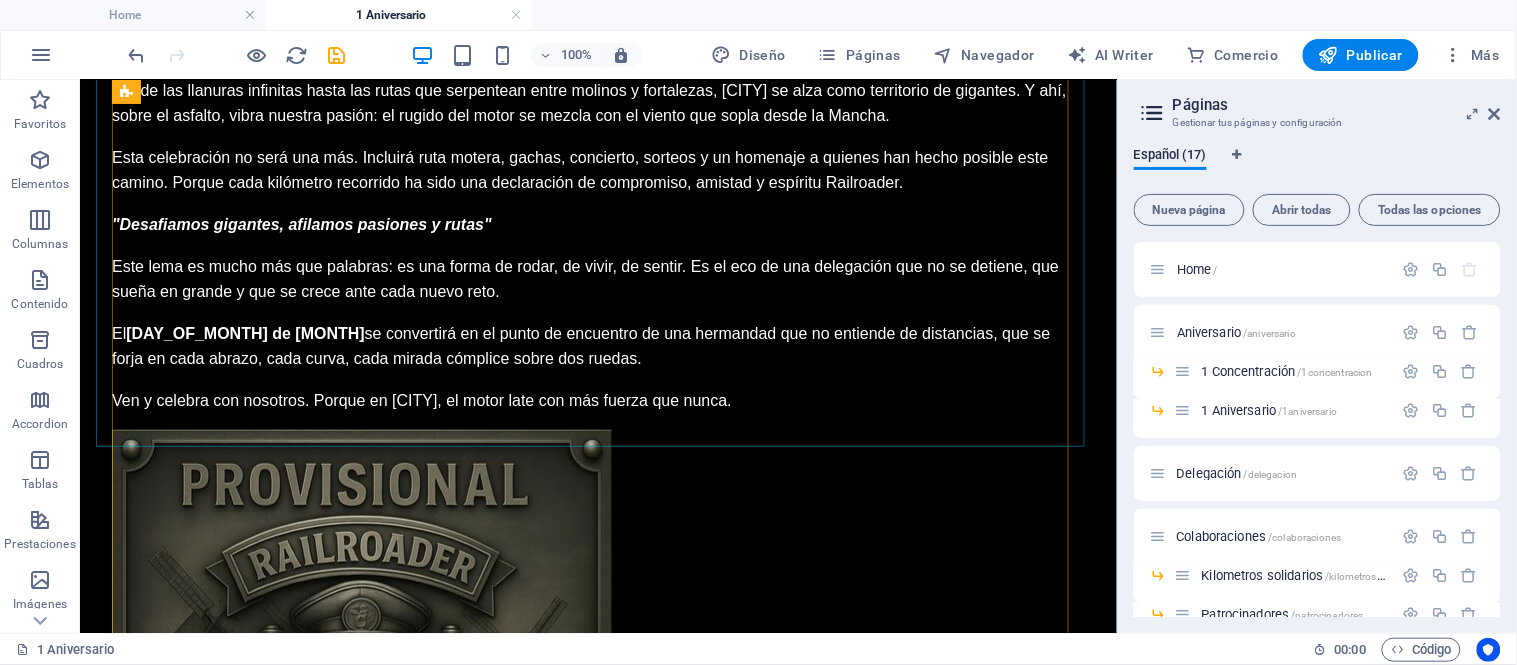 scroll, scrollTop: 2210, scrollLeft: 0, axis: vertical 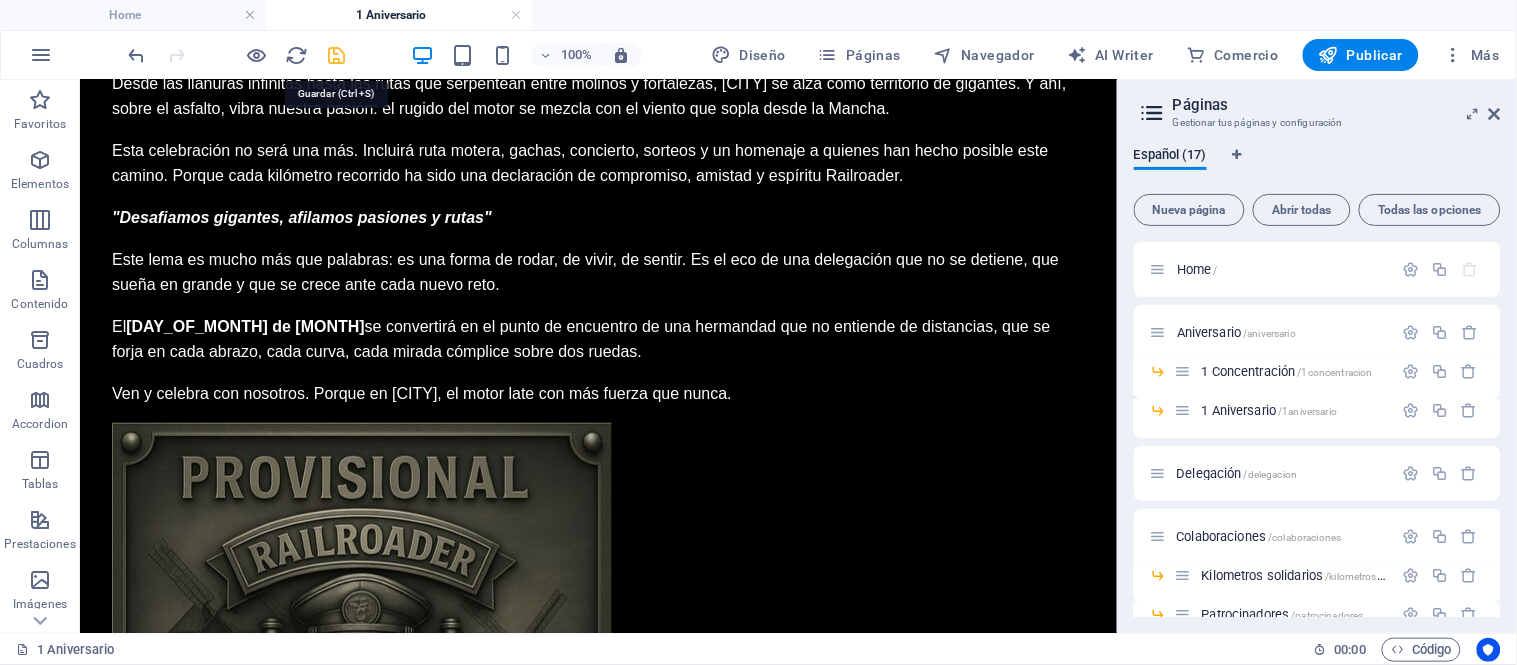 click at bounding box center (337, 55) 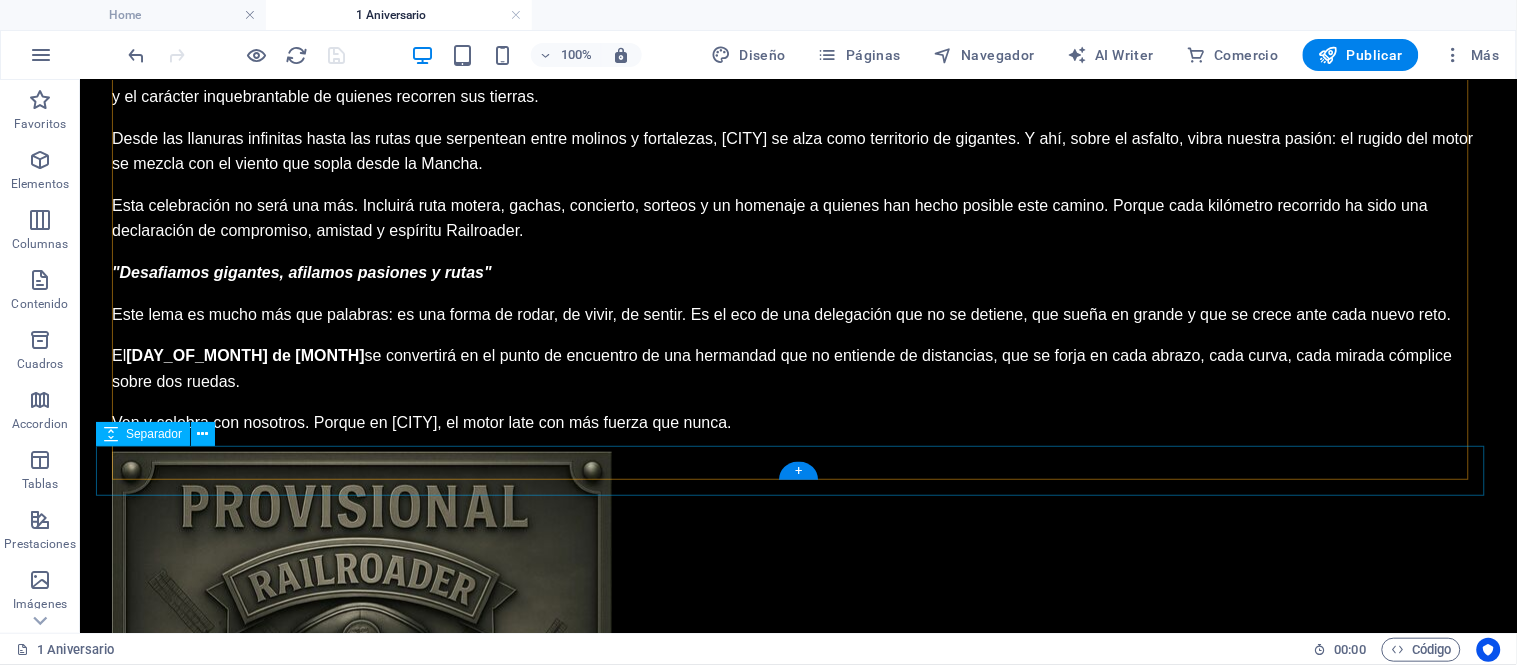scroll, scrollTop: 2195, scrollLeft: 0, axis: vertical 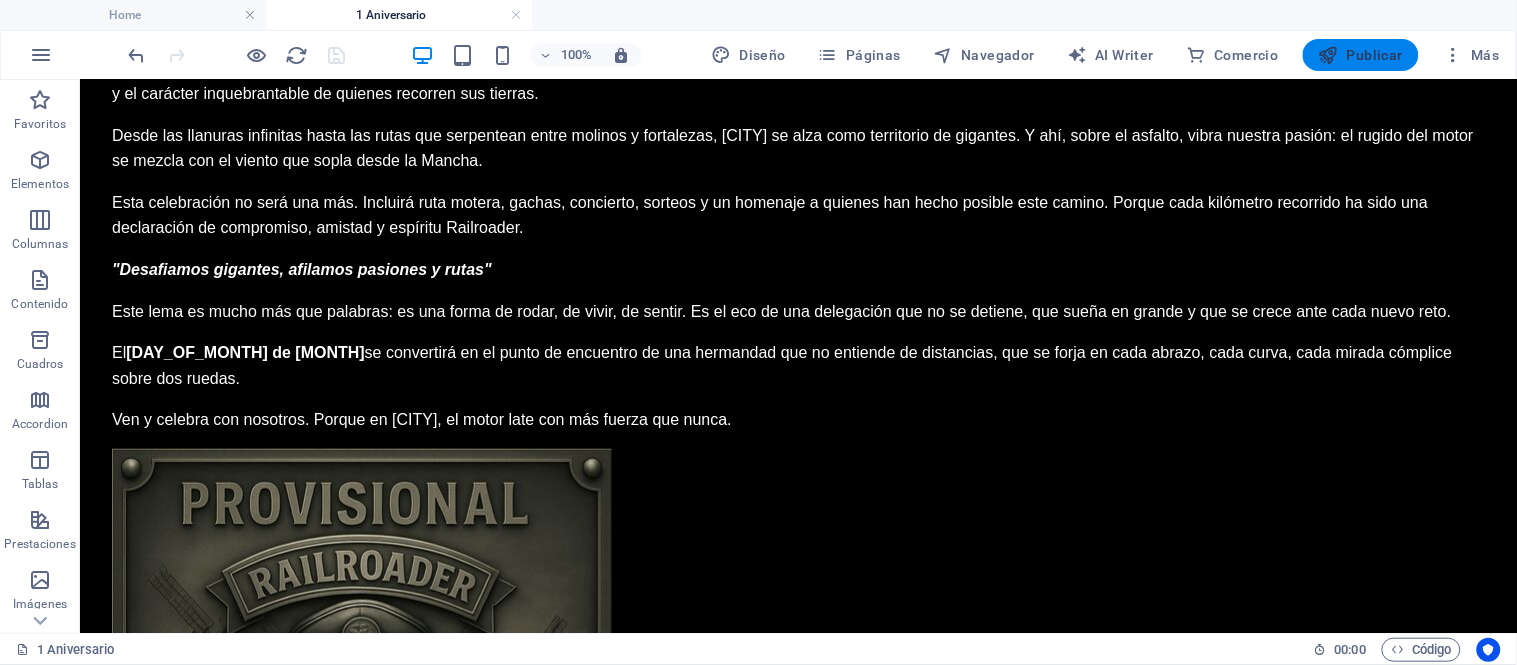 click on "Publicar" at bounding box center [1361, 55] 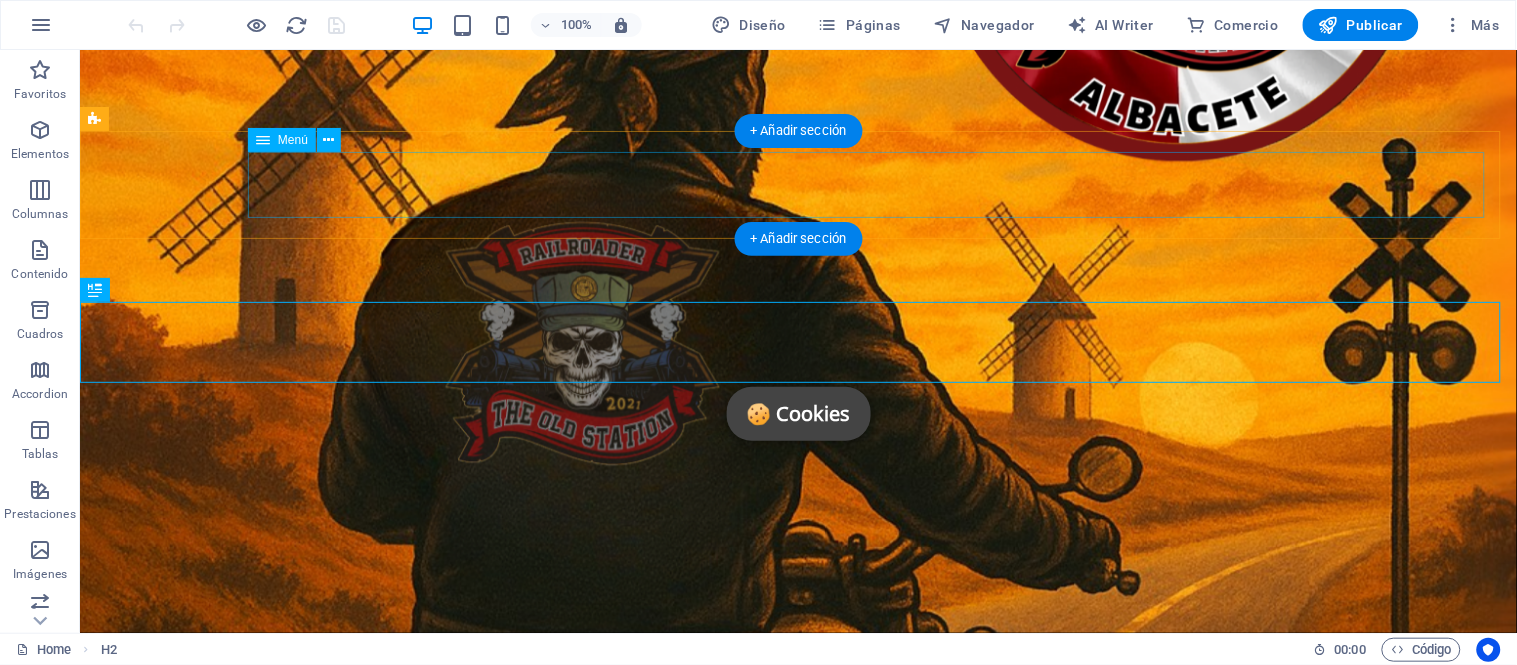 scroll, scrollTop: 502, scrollLeft: 0, axis: vertical 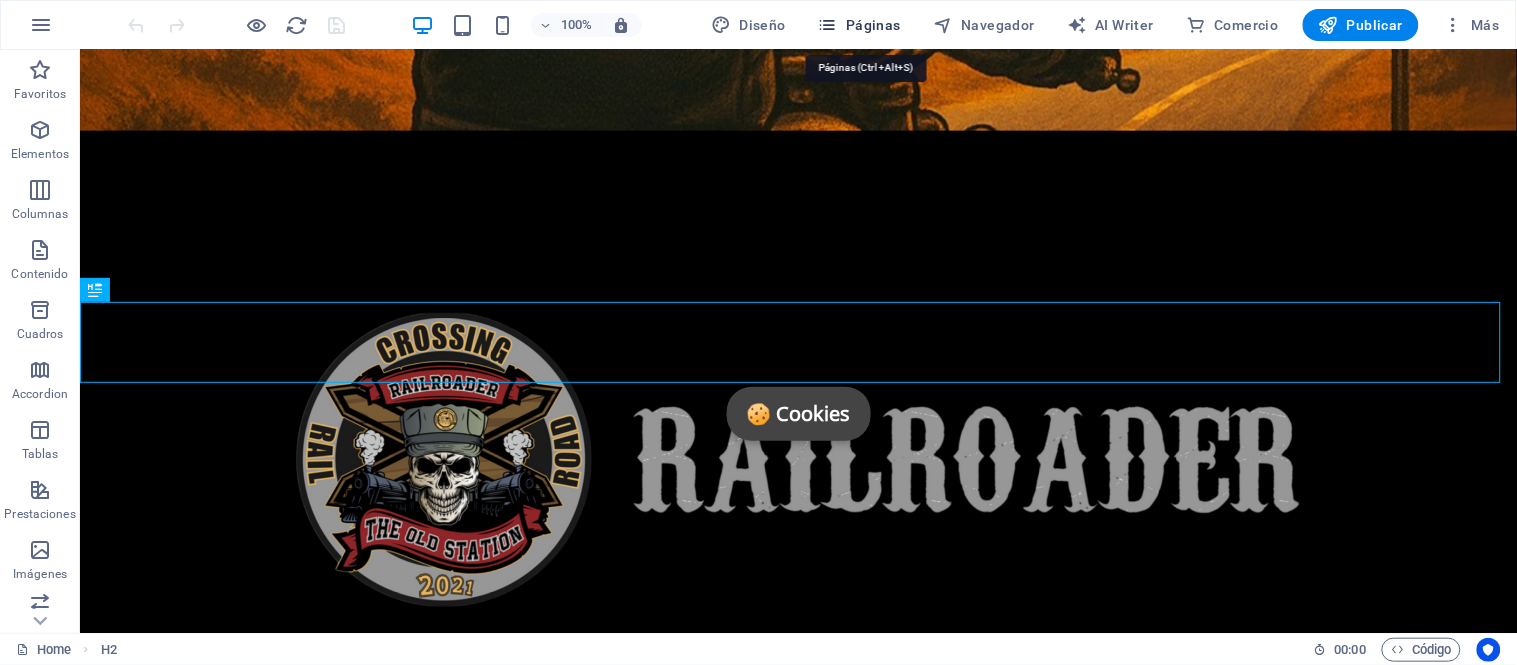 click on "Páginas" at bounding box center [859, 25] 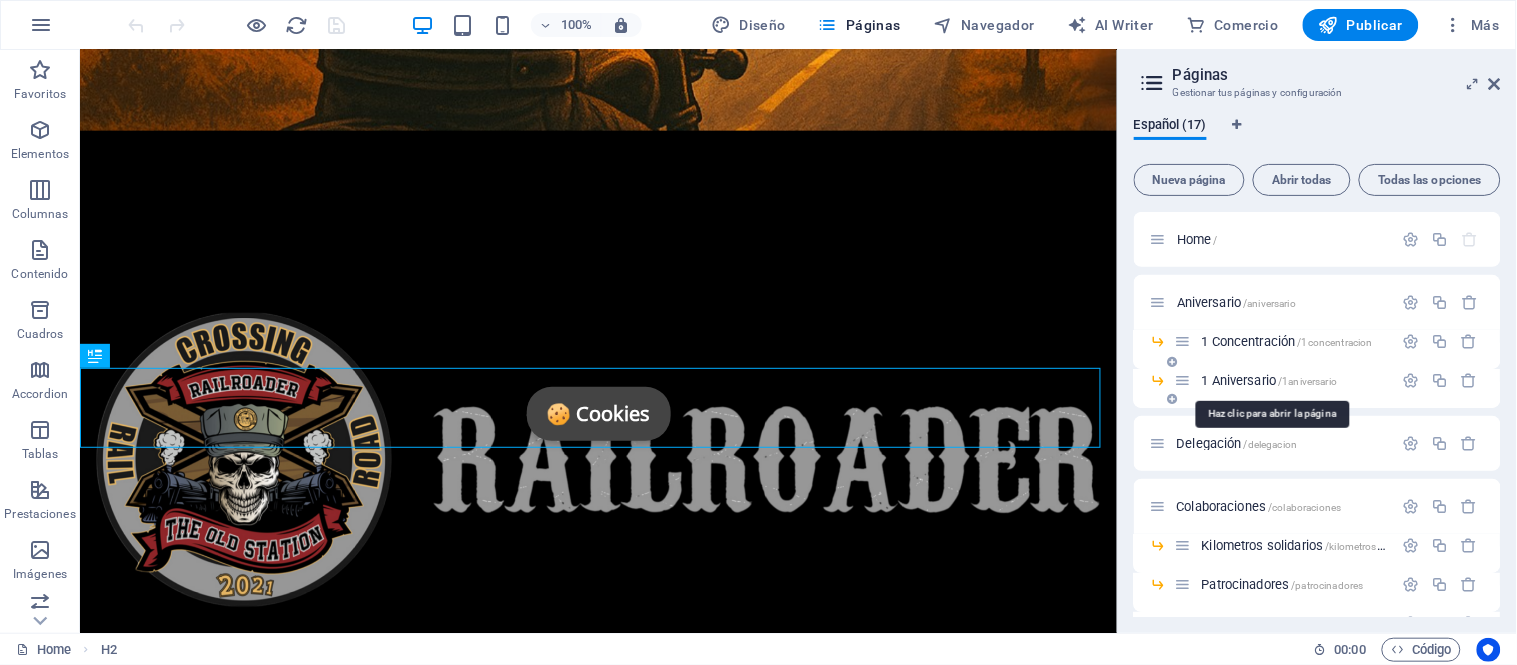click on "1 Aniversario /1aniversario" at bounding box center (1270, 380) 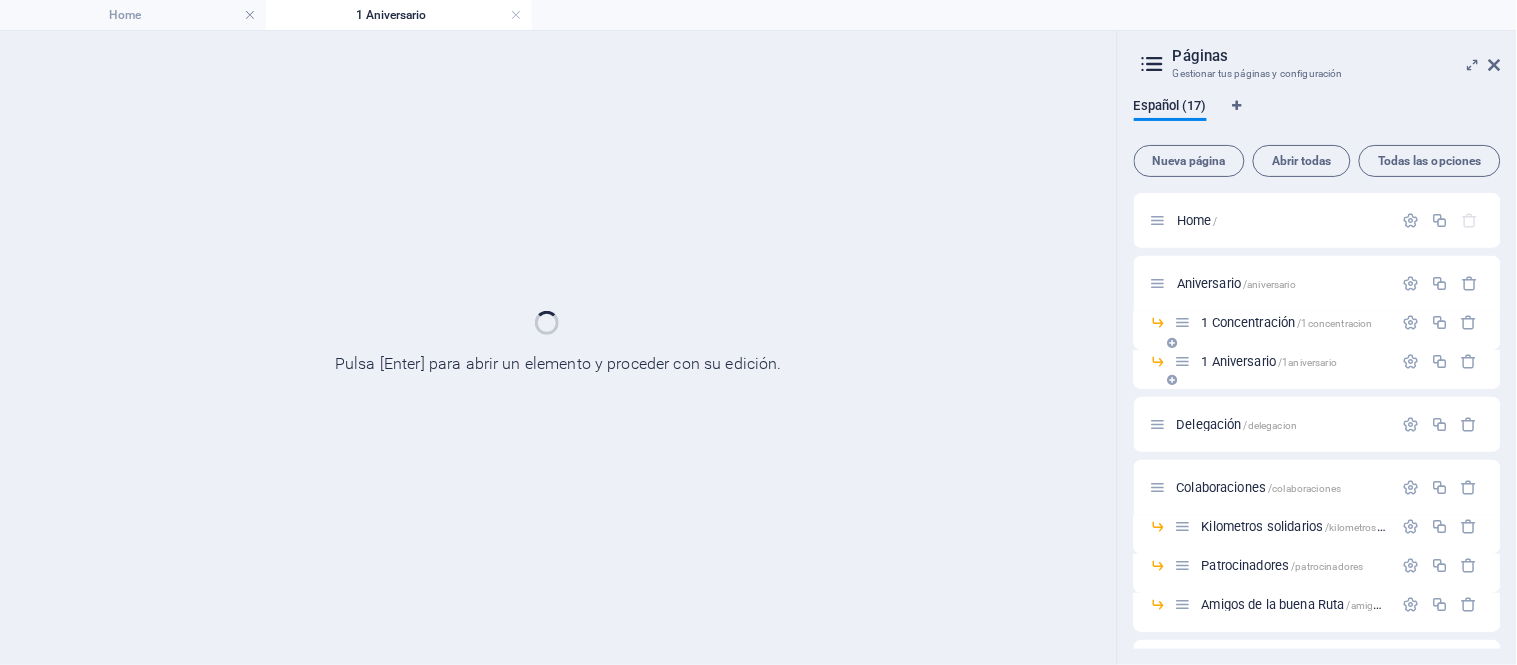 scroll, scrollTop: 0, scrollLeft: 0, axis: both 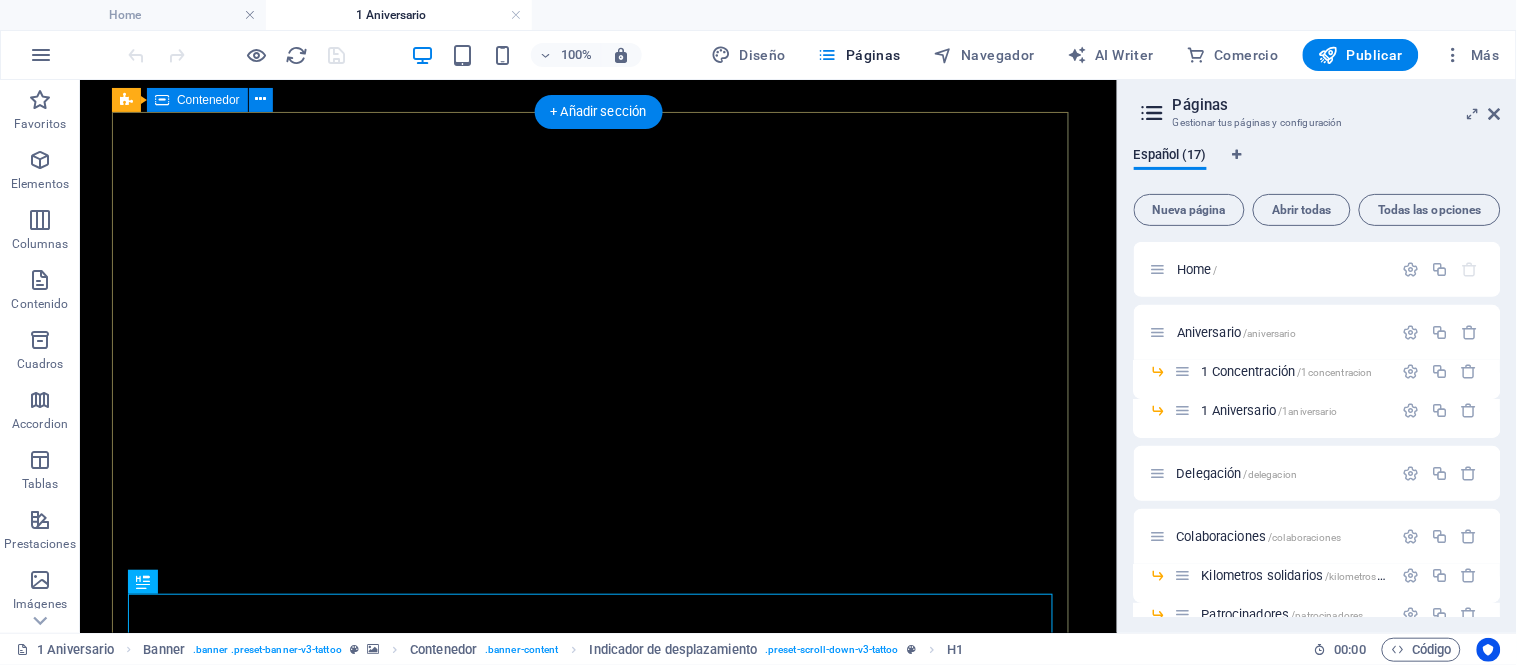 click on "1º Aniversario 6 diciembre" at bounding box center (597, 1131) 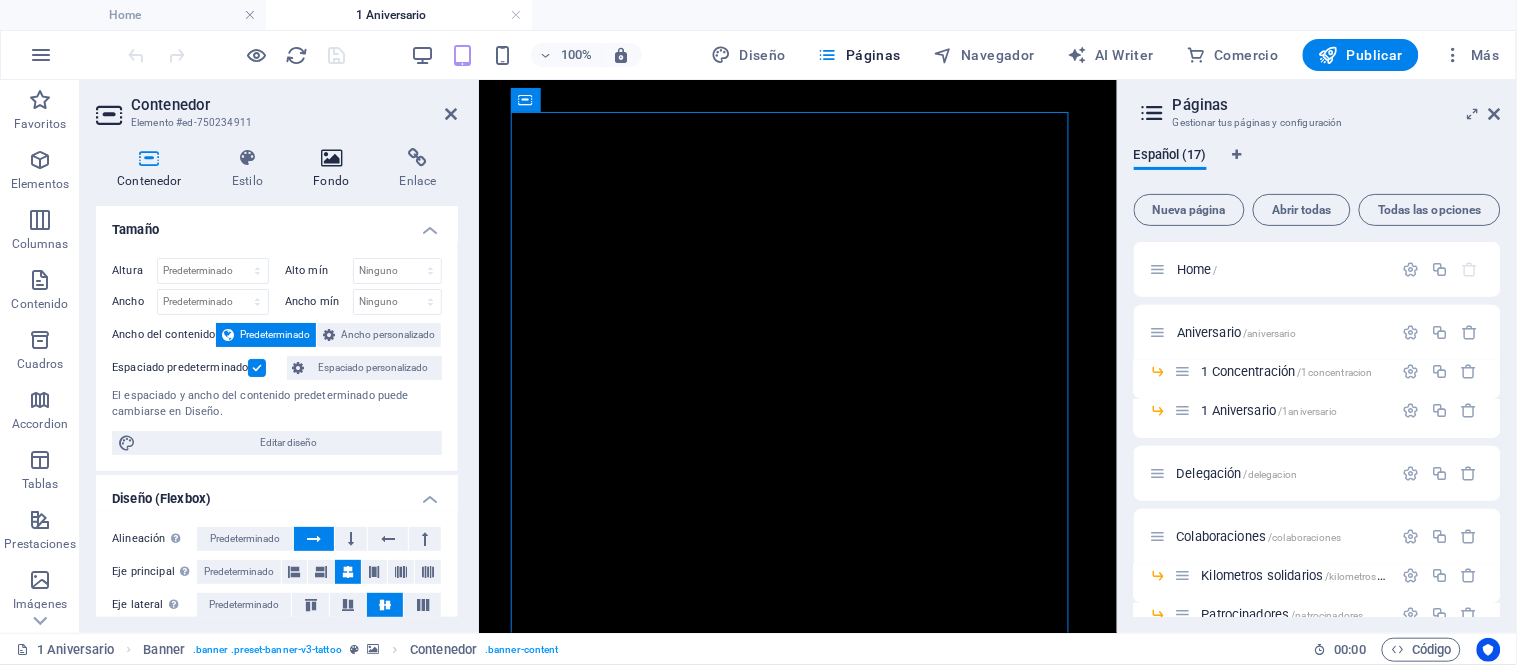 click at bounding box center [331, 158] 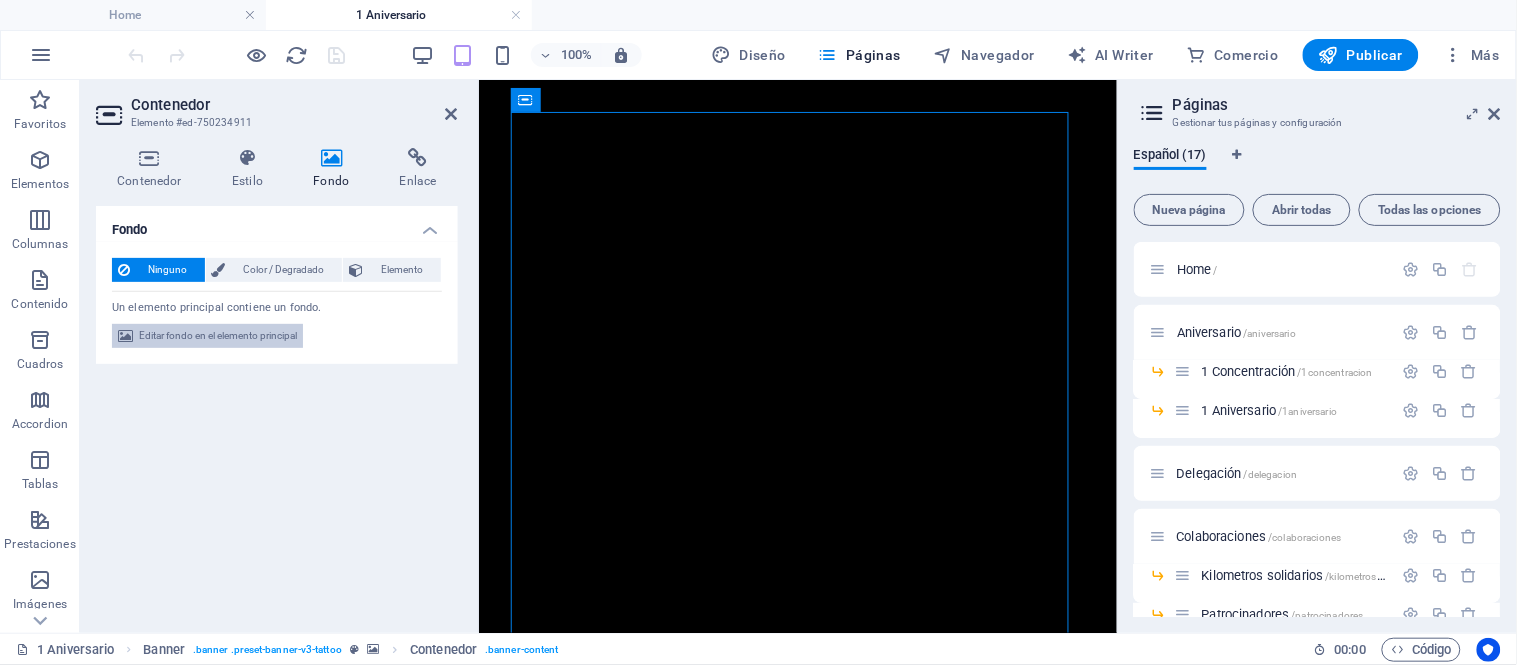 click on "Editar fondo en el elemento principal" at bounding box center (218, 336) 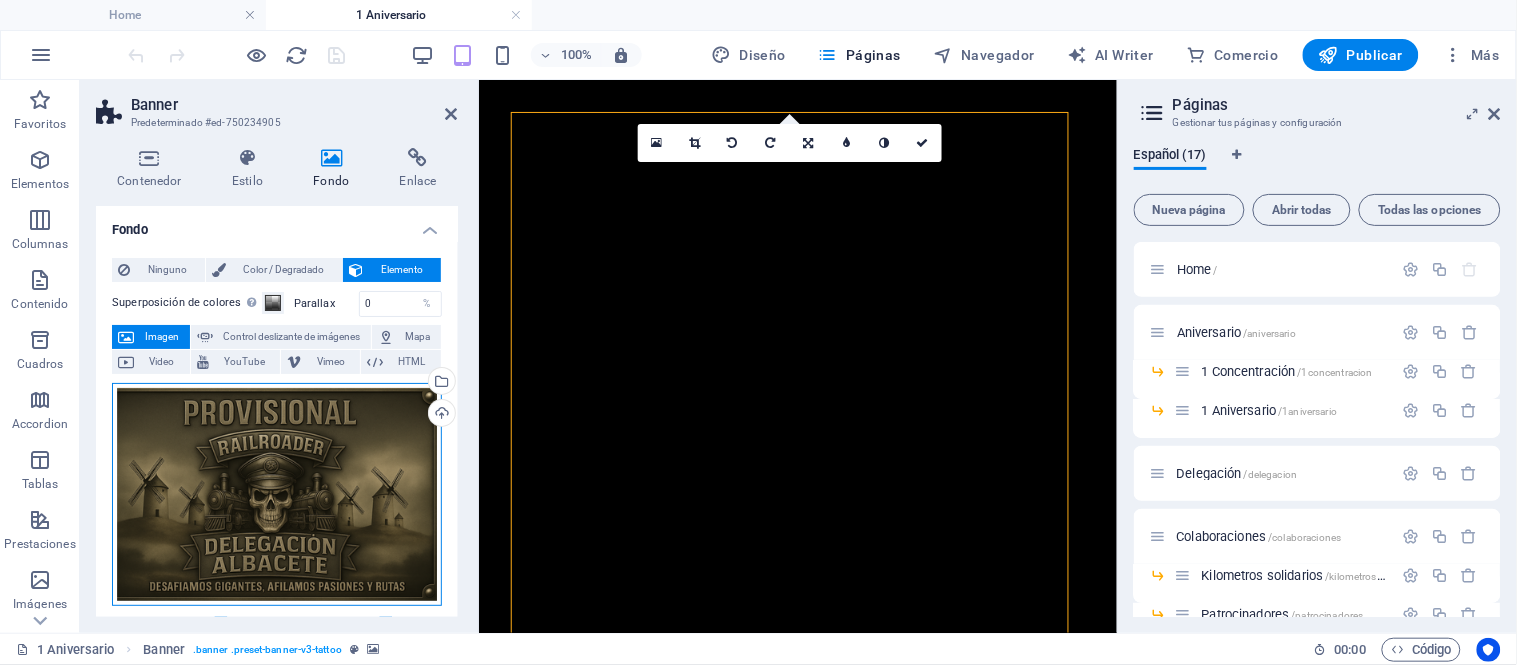 click on "Arrastra archivos aquí, haz clic para escoger archivos o  selecciona archivos de Archivos o de nuestra galería gratuita de fotos y vídeos" at bounding box center (277, 494) 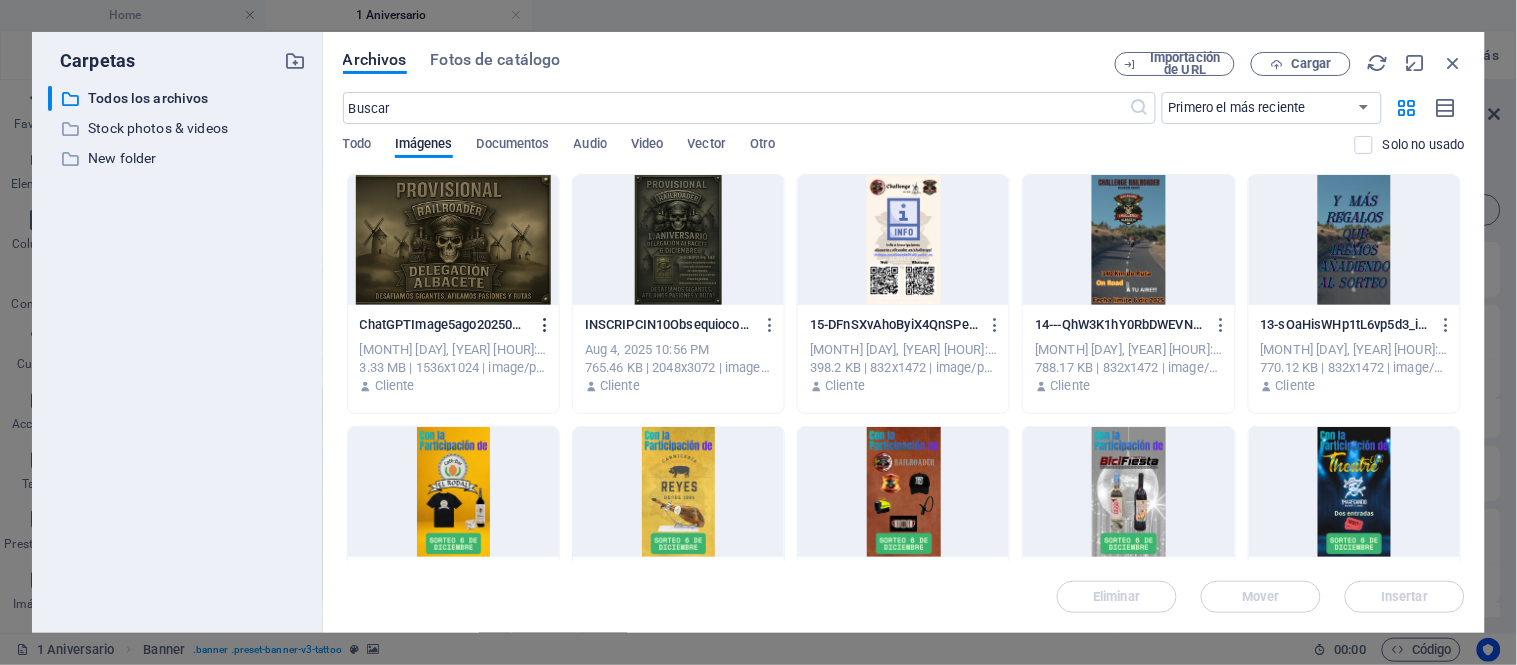 click at bounding box center (545, 325) 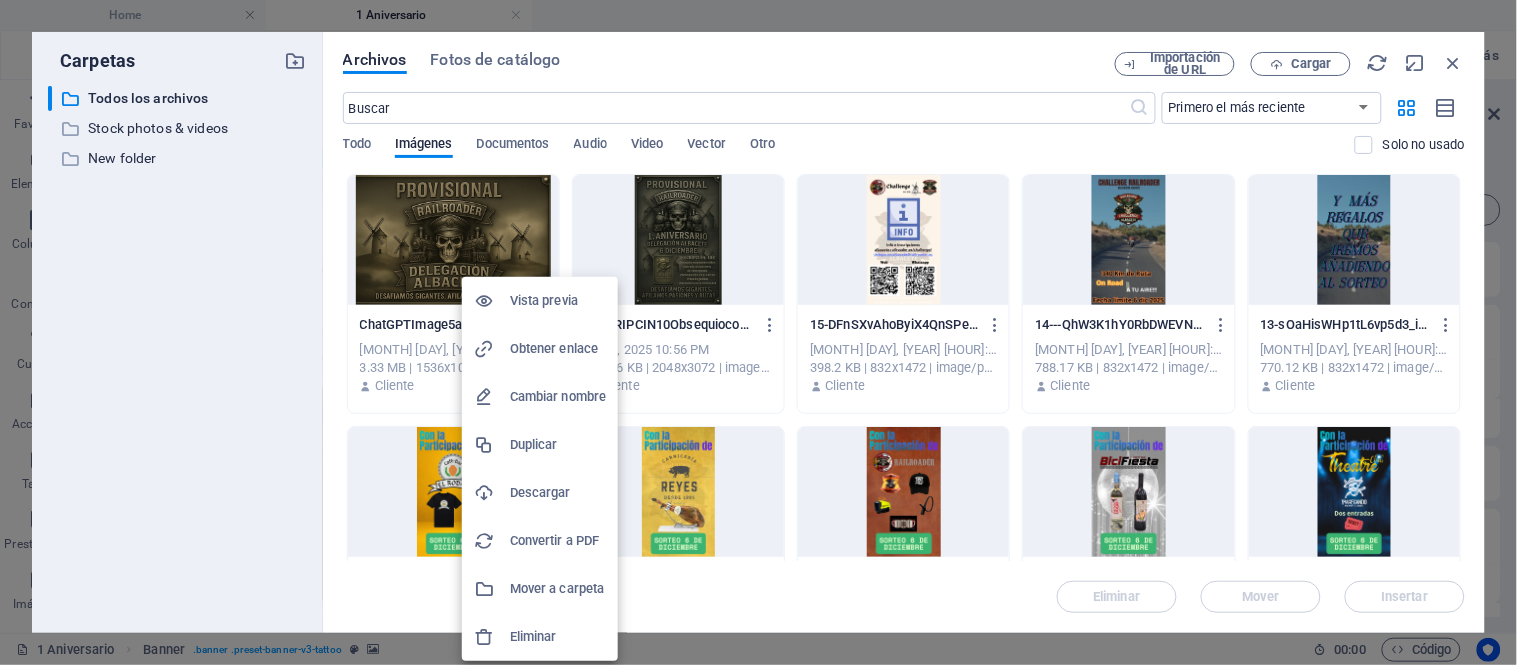 click on "Eliminar" at bounding box center (558, 637) 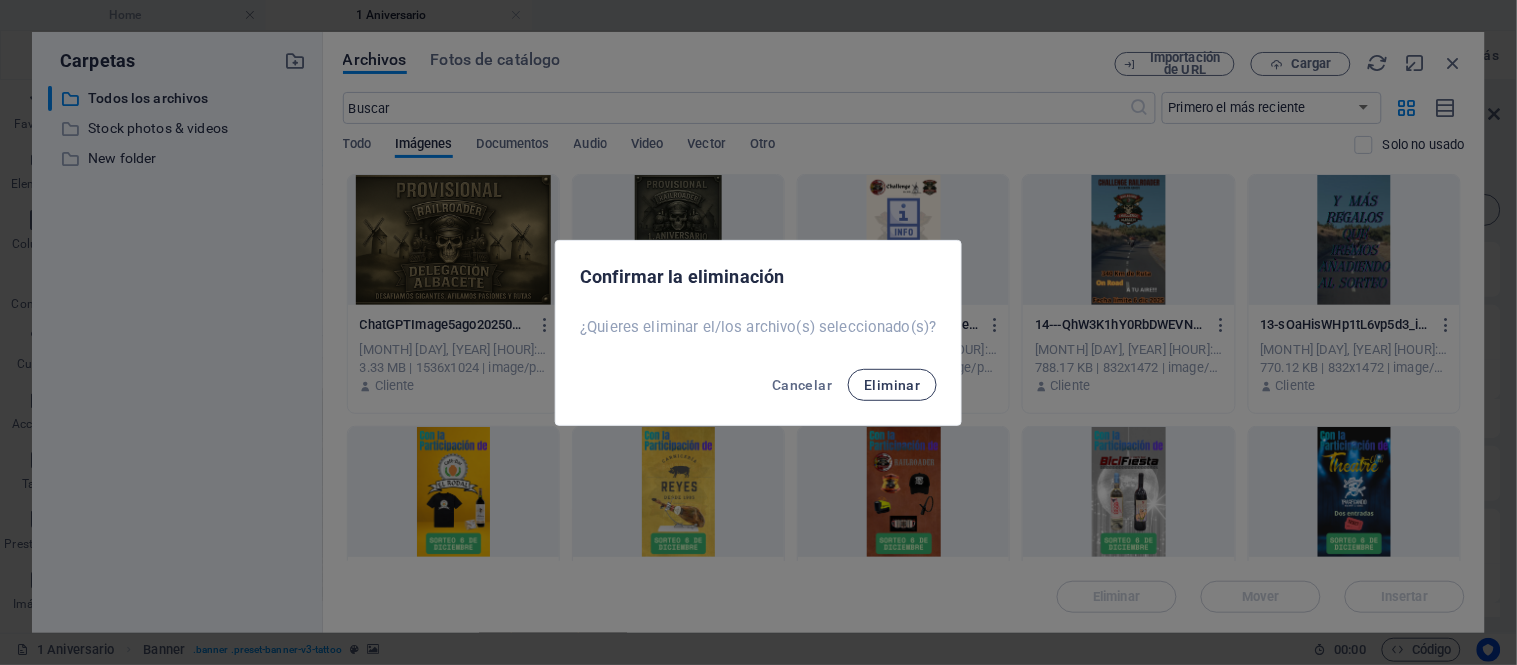 click on "Eliminar" at bounding box center (892, 385) 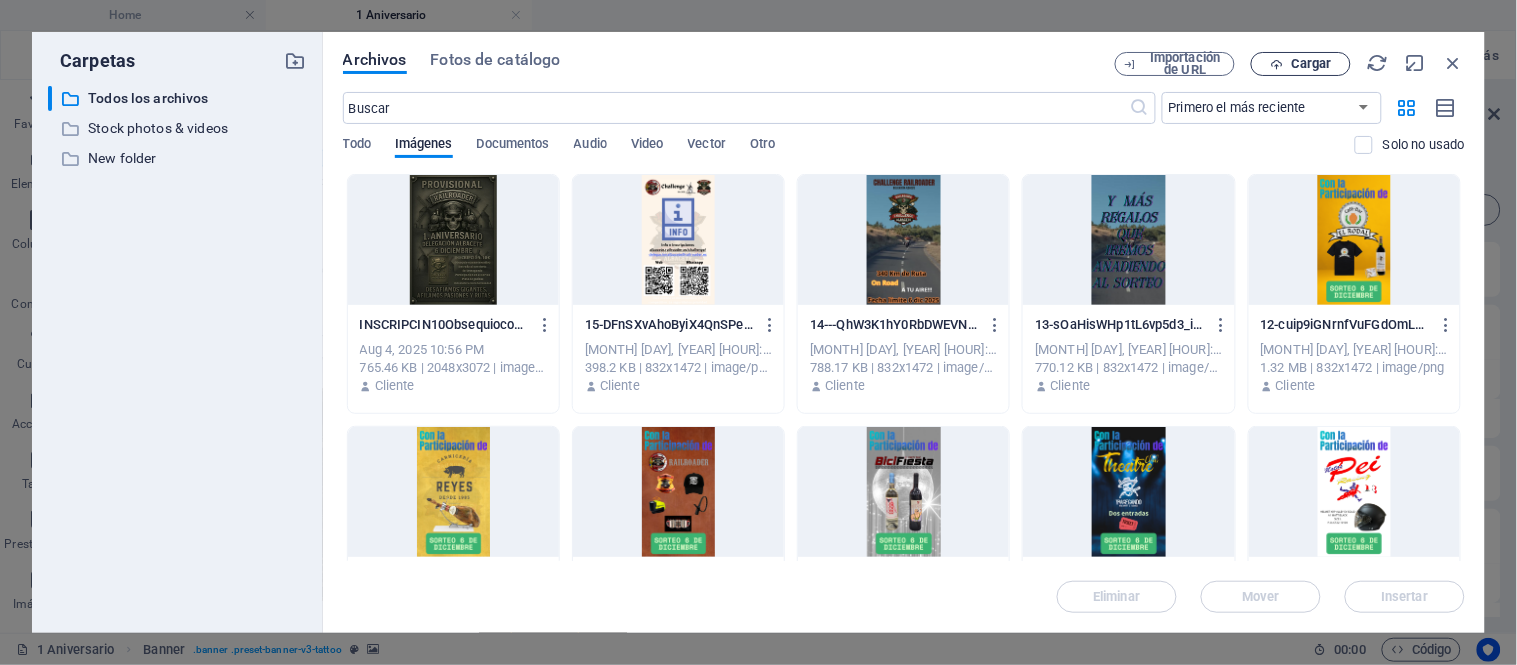 click on "Cargar" at bounding box center [1311, 64] 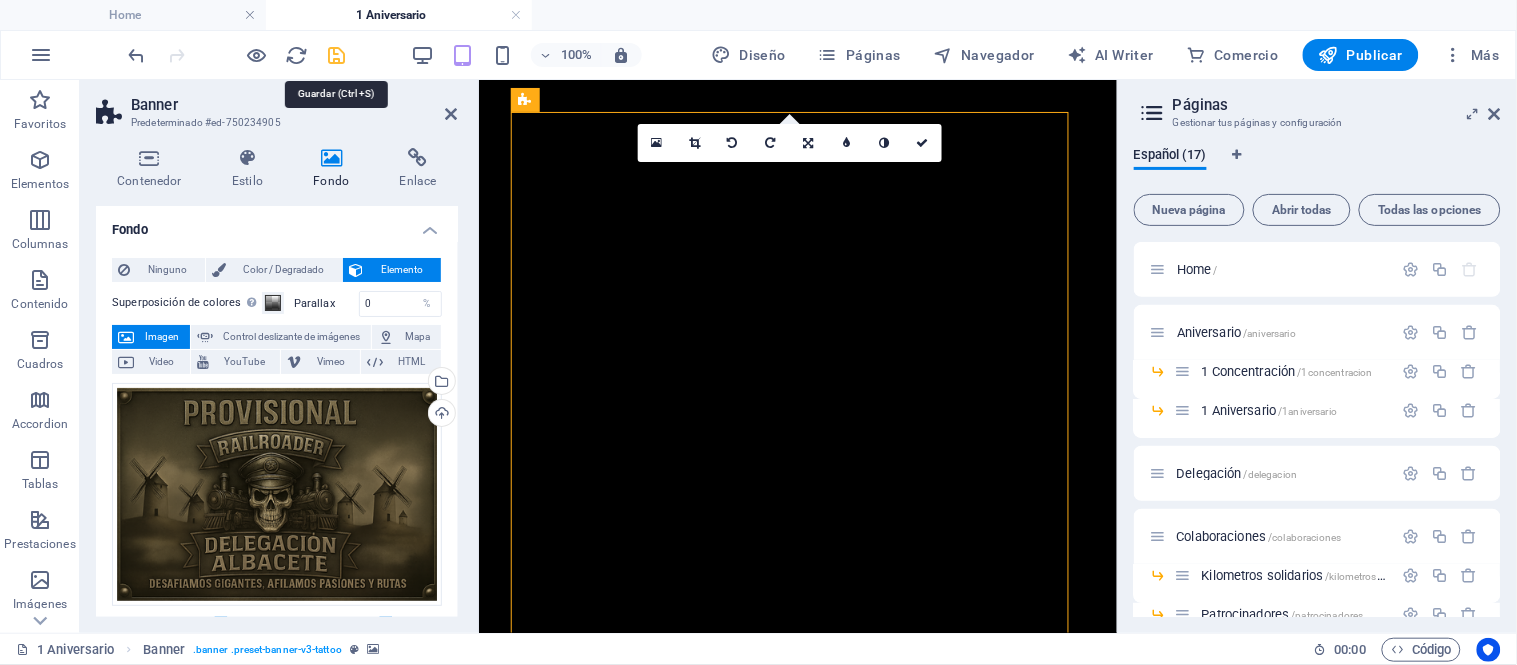 click at bounding box center (337, 55) 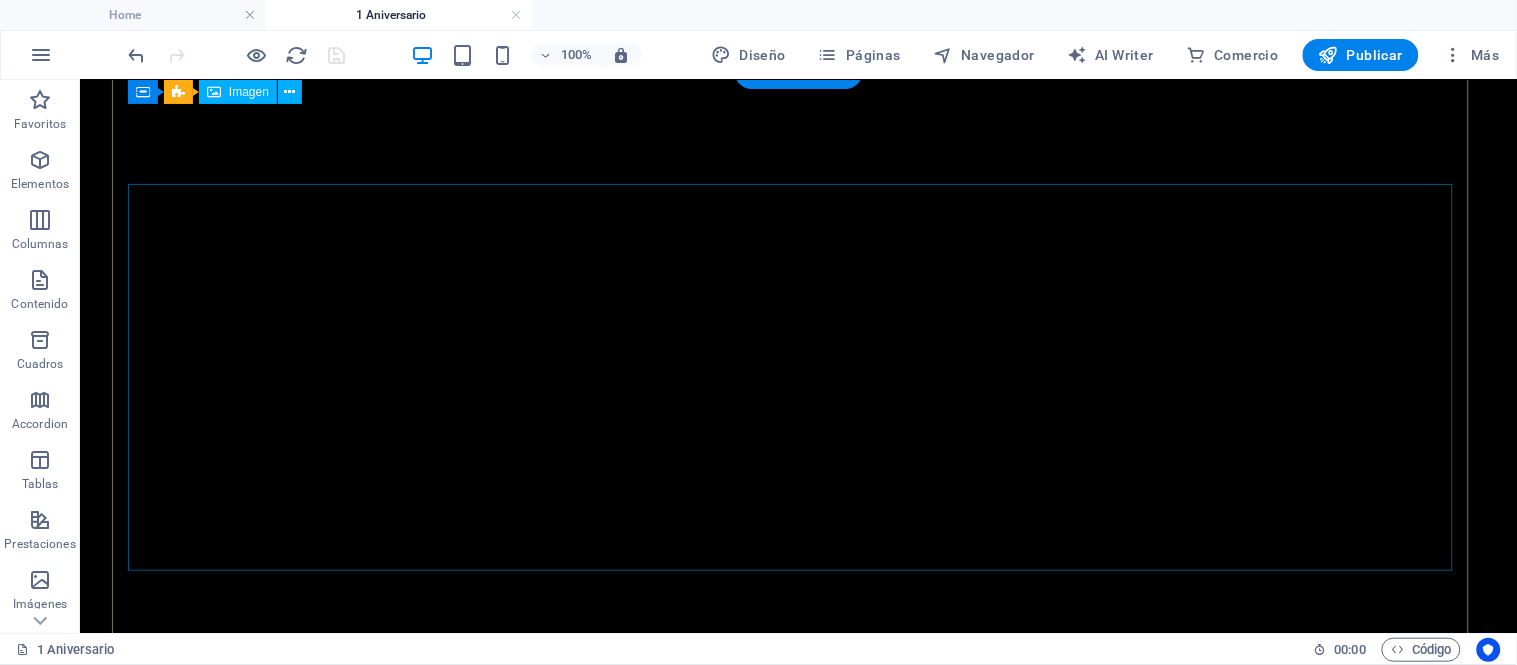scroll, scrollTop: 0, scrollLeft: 0, axis: both 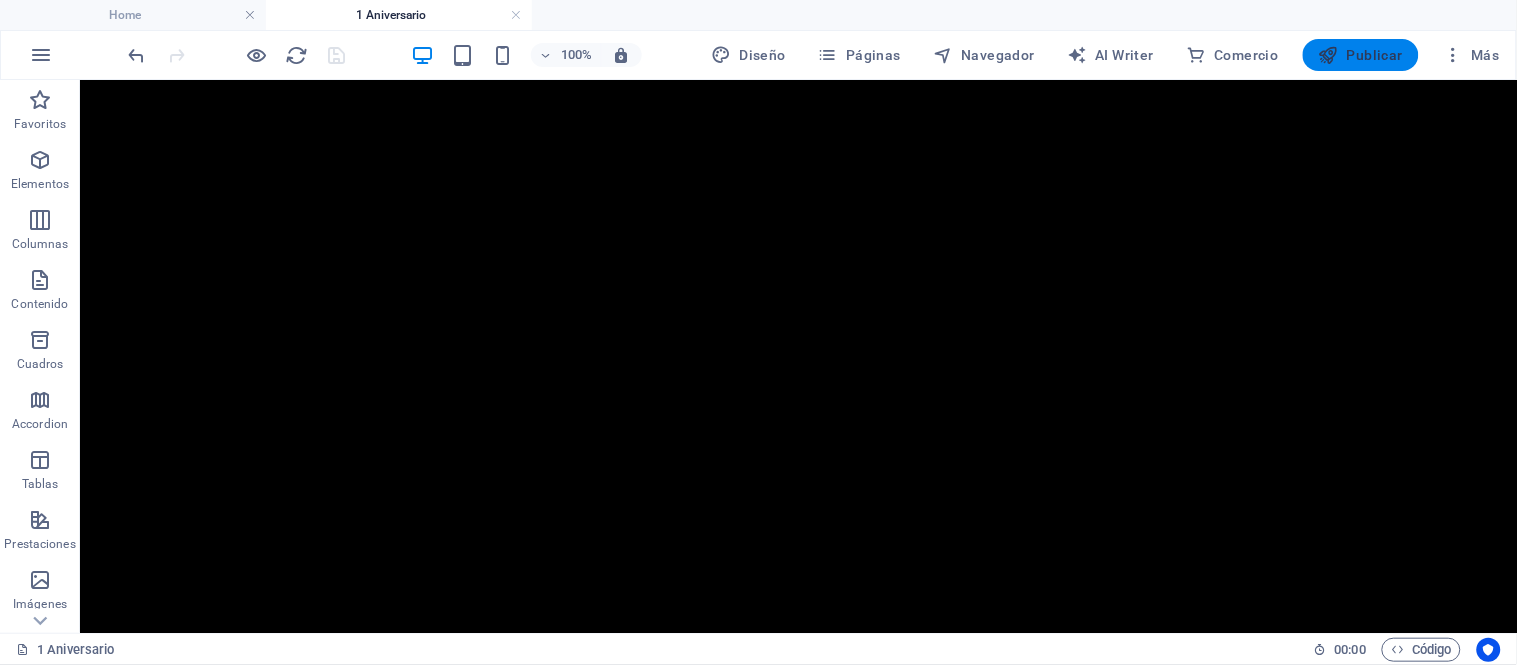 click on "Publicar" at bounding box center [1361, 55] 